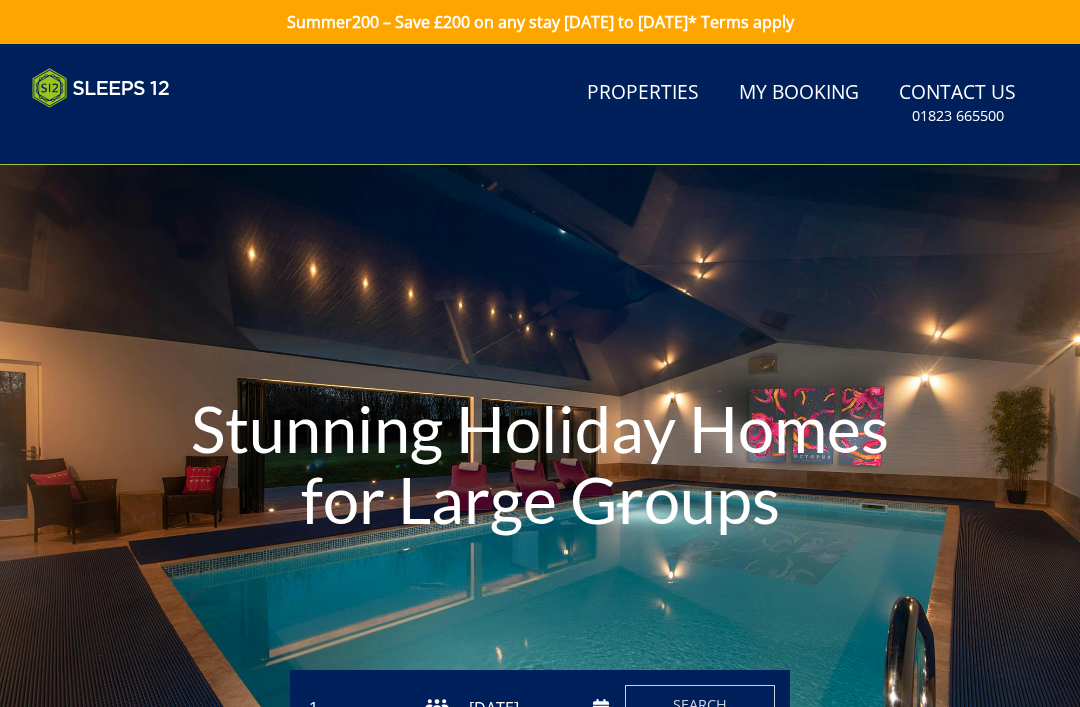 scroll, scrollTop: 0, scrollLeft: 0, axis: both 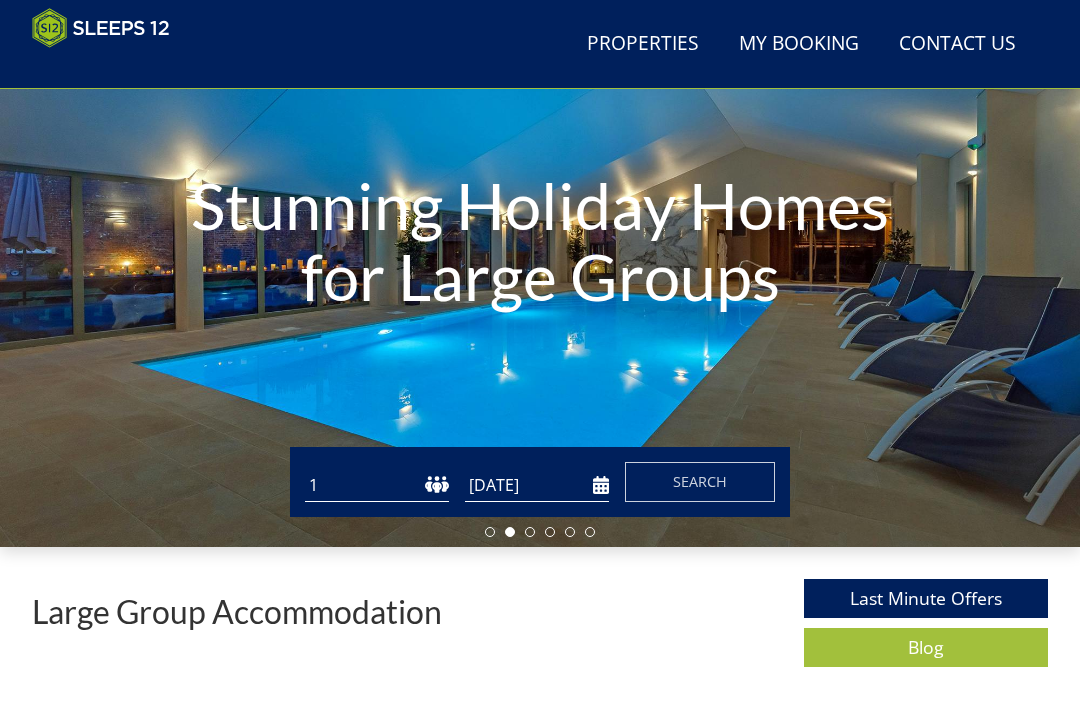 click on "Search" at bounding box center (700, 481) 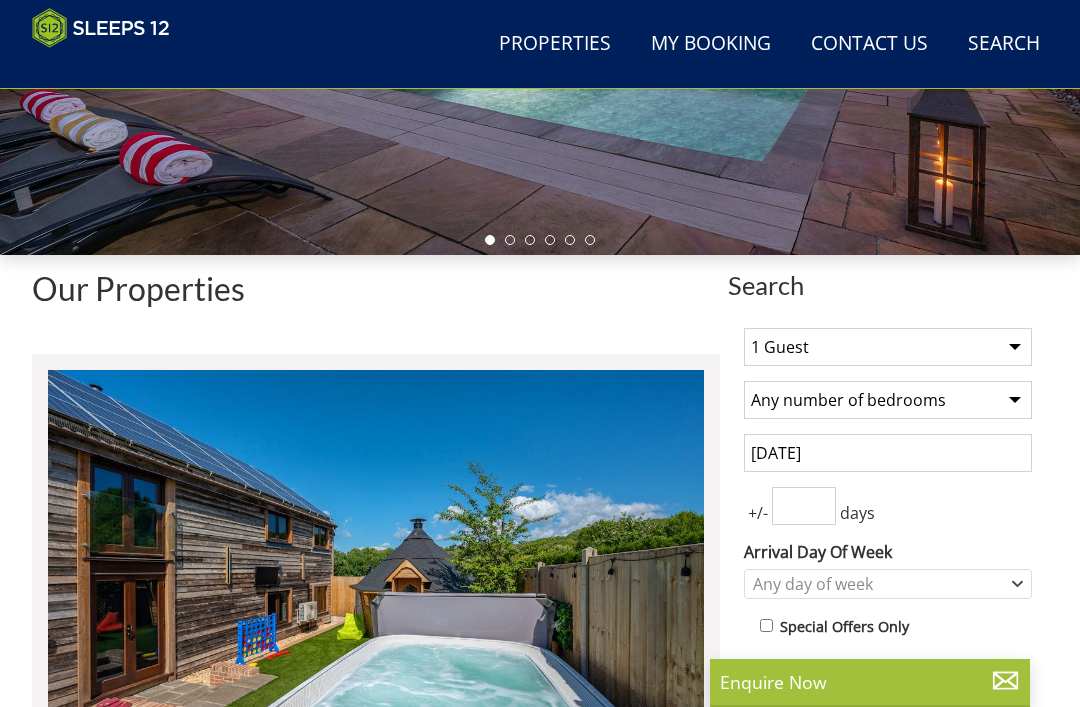 scroll, scrollTop: 487, scrollLeft: 0, axis: vertical 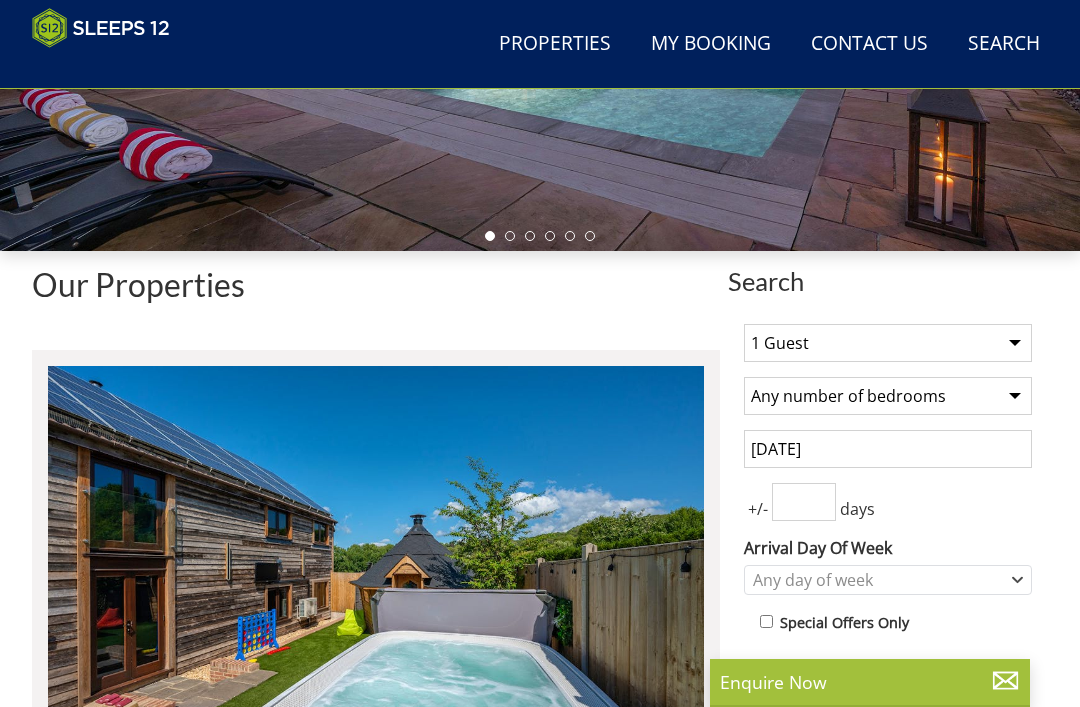 click on "1 Guest
2 Guests
3 Guests
4 Guests
5 Guests
6 Guests
7 Guests
8 Guests
9 Guests
10 Guests
11 Guests
12 Guests
13 Guests
14 Guests
15 Guests
16 Guests
17 Guests
18 Guests
19 Guests
20 Guests
21 Guests
22 Guests
23 Guests
24 Guests
25 Guests
26 Guests
27 Guests
28 Guests
29 Guests
30 Guests
31 Guests
32 Guests
33 Guests
34 Guests
35 Guests
36 Guests
37 Guests
38 Guests
39 Guests
40 Guests
41 Guests
42 Guests
43 Guests
44 Guests
45 Guests
46 Guests
47 Guests
48 Guests
49 Guests
50 Guests
51 Guests
52 Guests
53 Guests
54 Guests
55 Guests
56 Guests
57 Guests
58 Guests
59 Guests
60 Guests
61 Guests
62 Guests
63 Guests
64 Guests
65 Guests
66 Guests
67 Guests
68 Guests
69 Guests
70 Guests
71 Guests
72 Guests
73 Guests
74 Guests
75 Guests
76 Guests
77 Guests
78 Guests
79 Guests
80 Guests
81 Guests
82 Guests
83 Guests
84 Guests
85 Guests
86 Guests" at bounding box center [888, 343] 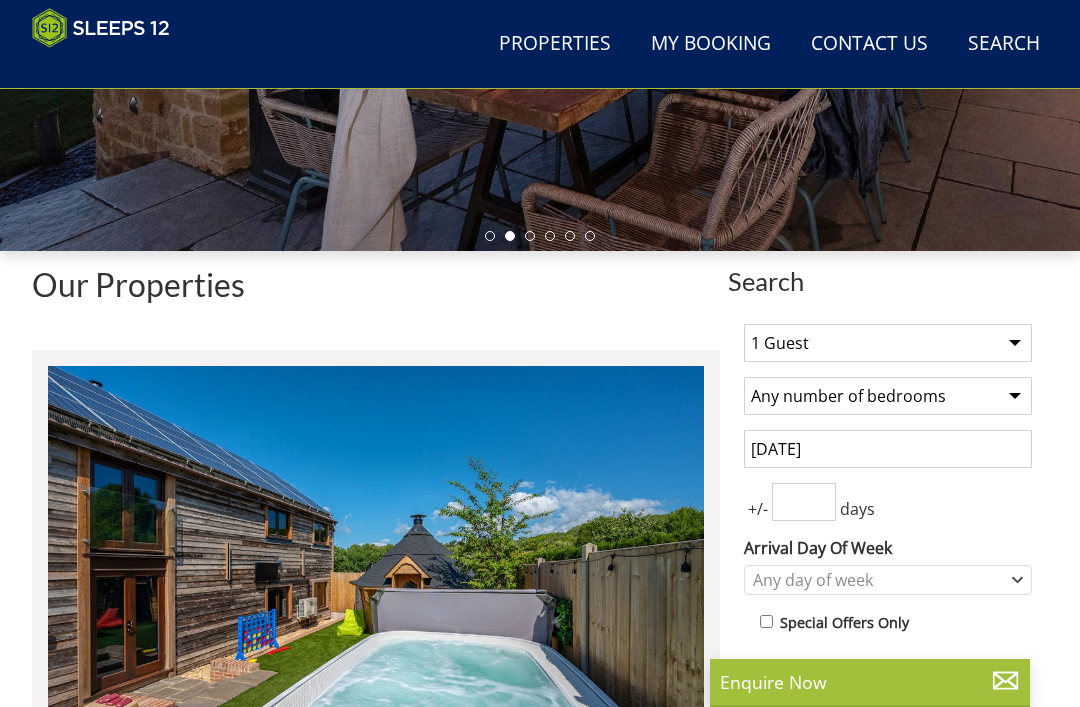 select on "14" 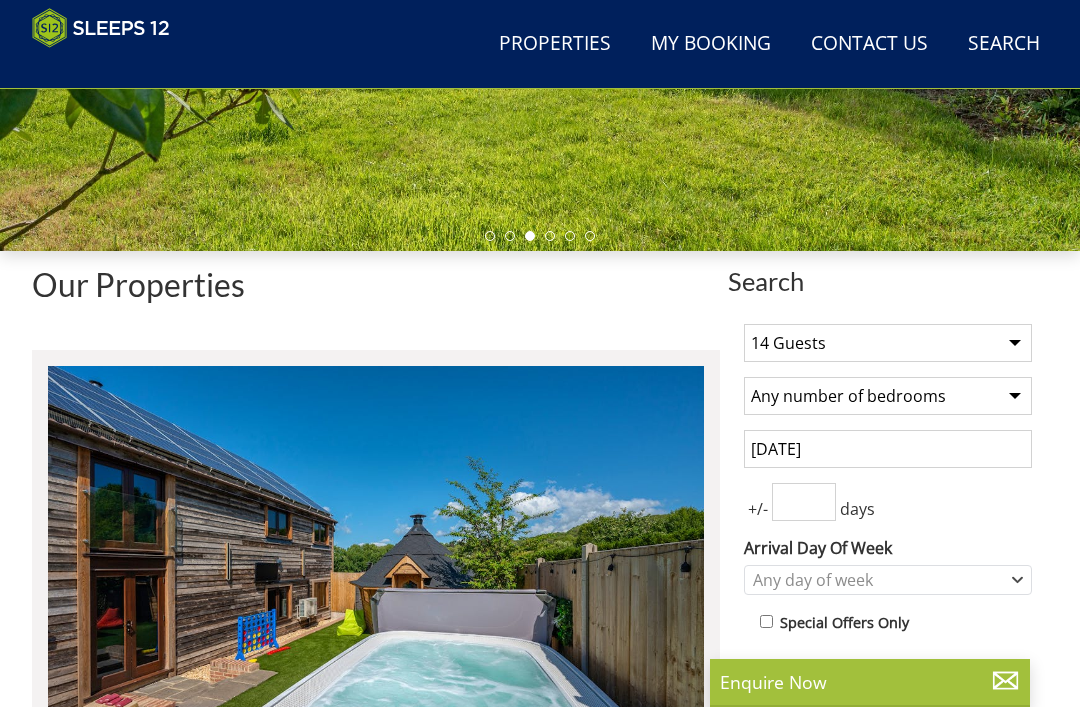 click on "Any number of bedrooms
1 Bedroom
2 Bedrooms
3 Bedrooms
4 Bedrooms
5 Bedrooms
6 Bedrooms
7 Bedrooms
8 Bedrooms
9 Bedrooms
10 Bedrooms
11 Bedrooms
12 Bedrooms
13 Bedrooms
14 Bedrooms
15 Bedrooms
16 Bedrooms
17 Bedrooms
18 Bedrooms
19 Bedrooms
20 Bedrooms
21 Bedrooms
22 Bedrooms
23 Bedrooms
24 Bedrooms
25 Bedrooms" at bounding box center [888, 396] 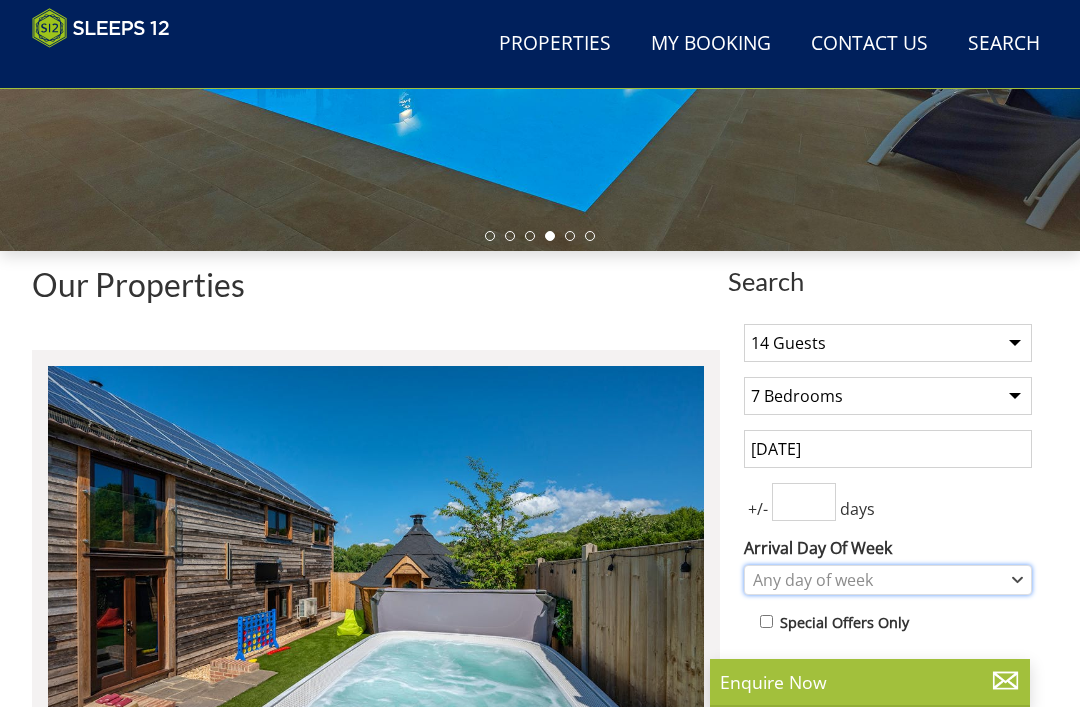 click on "Any day of week" at bounding box center (877, 580) 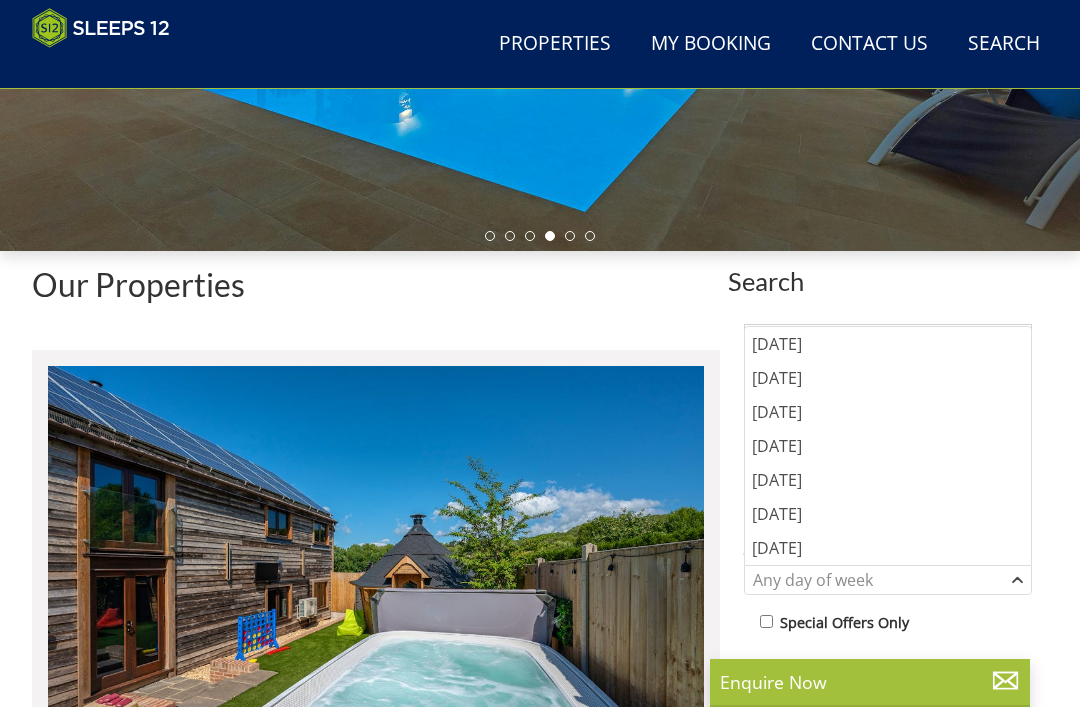 click at bounding box center [376, 578] 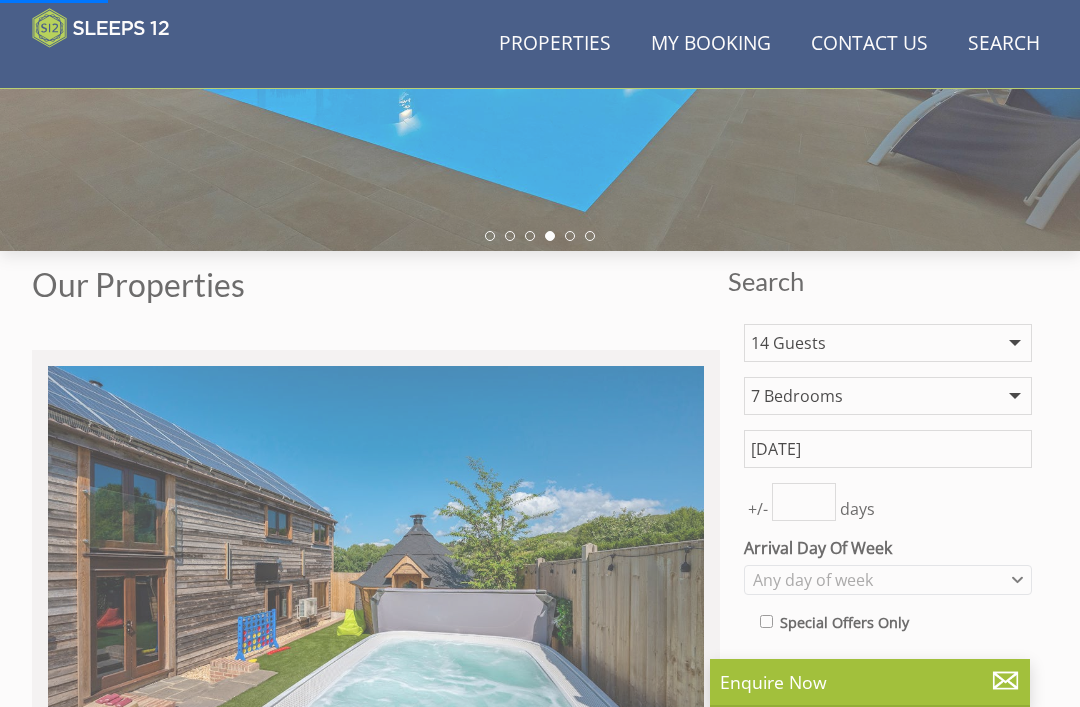 click on "[DATE]" at bounding box center [888, 449] 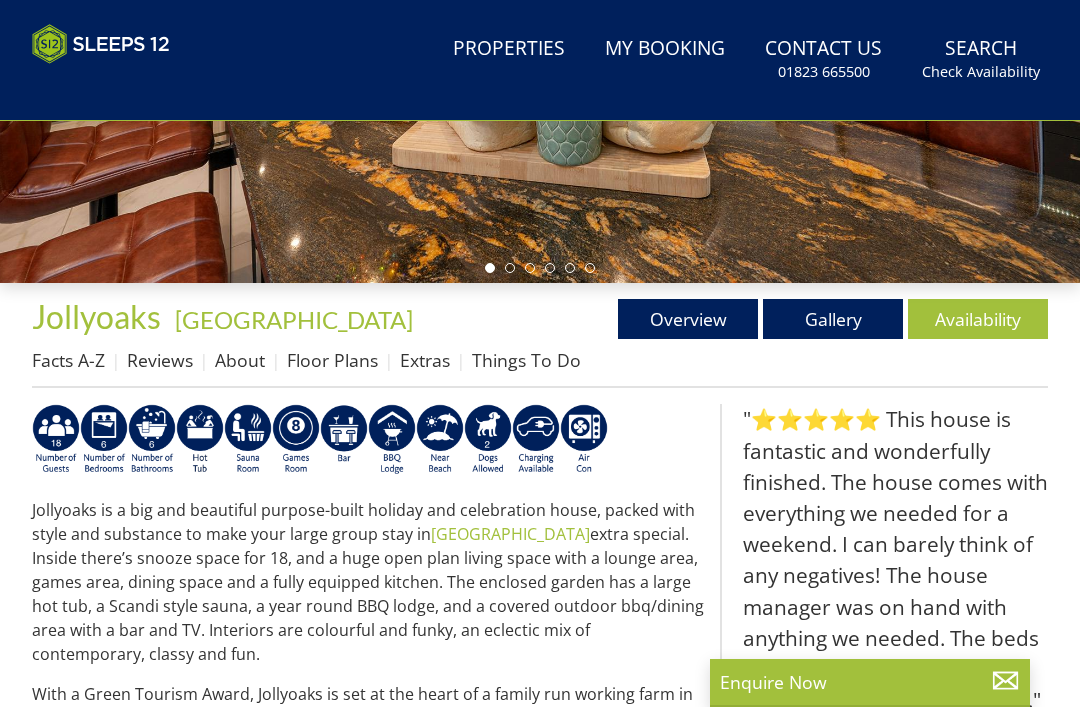 scroll, scrollTop: 0, scrollLeft: 0, axis: both 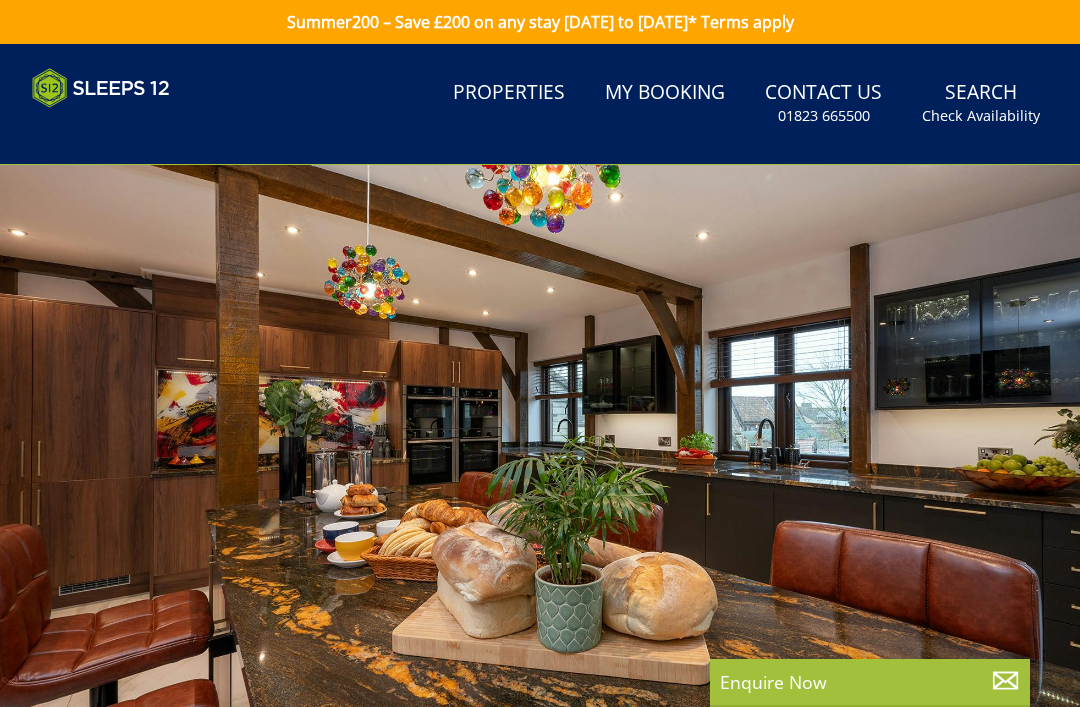 click on "Search  Check Availability" at bounding box center (981, 103) 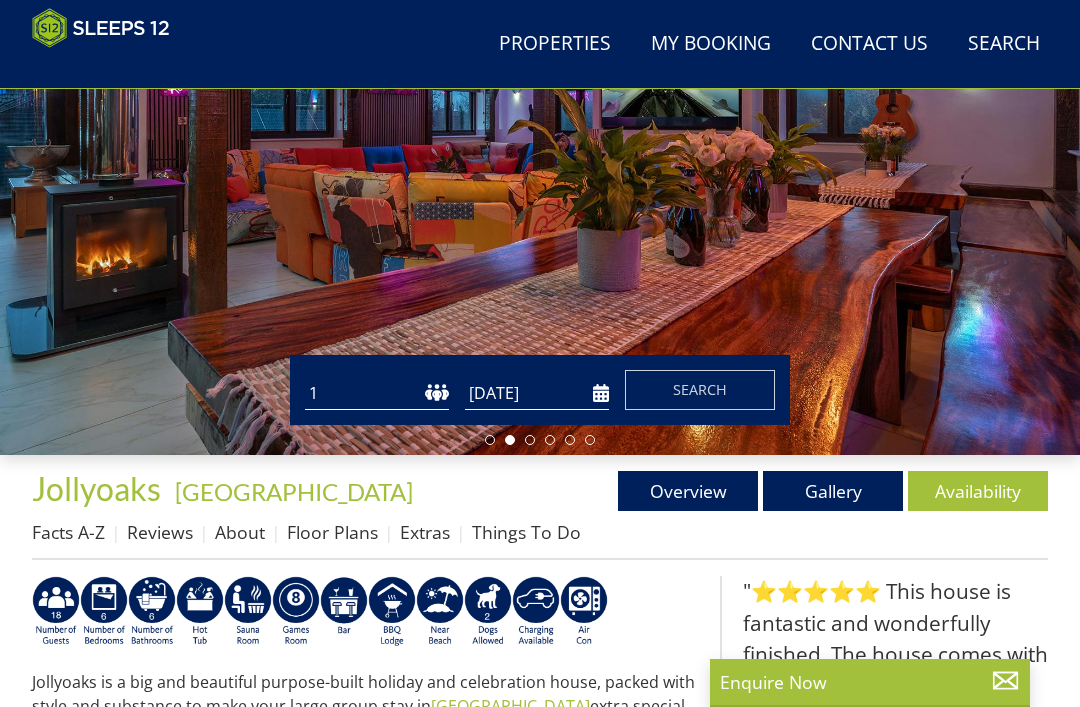 scroll, scrollTop: 343, scrollLeft: 0, axis: vertical 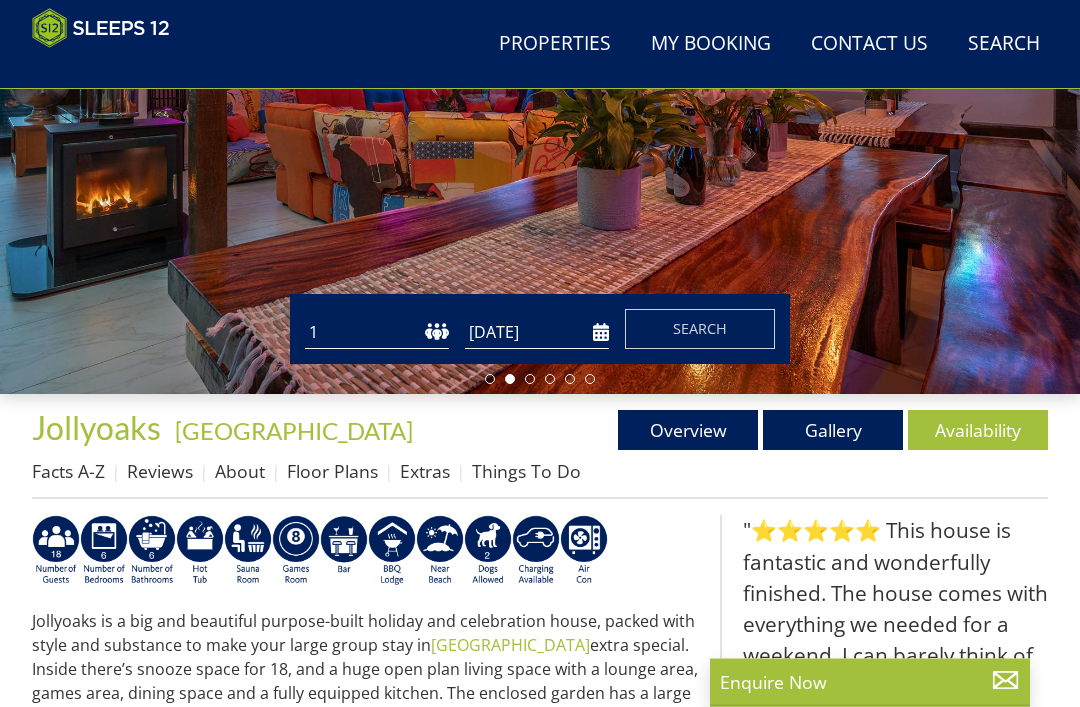 click on "[DATE]" at bounding box center (537, 333) 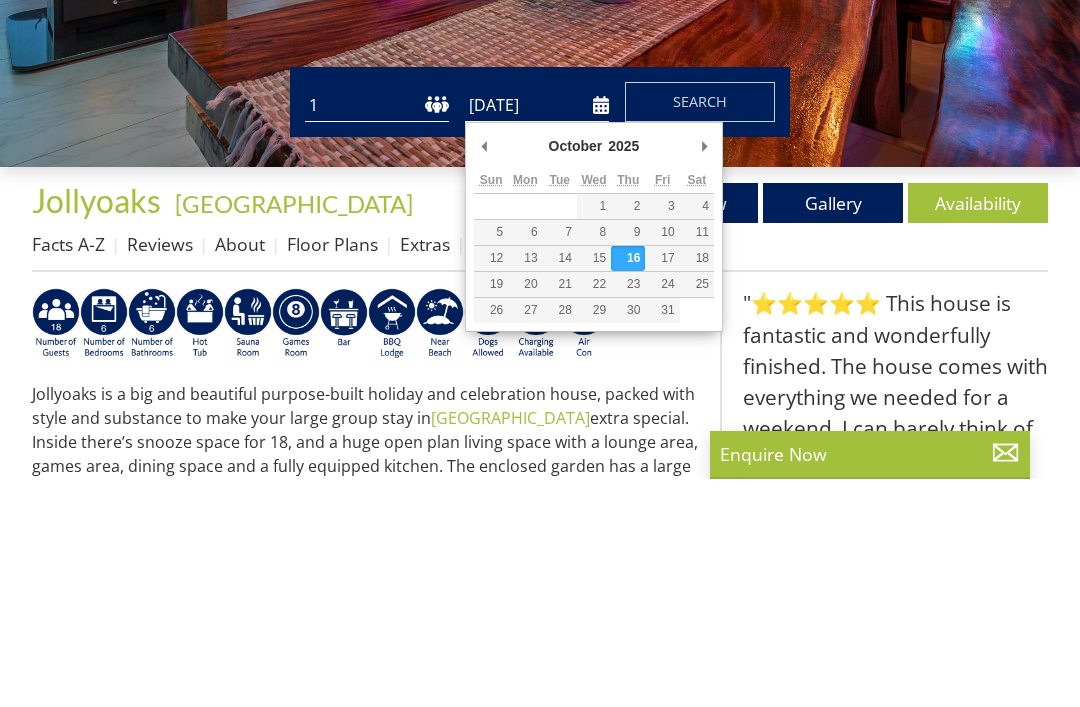 scroll, scrollTop: 572, scrollLeft: 0, axis: vertical 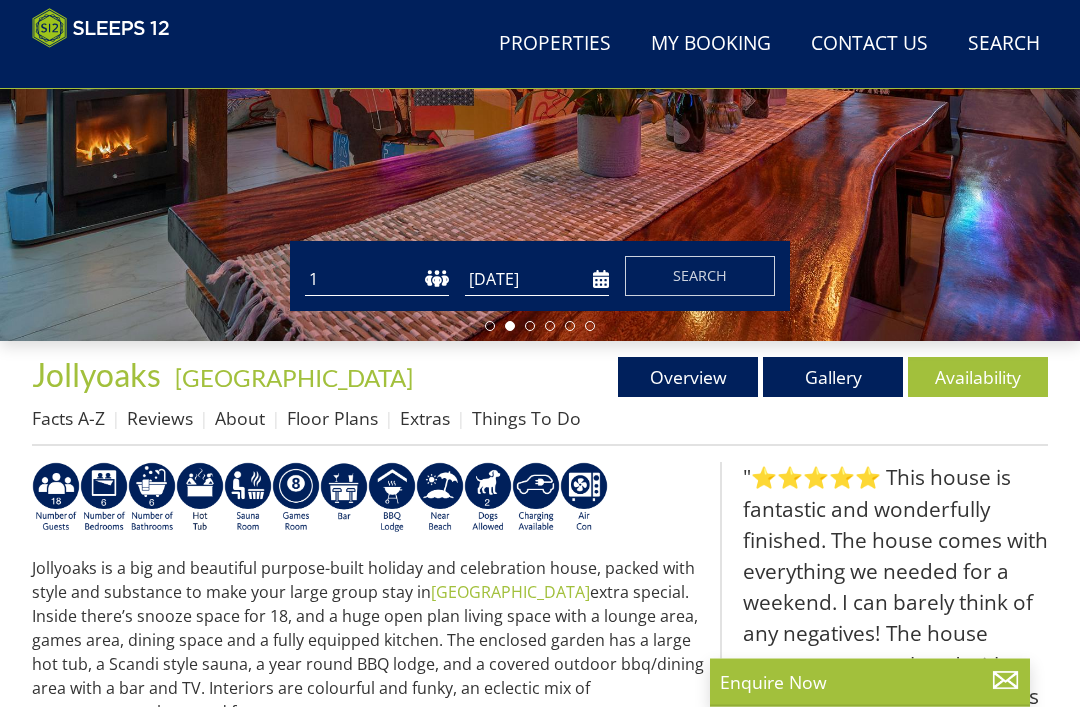click on "[DATE]" at bounding box center (537, 280) 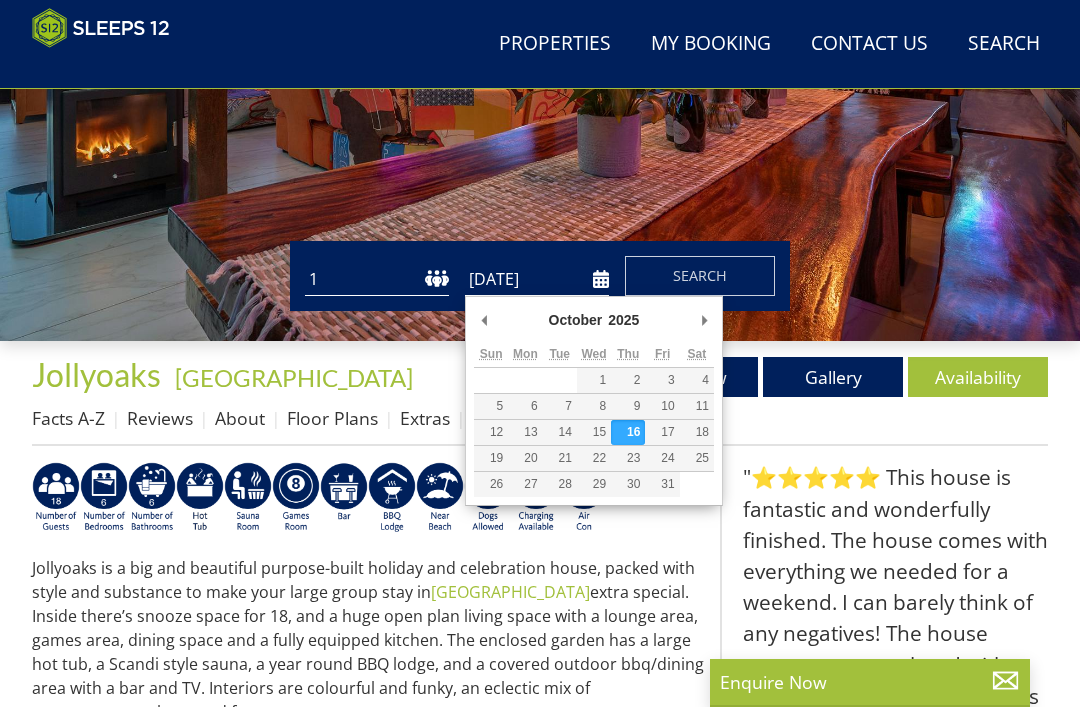 scroll, scrollTop: 396, scrollLeft: 0, axis: vertical 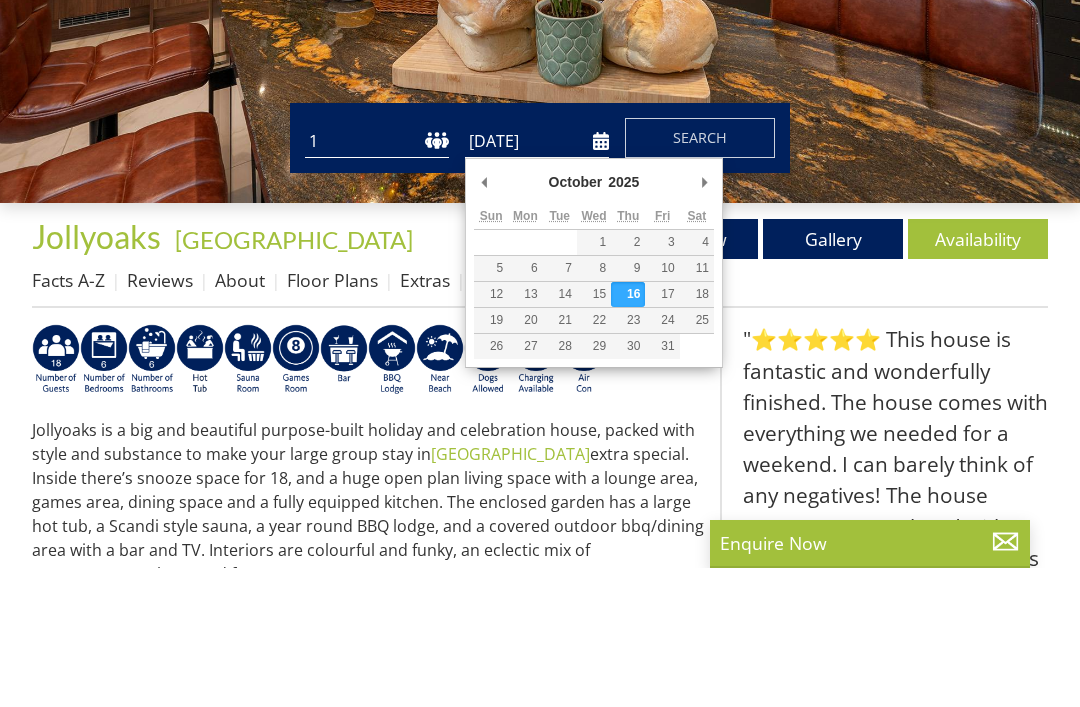 type on "[DATE]" 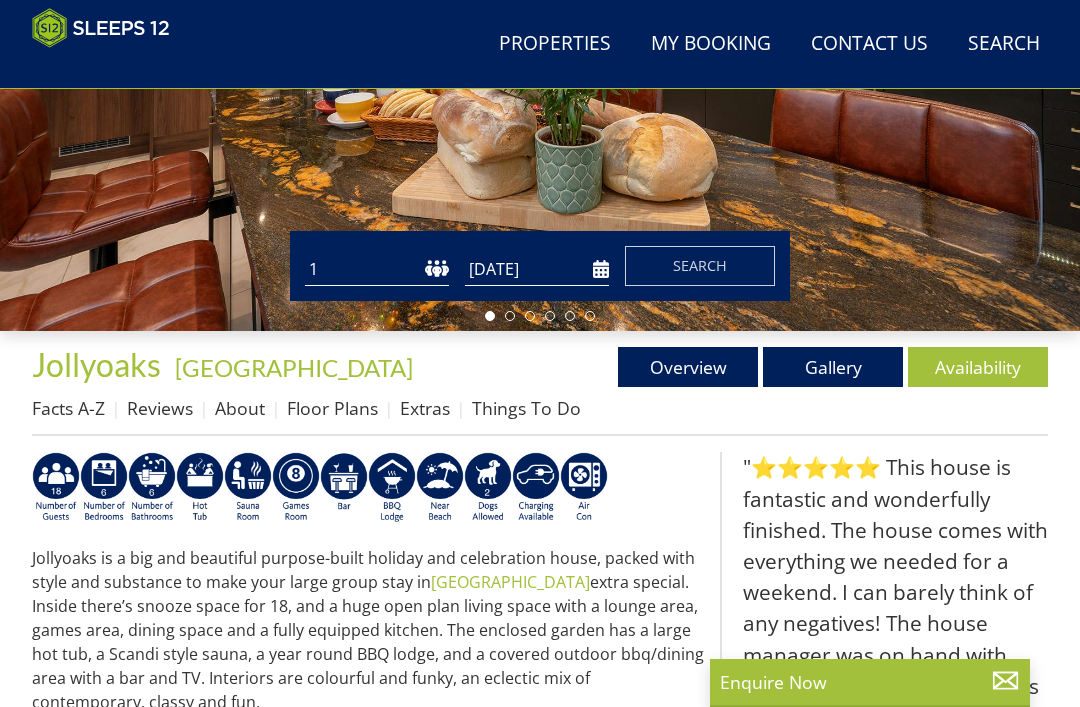 scroll, scrollTop: 403, scrollLeft: 0, axis: vertical 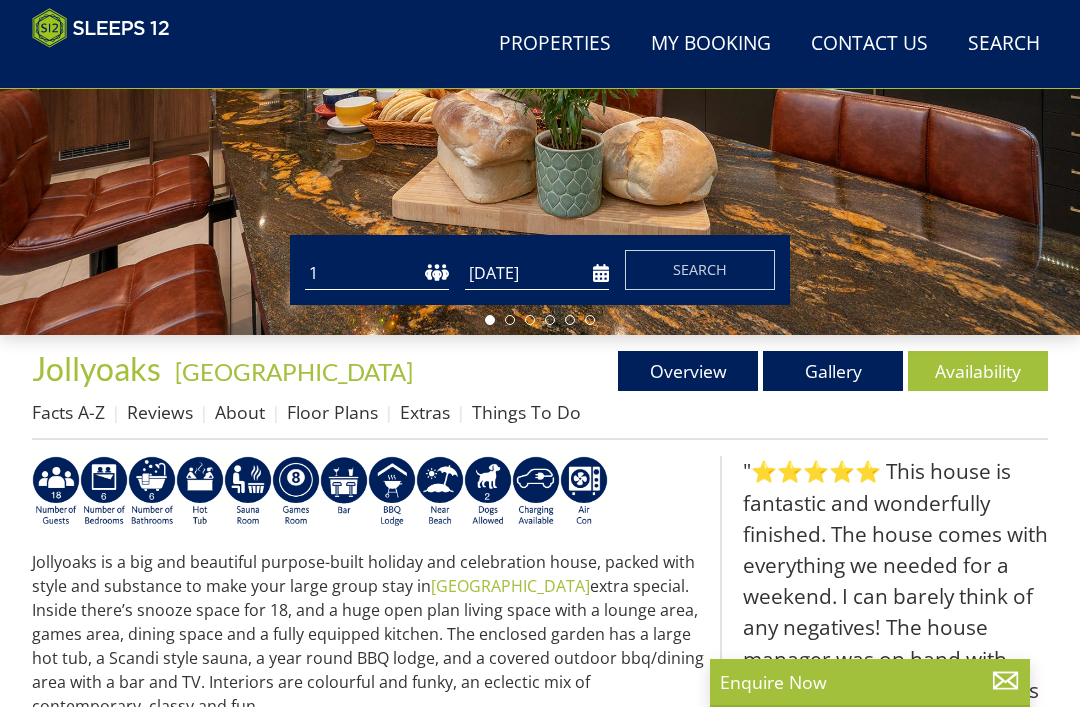 click on "1
2
3
4
5
6
7
8
9
10
11
12
13
14
15
16
17
18
19
20
21
22
23
24
25
26
27
28
29
30
31
32" at bounding box center [377, 273] 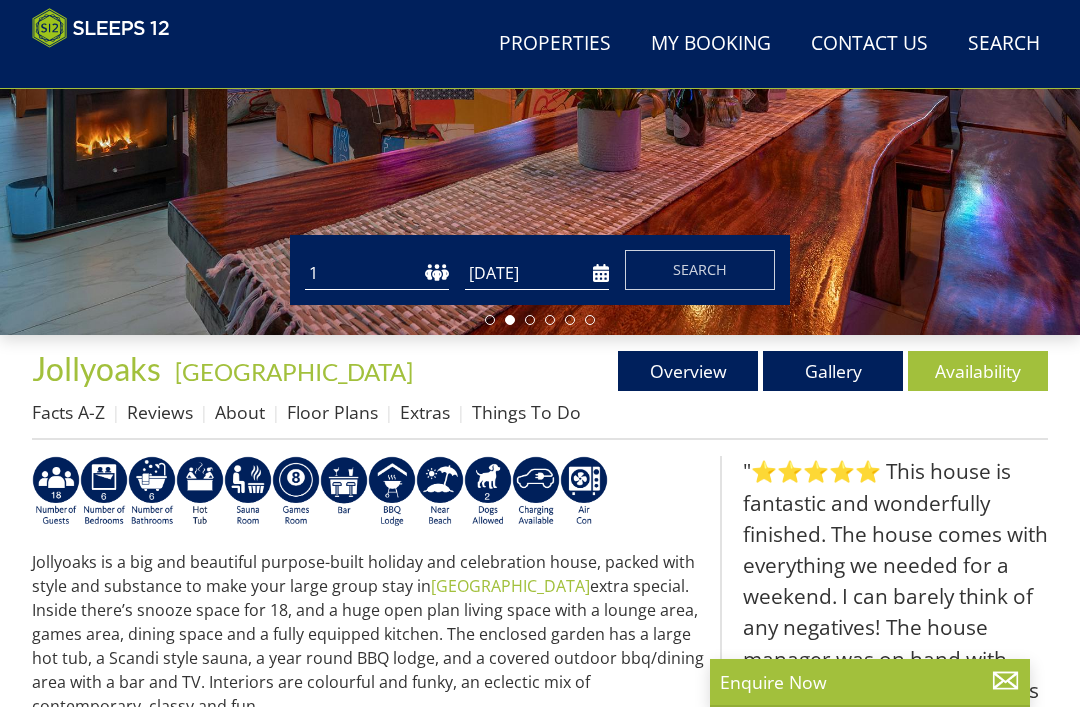 select on "16" 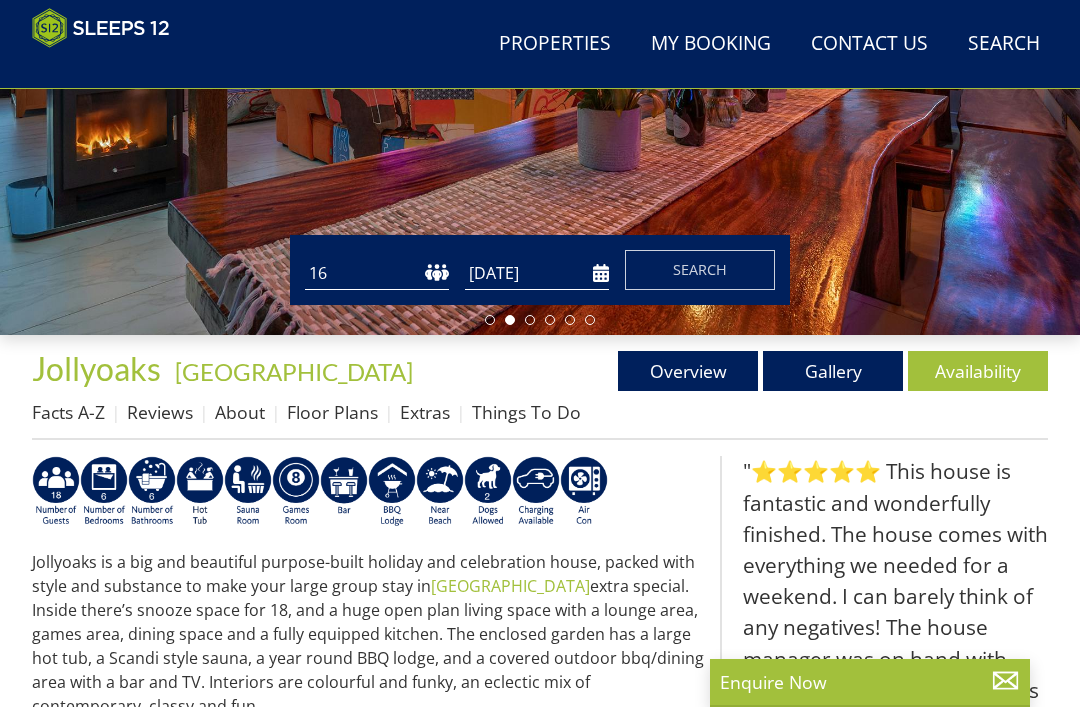 click on "Search" at bounding box center (700, 270) 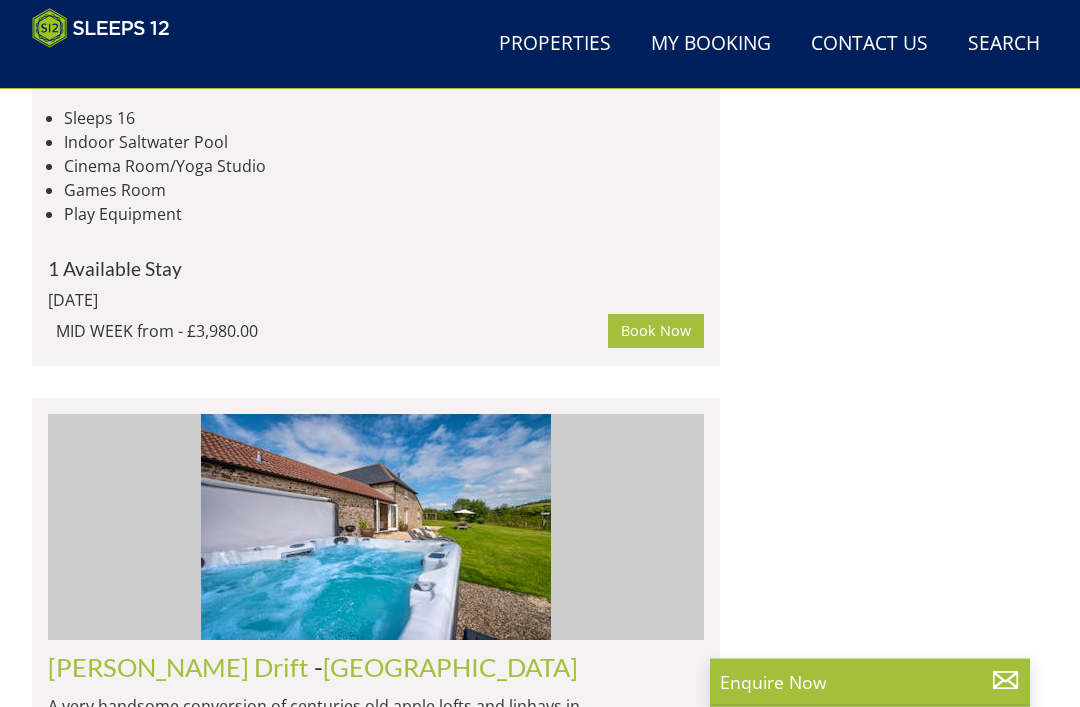scroll, scrollTop: 1996, scrollLeft: 0, axis: vertical 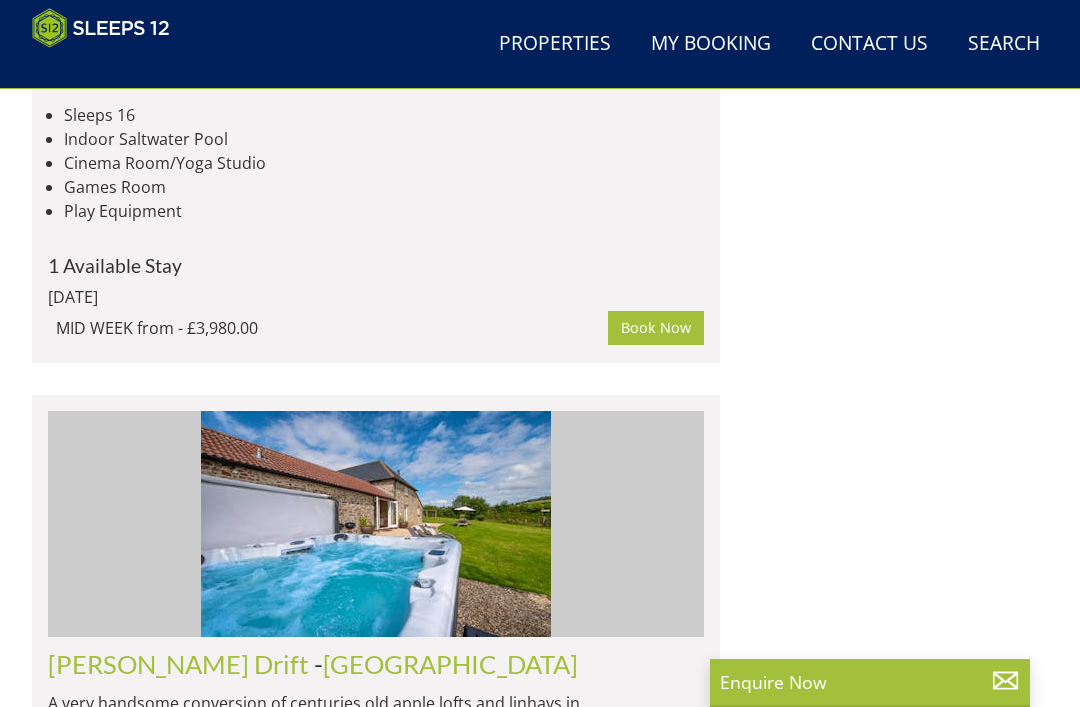click on "Book Now" at bounding box center [656, -174] 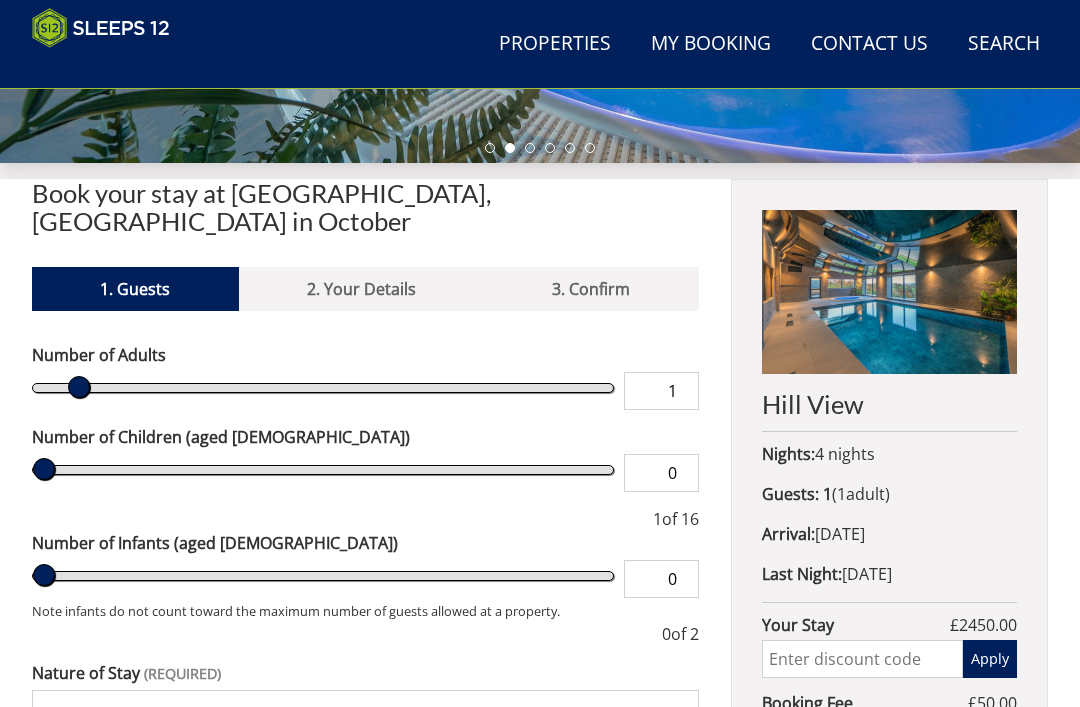 scroll, scrollTop: 575, scrollLeft: 0, axis: vertical 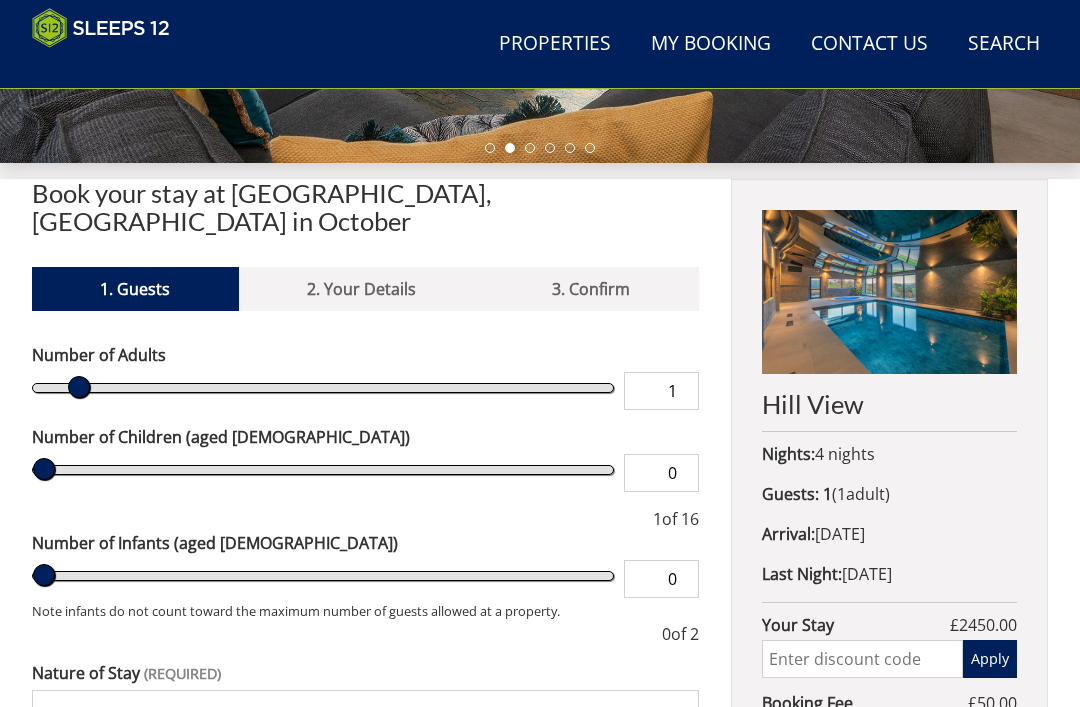 type on "2" 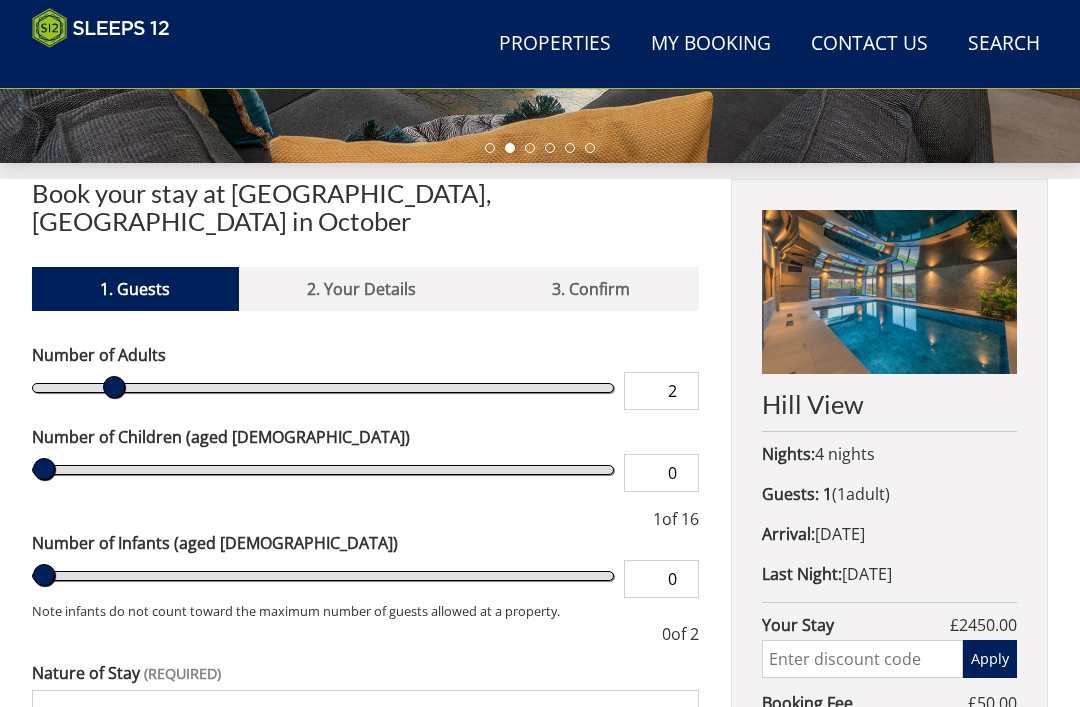 type on "3" 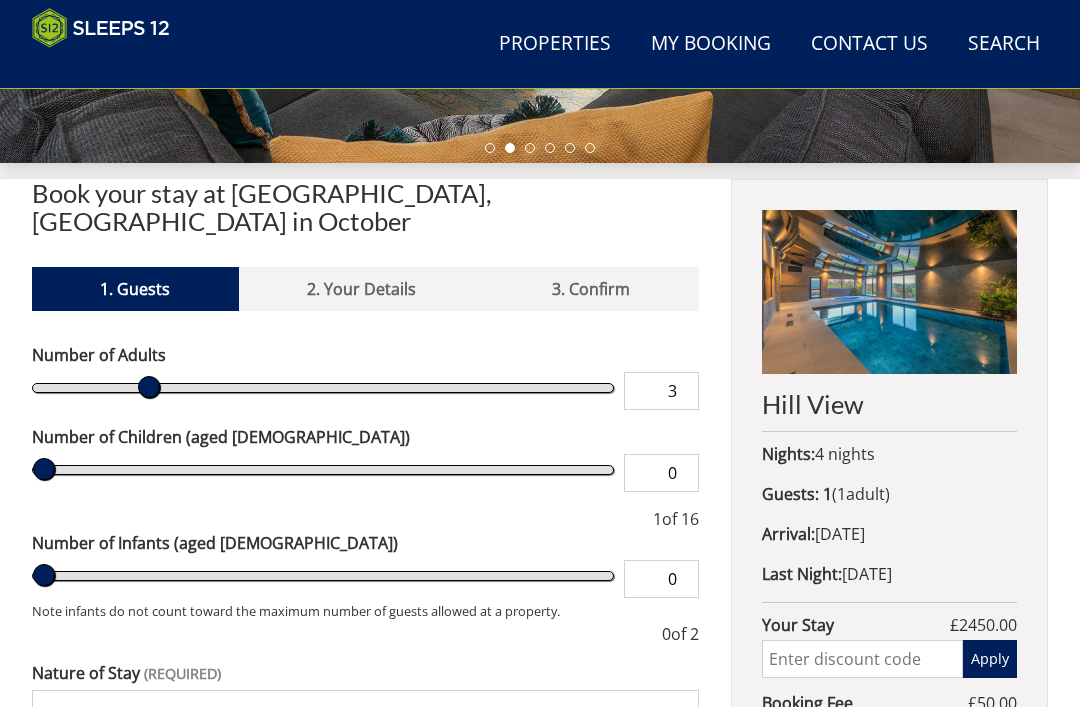 type on "4" 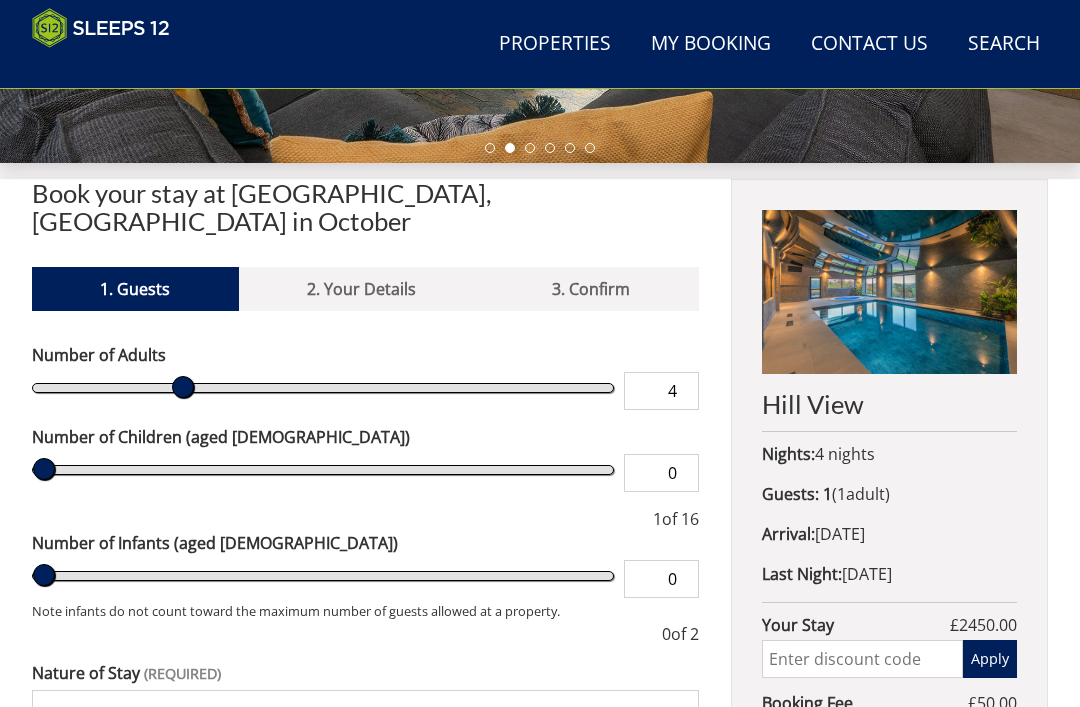 type on "5" 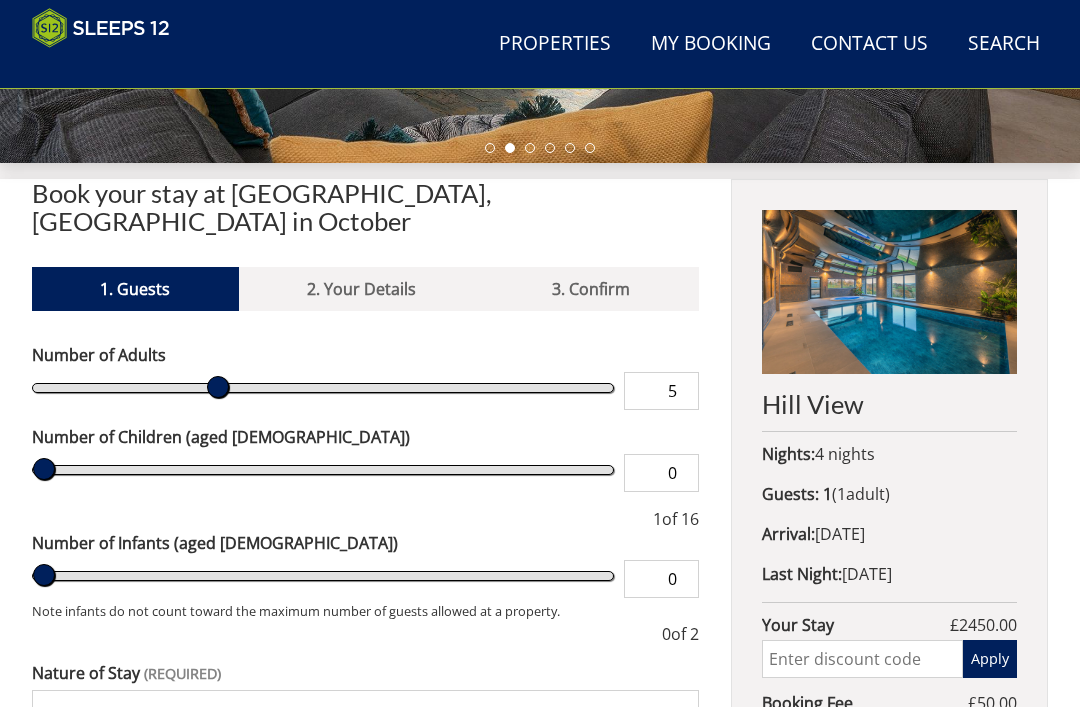 type on "6" 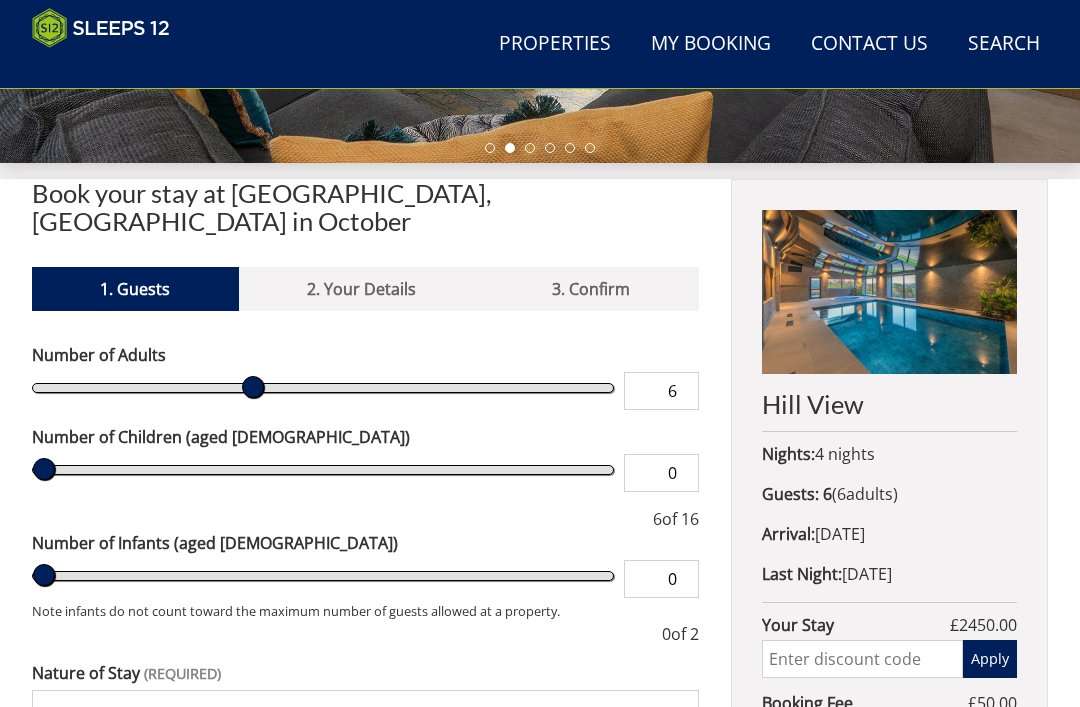 type on "7" 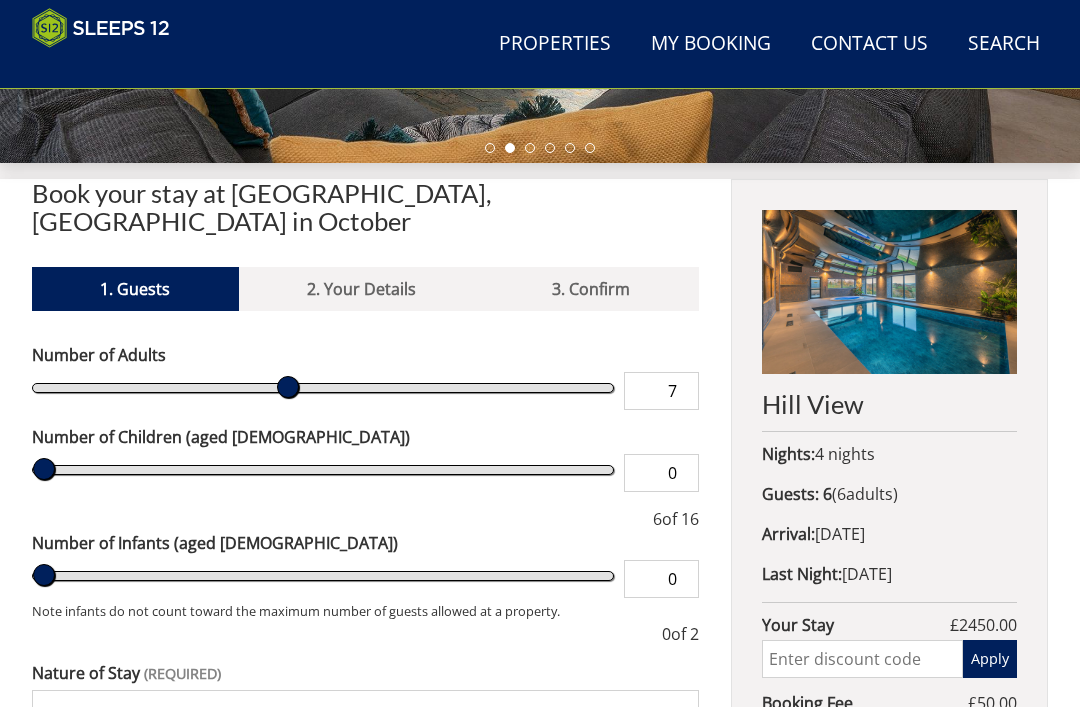 type on "8" 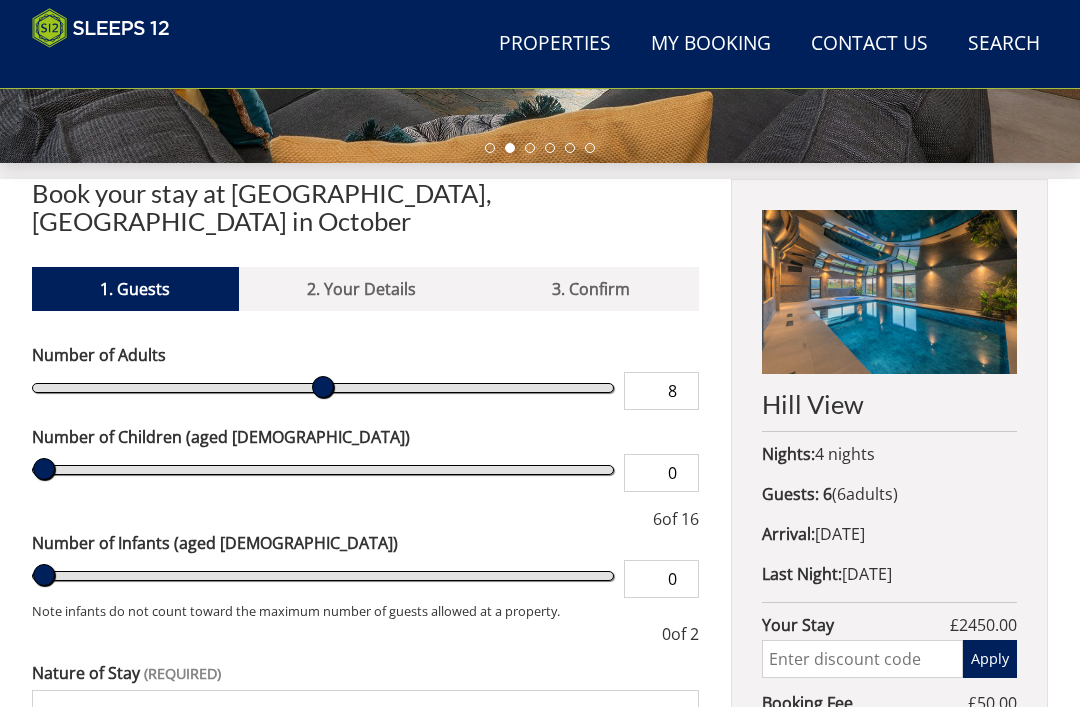 type on "9" 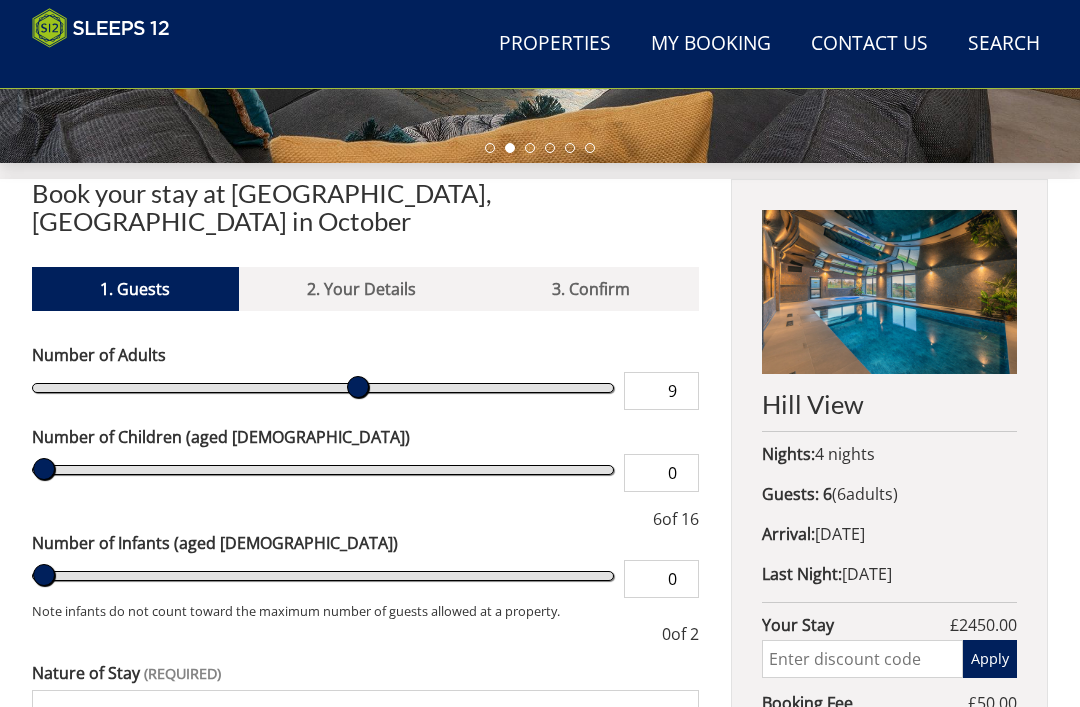 type on "10" 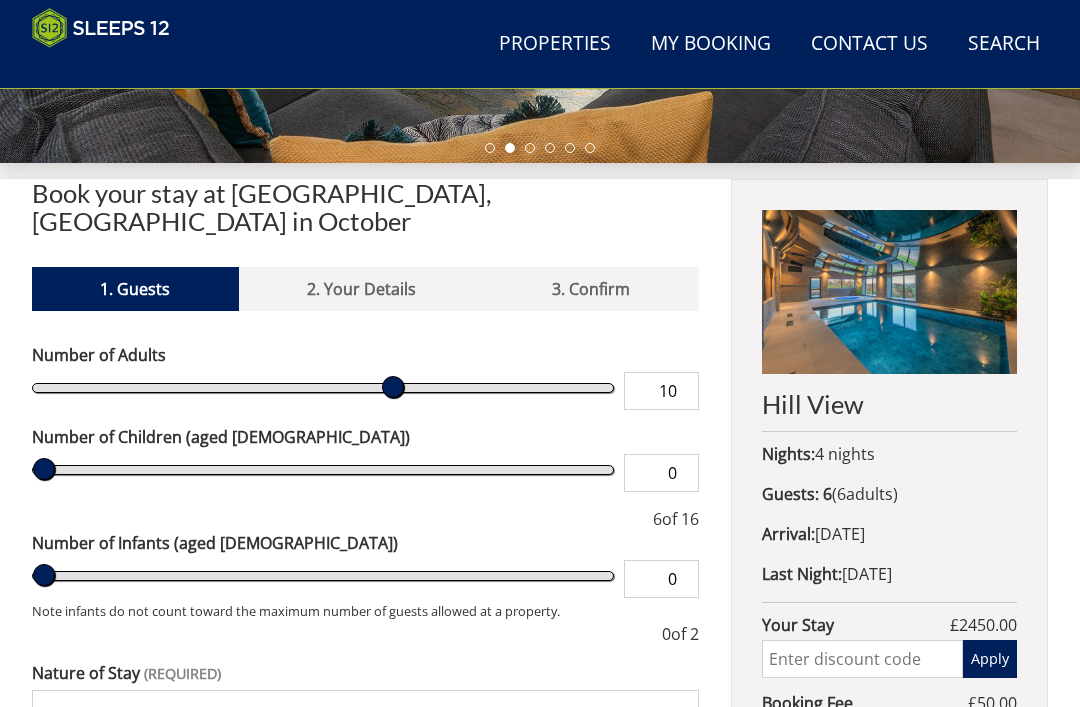type on "11" 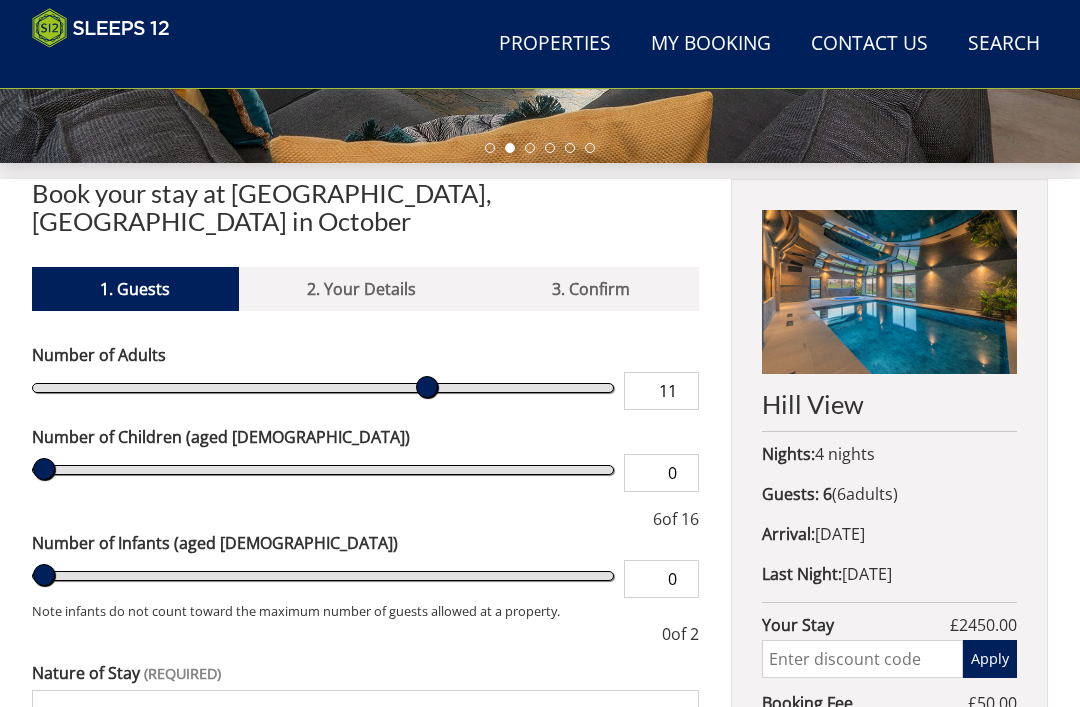 type on "12" 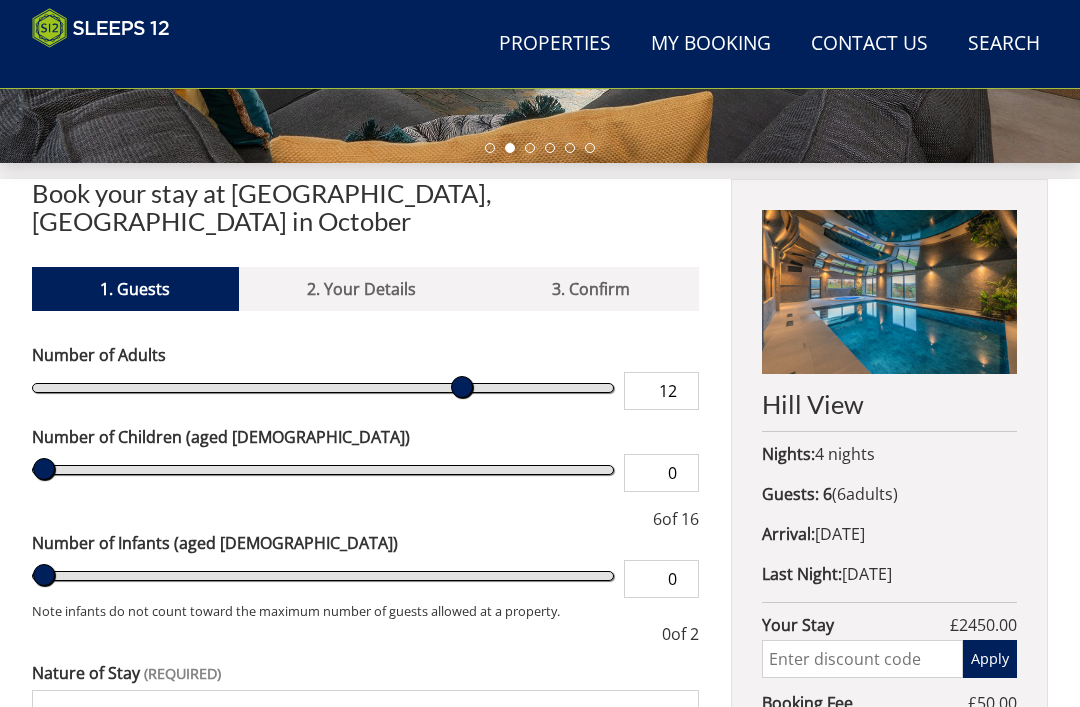 type on "13" 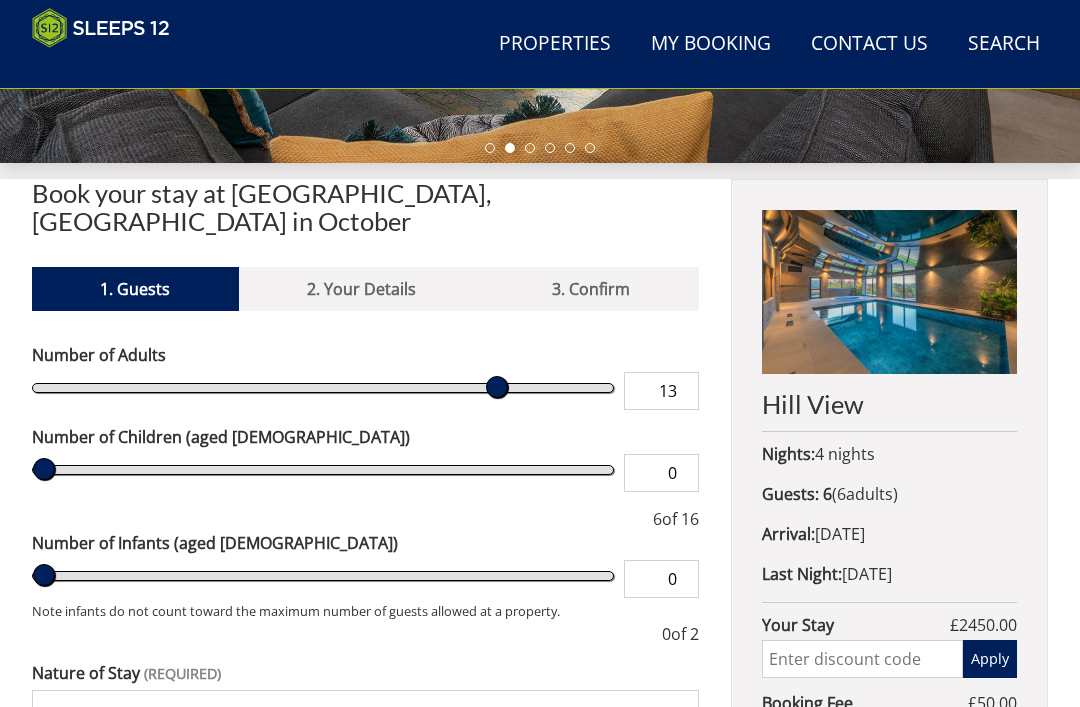 type on "14" 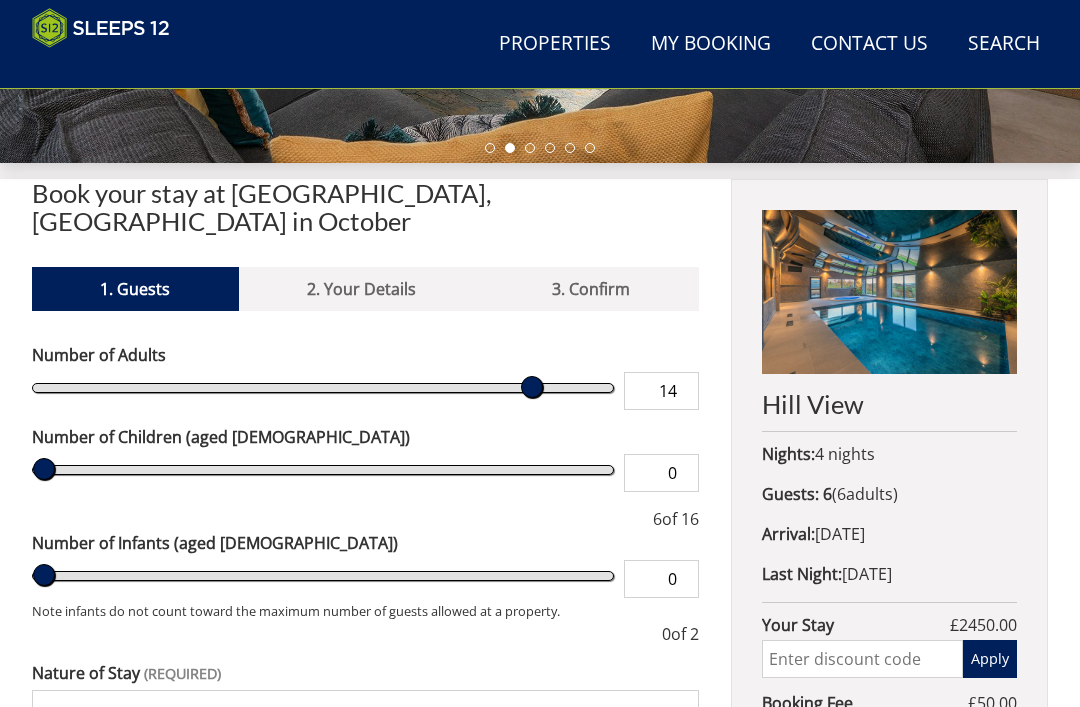 type on "15" 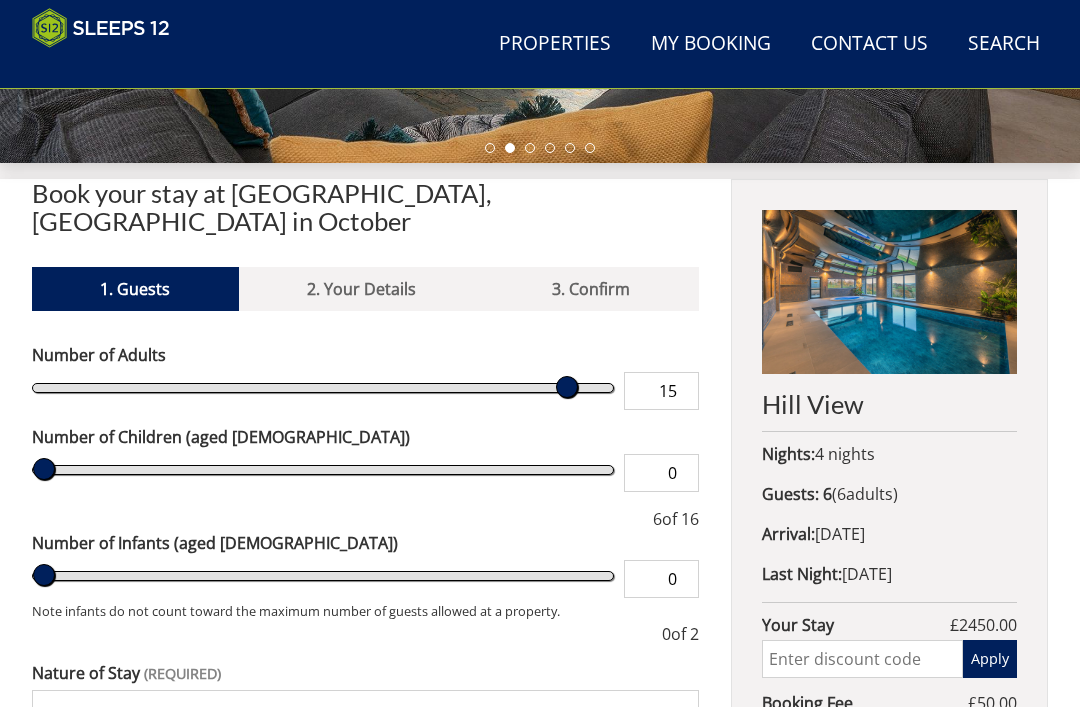 type on "16" 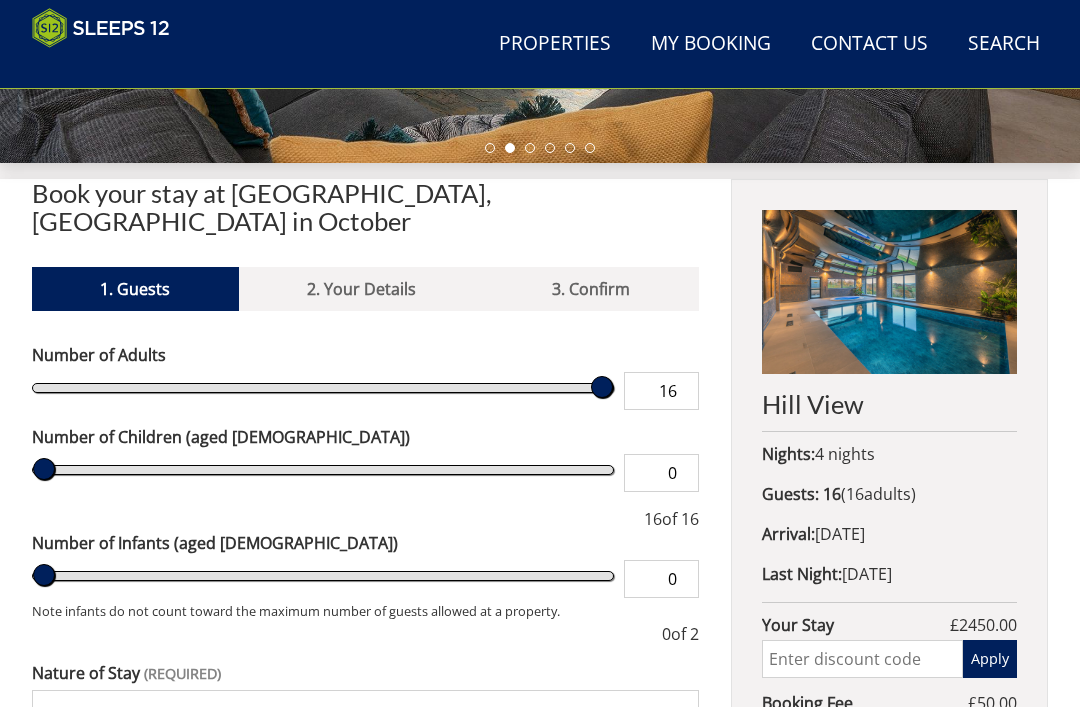 type on "16" 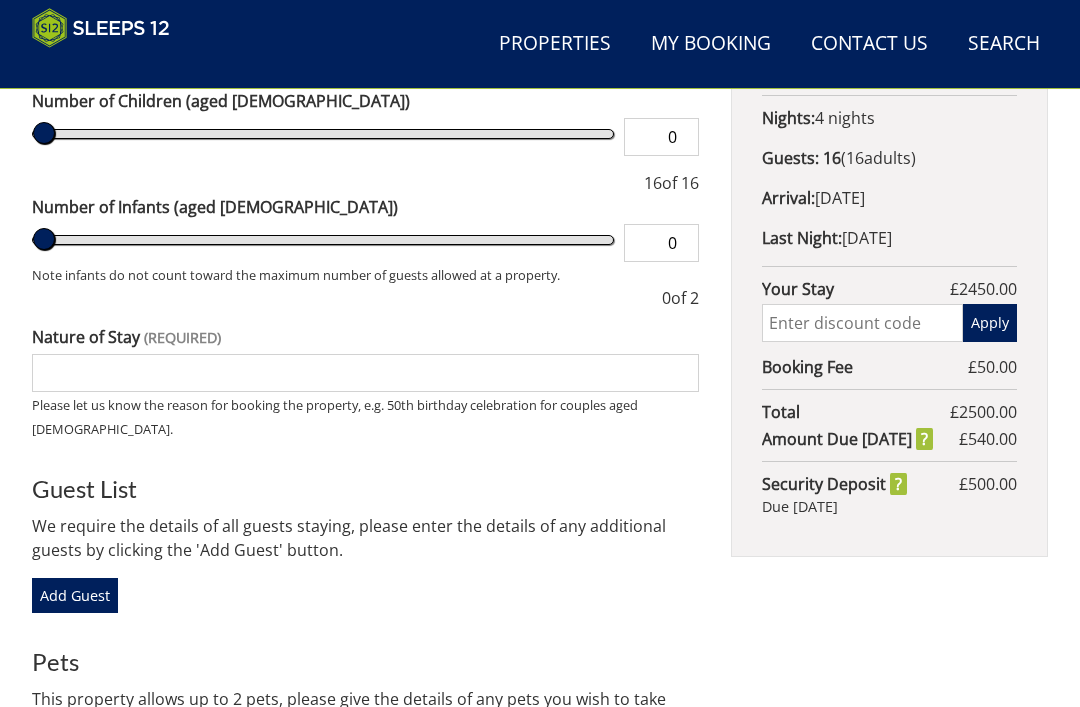 scroll, scrollTop: 923, scrollLeft: 0, axis: vertical 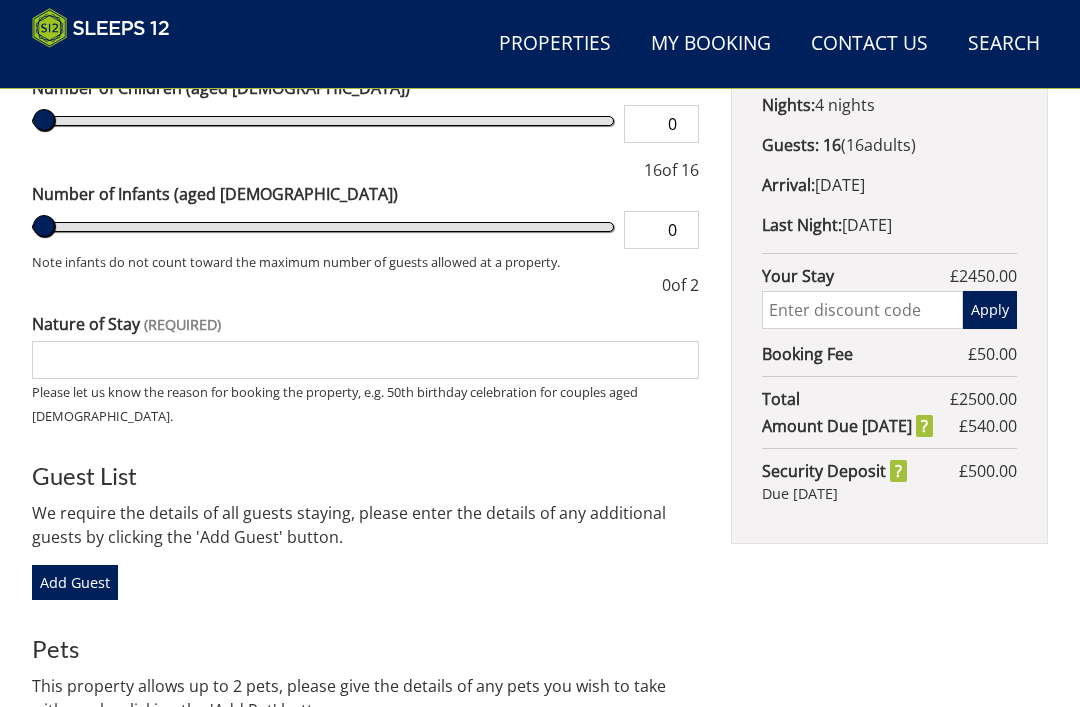 click on "Nature of Stay" at bounding box center [365, 361] 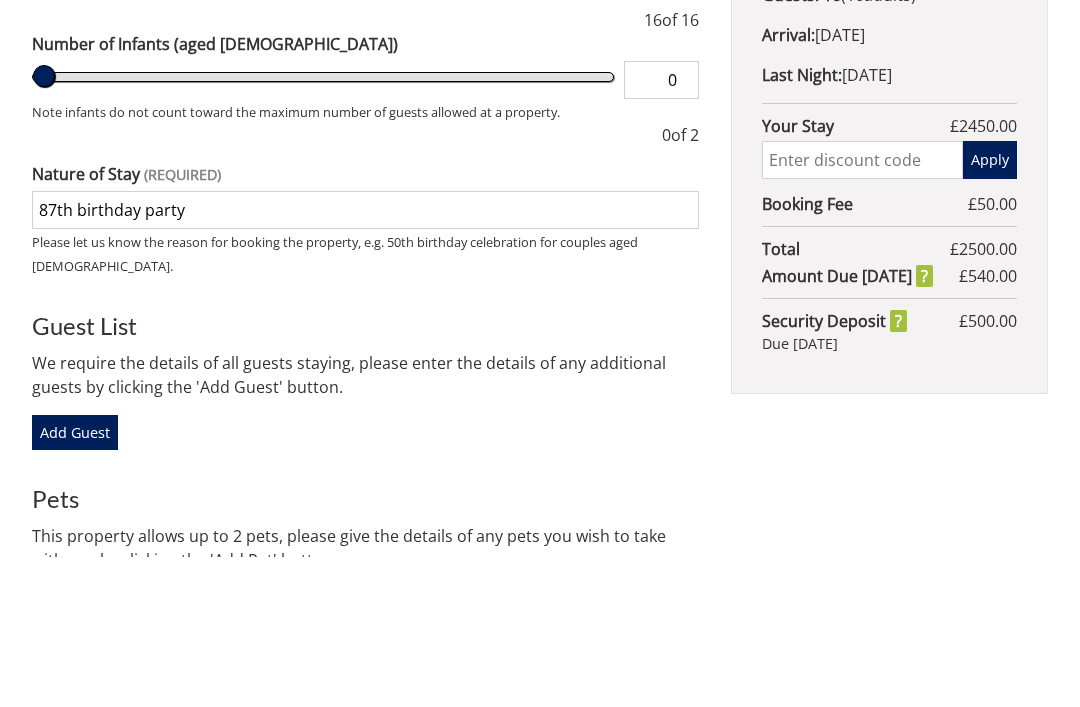 scroll, scrollTop: 1074, scrollLeft: 0, axis: vertical 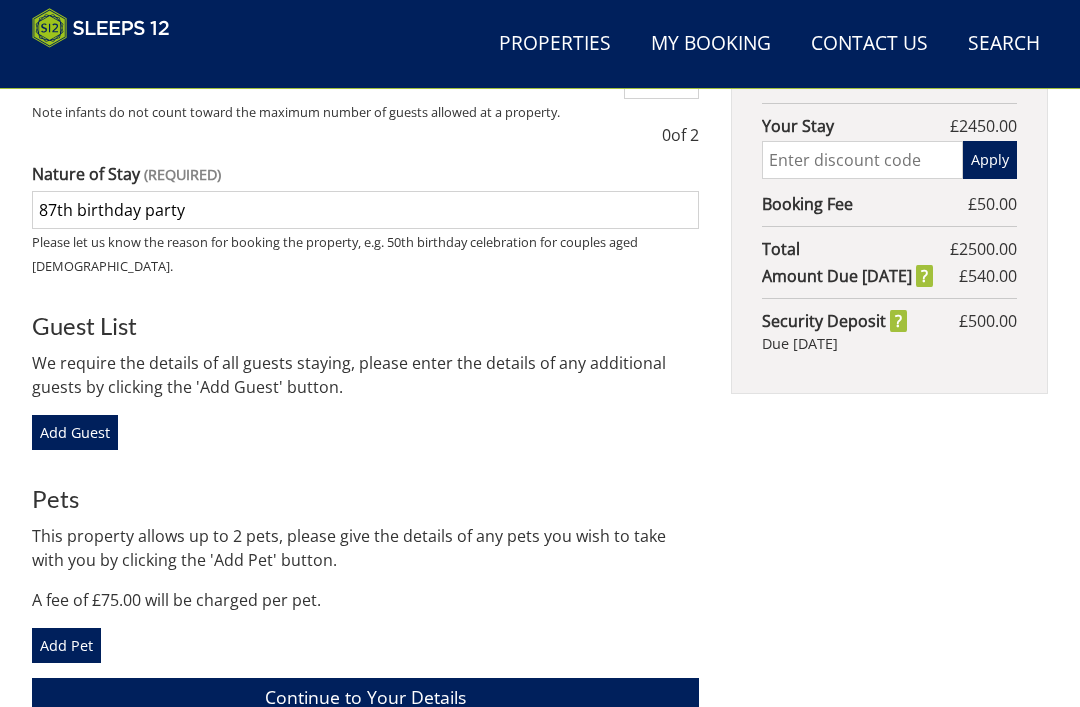 type on "87th birthday party" 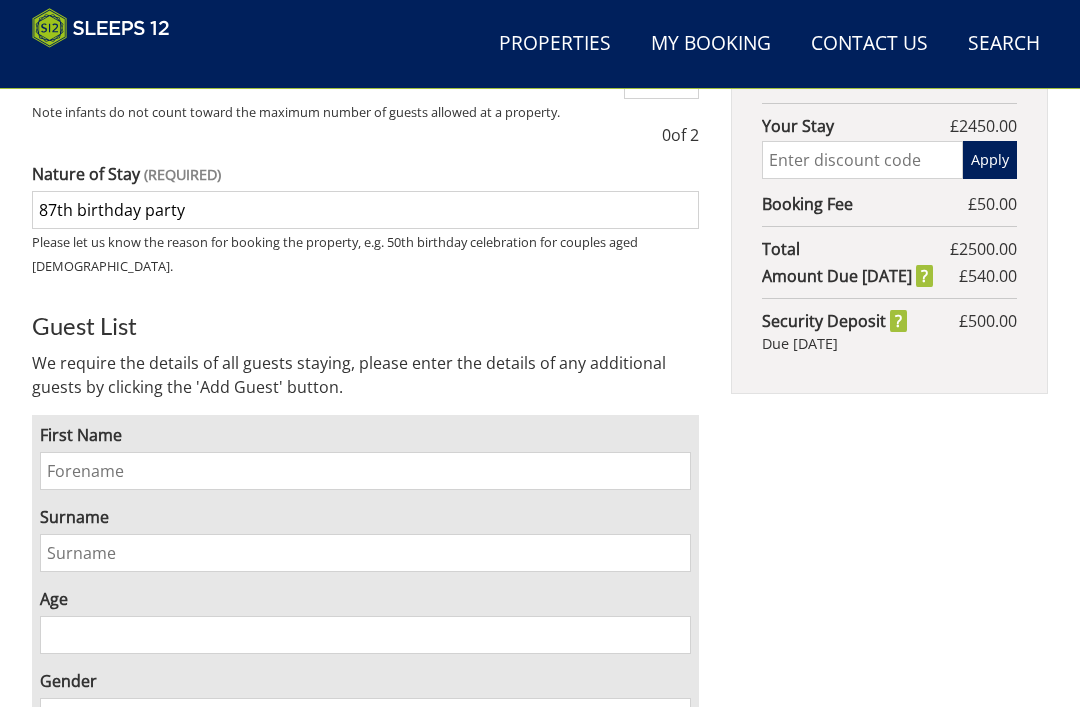 click on "First Name" at bounding box center (365, 471) 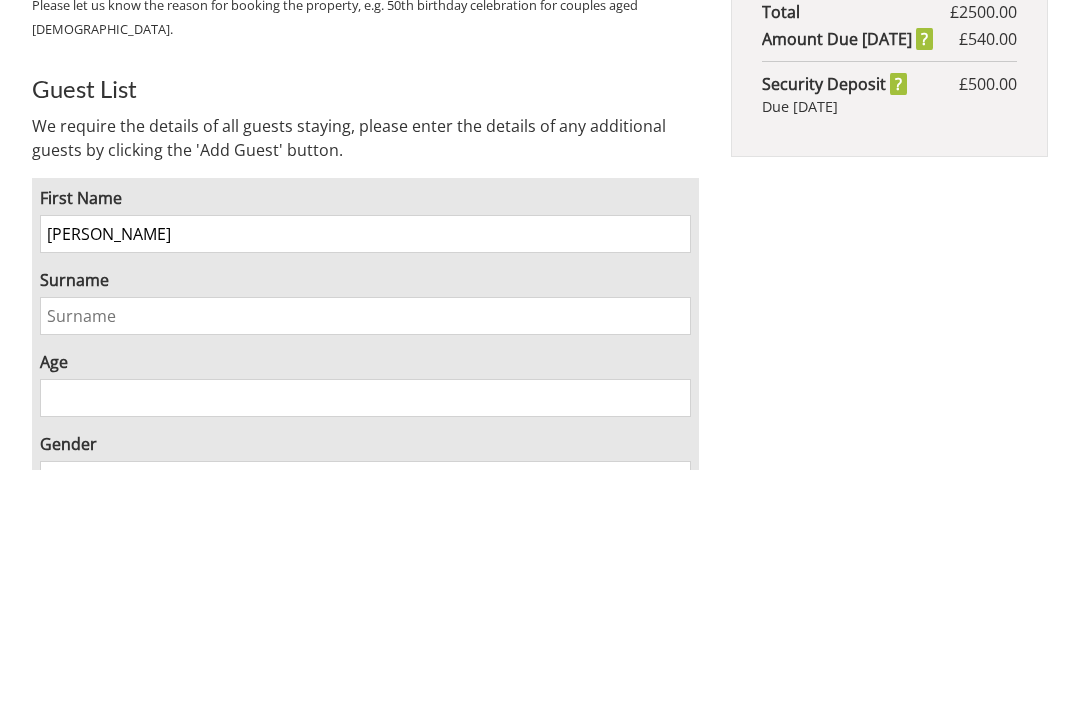 type on "[PERSON_NAME]" 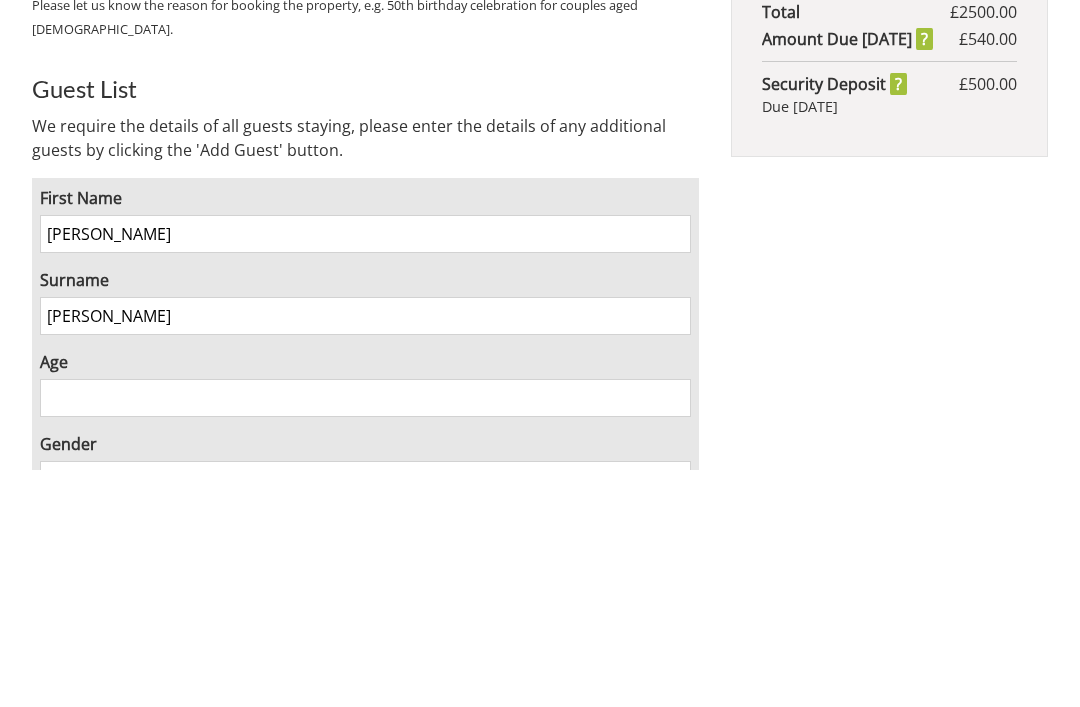 type on "[PERSON_NAME]" 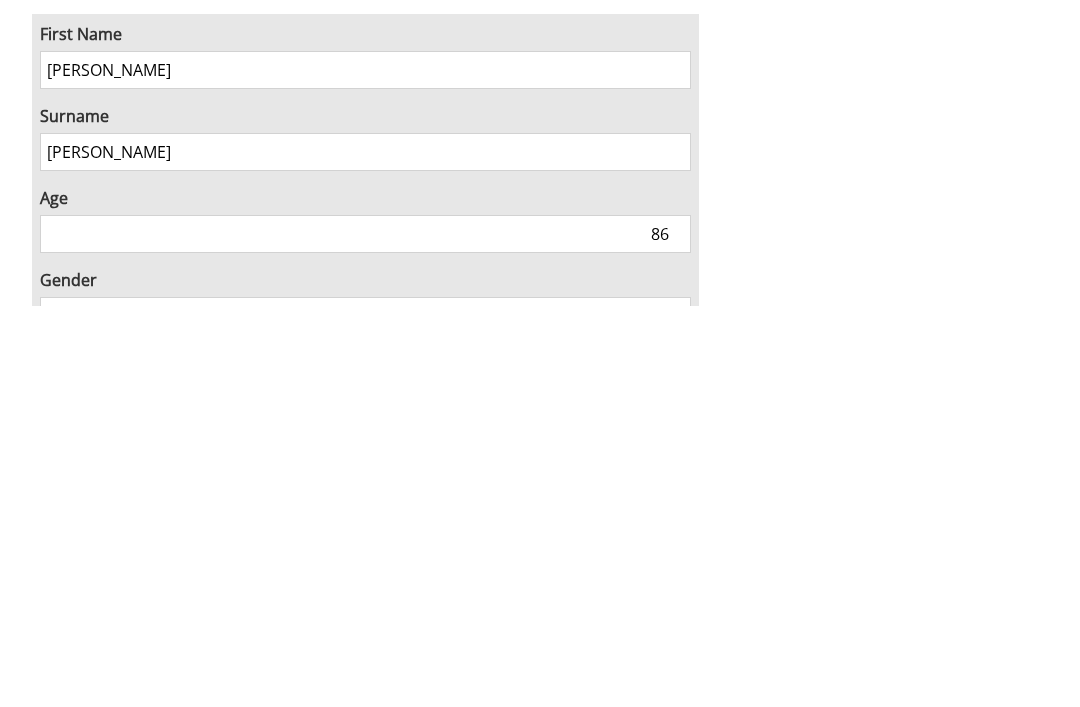 type on "86" 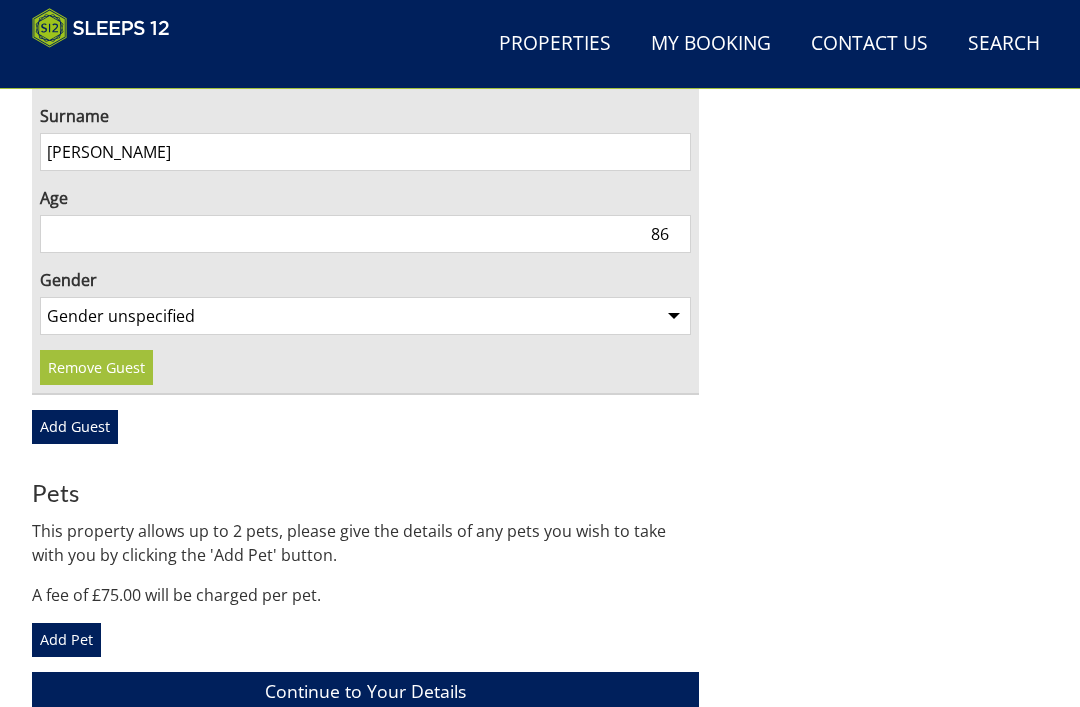 select on "gender_[DEMOGRAPHIC_DATA]" 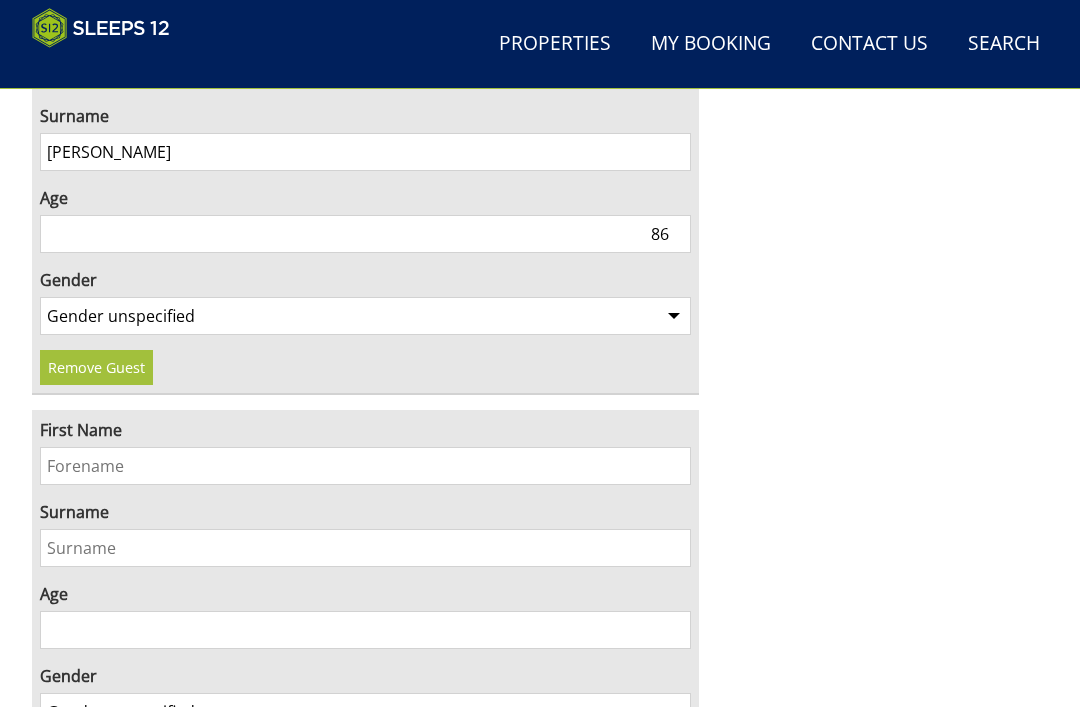 click on "First Name" at bounding box center (365, 466) 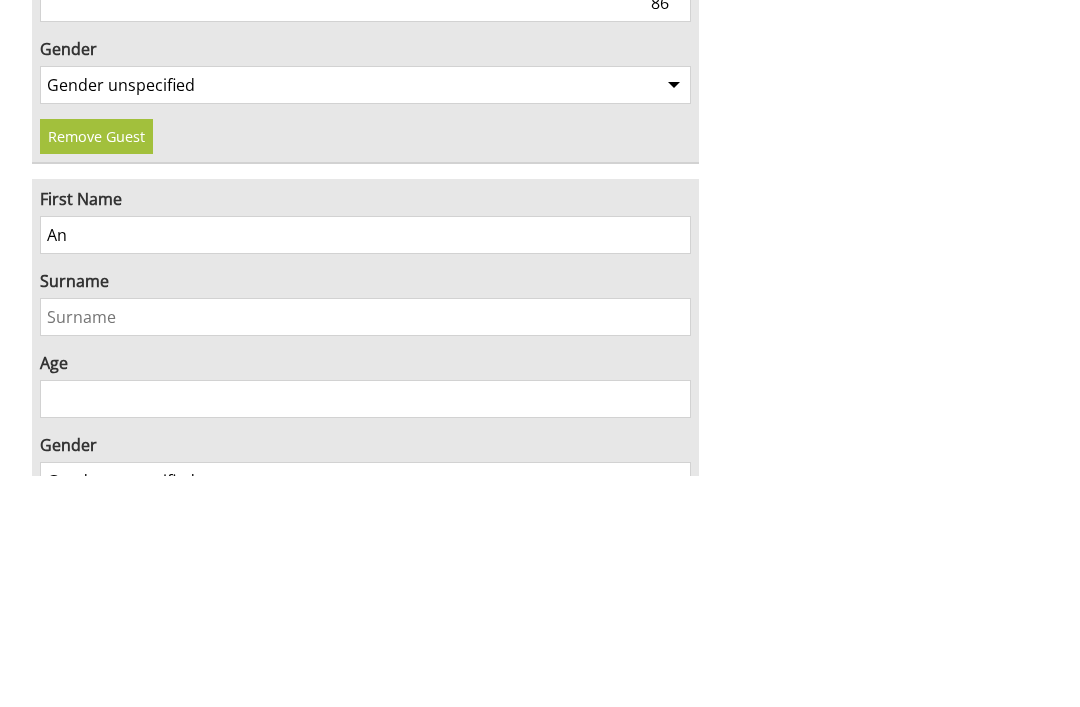 type on "A" 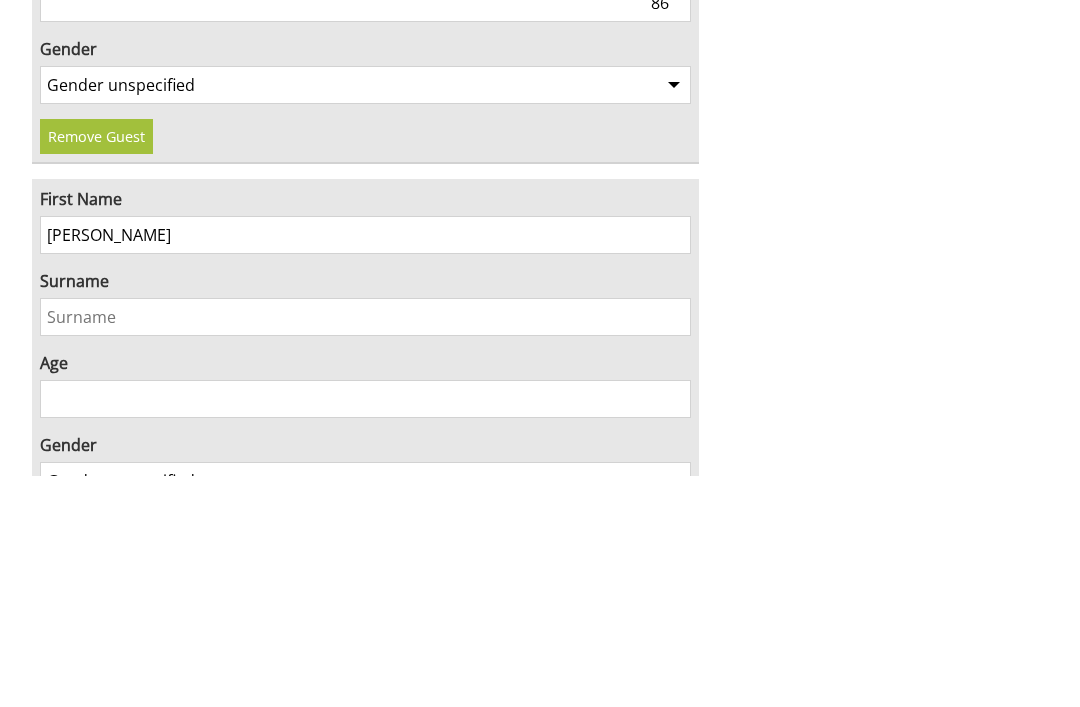 type on "[PERSON_NAME]" 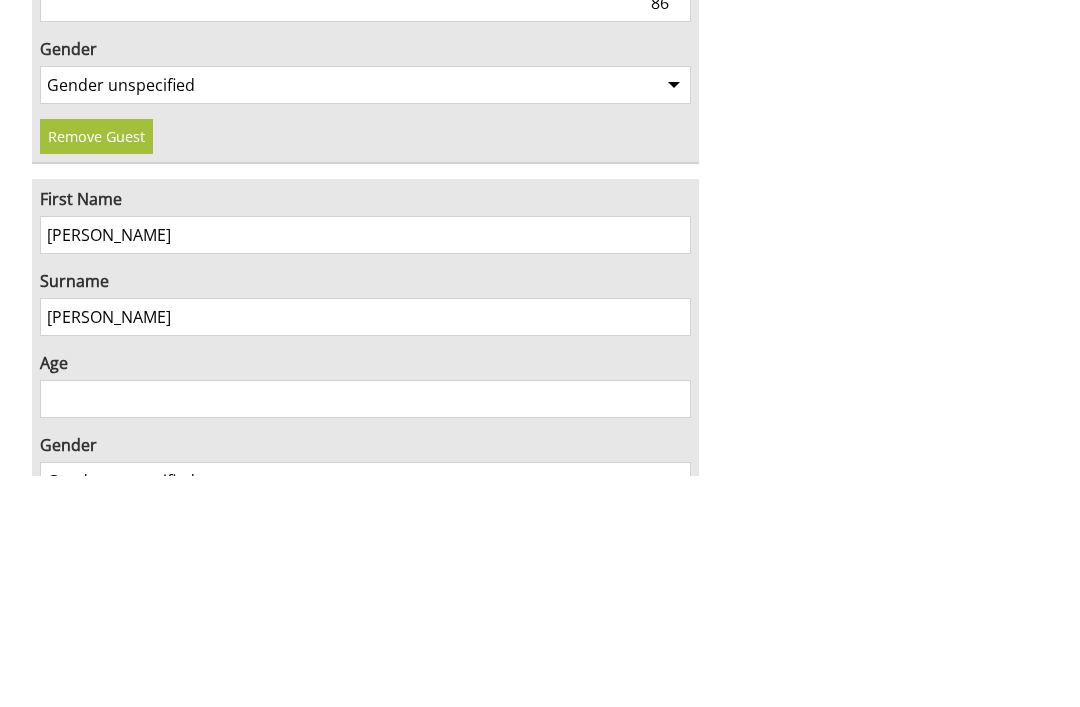 type on "[PERSON_NAME]" 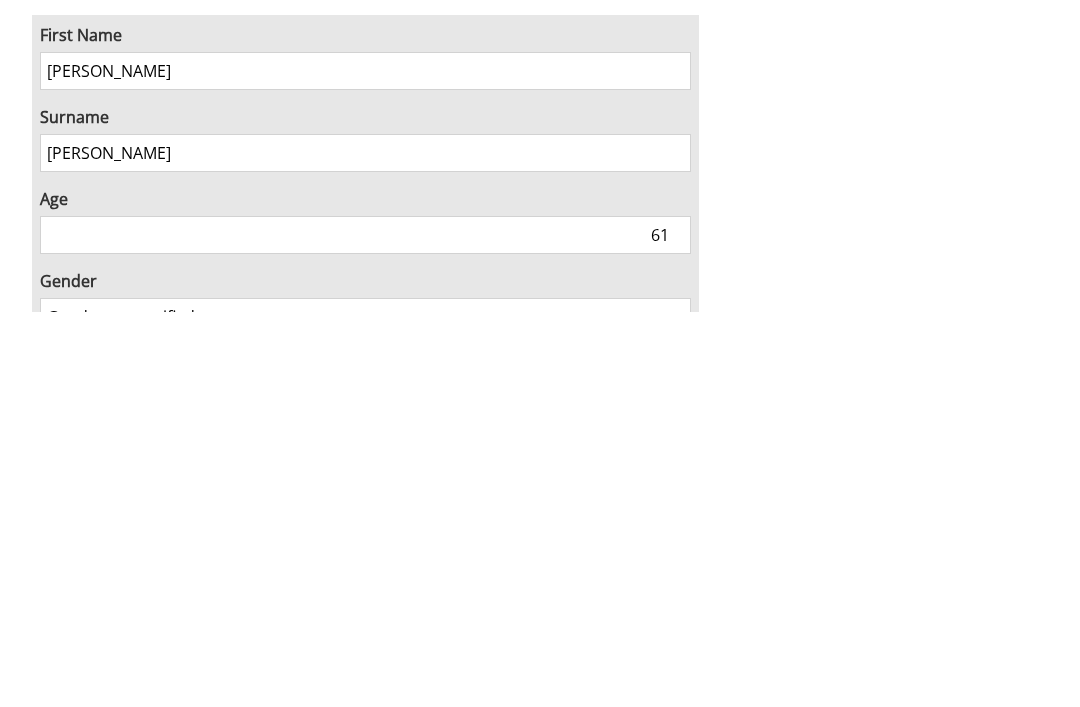 type on "61" 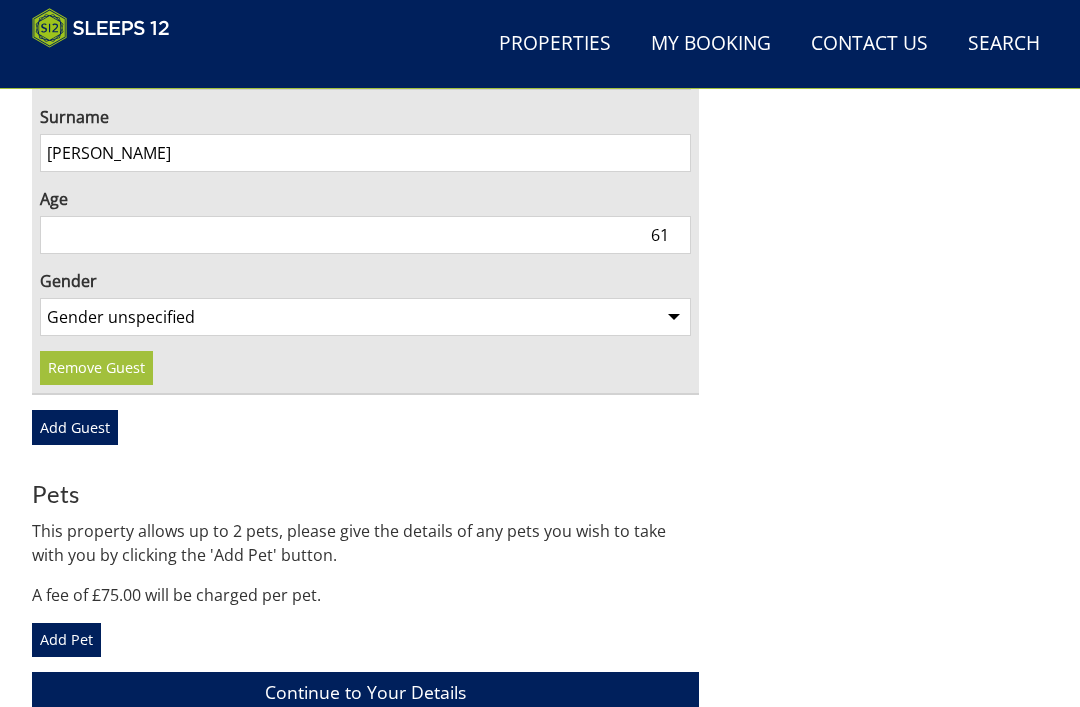 select on "gender_[DEMOGRAPHIC_DATA]" 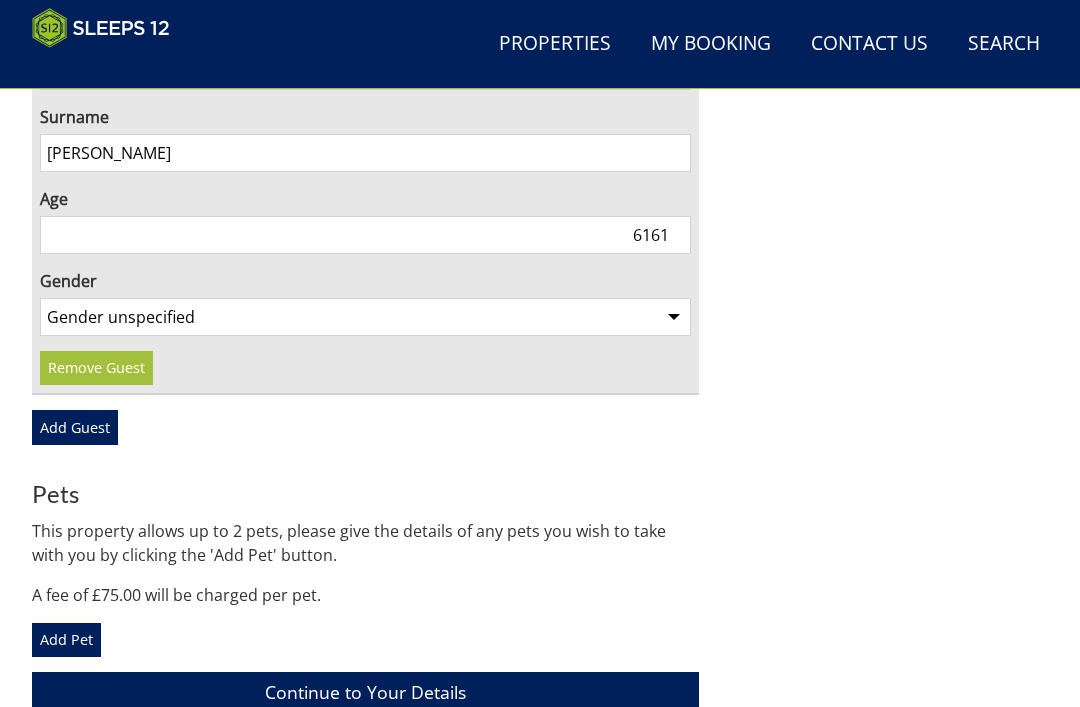 click on "6161" at bounding box center (365, 235) 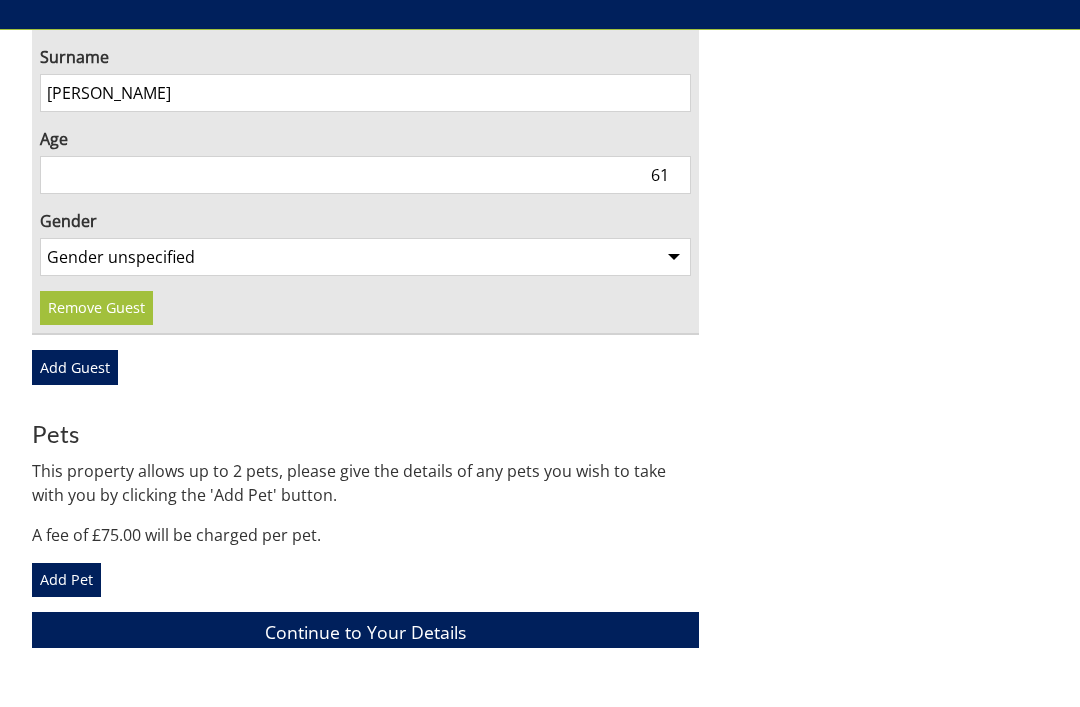 type on "61" 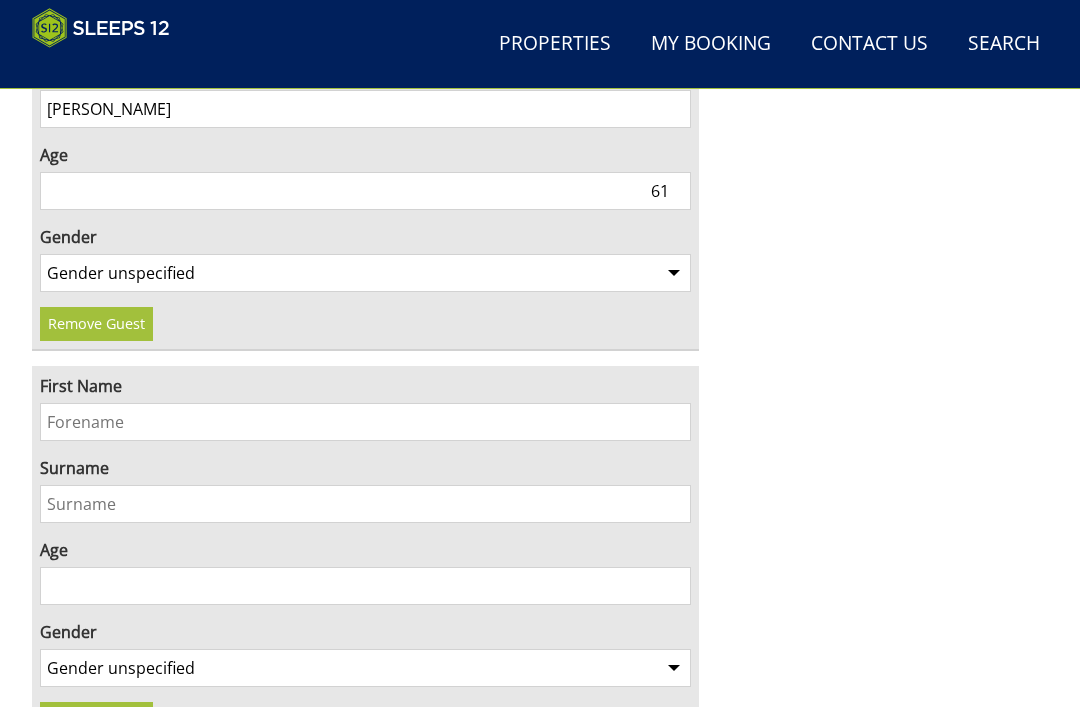 scroll, scrollTop: 1916, scrollLeft: 0, axis: vertical 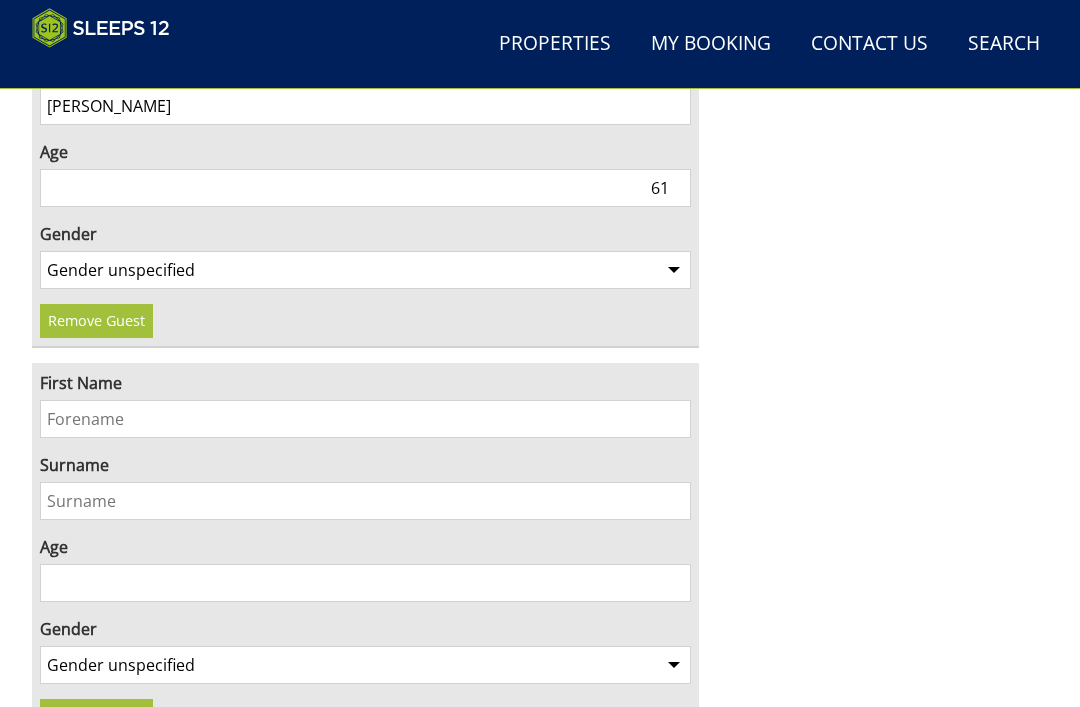 click on "First Name" at bounding box center [365, 420] 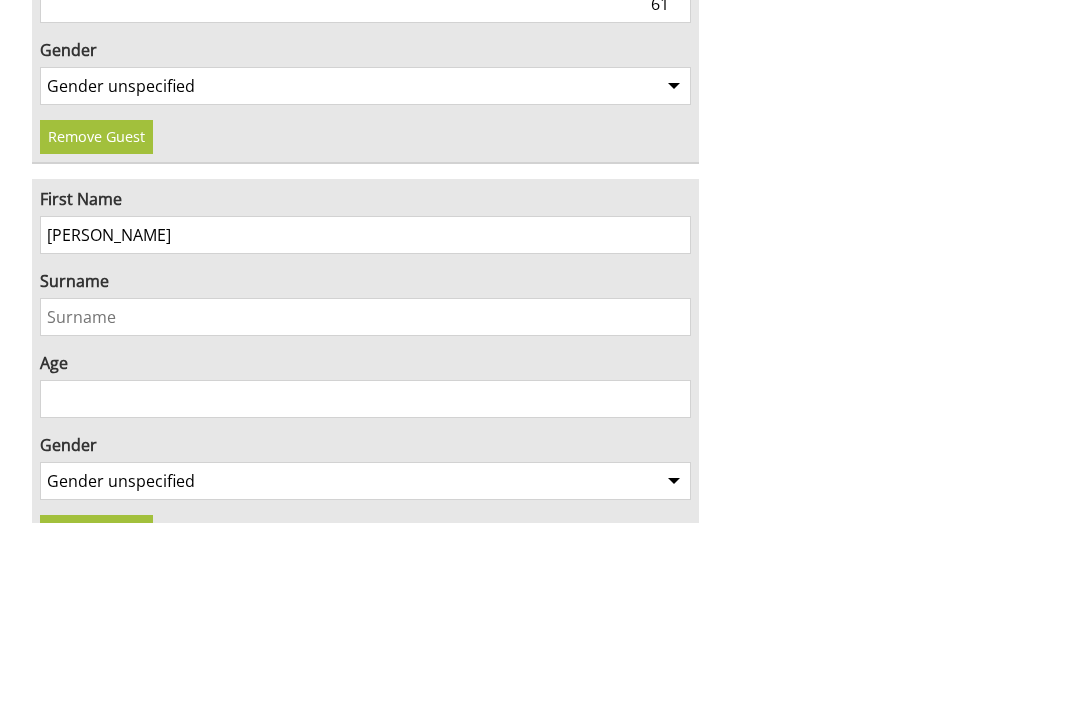 type on "[PERSON_NAME]" 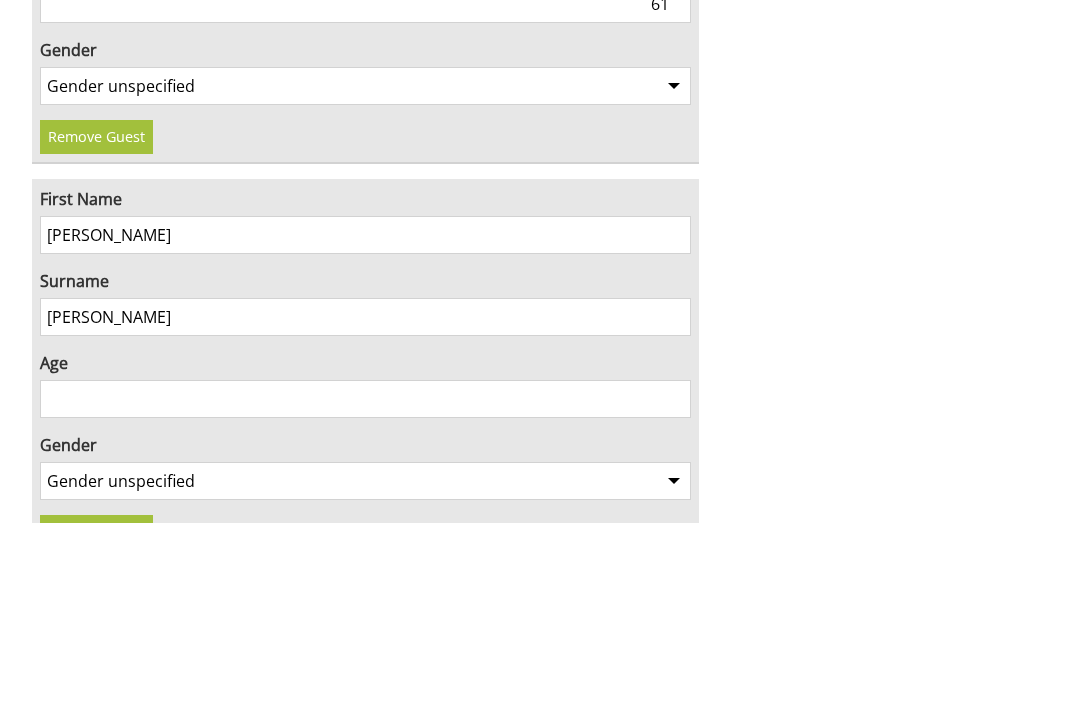 type on "[PERSON_NAME]" 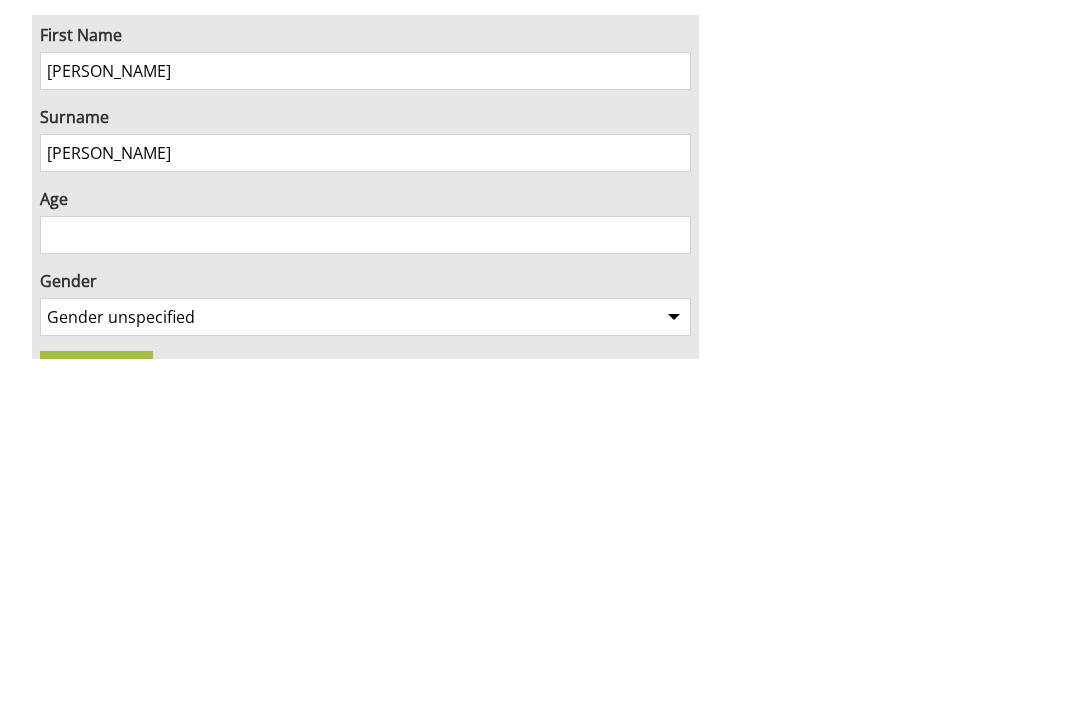 click on "Gender unspecified
Gender [DEMOGRAPHIC_DATA]
Gender [DEMOGRAPHIC_DATA]" at bounding box center (365, 666) 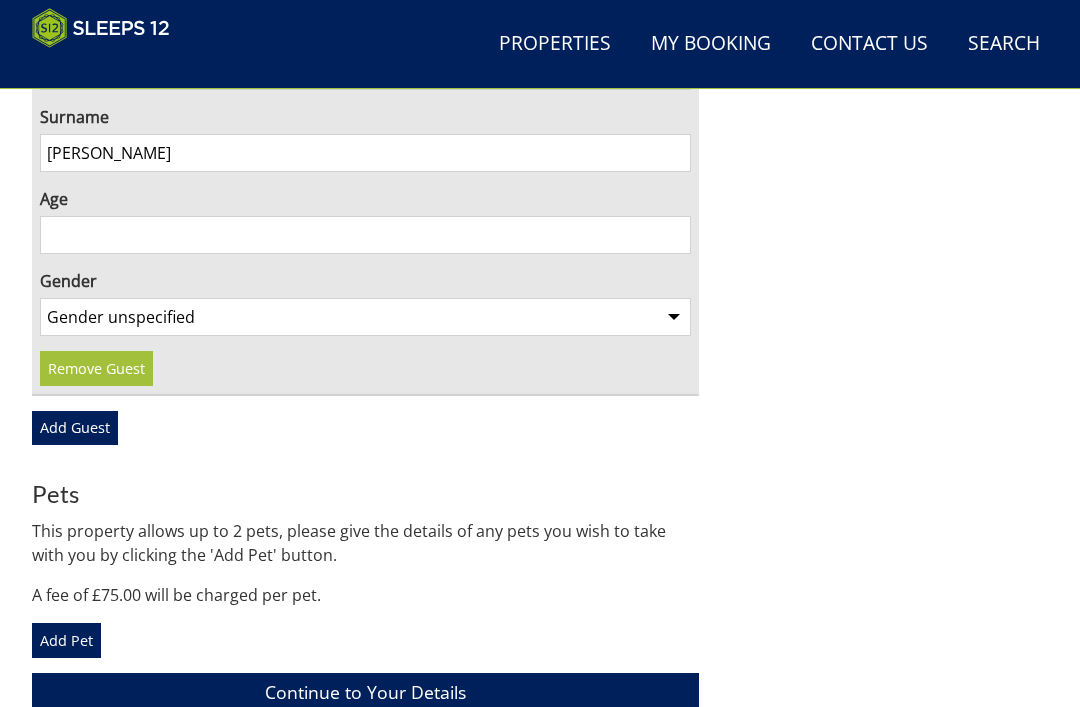 select on "gender_[DEMOGRAPHIC_DATA]" 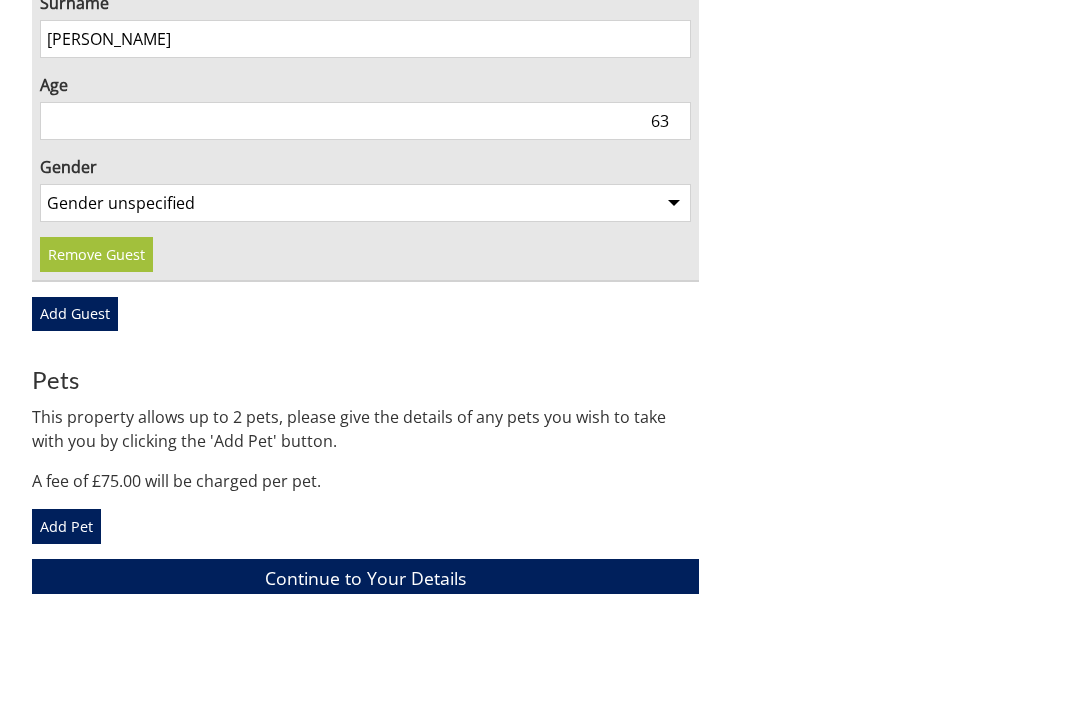 type on "63" 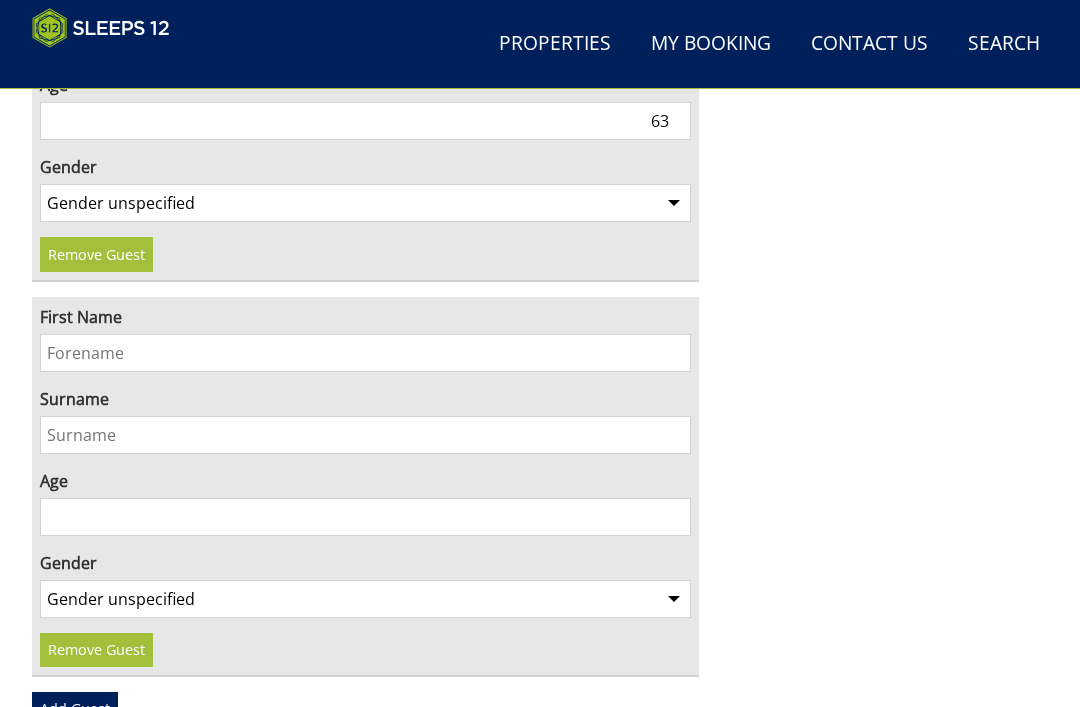 click on "First Name" at bounding box center [365, 353] 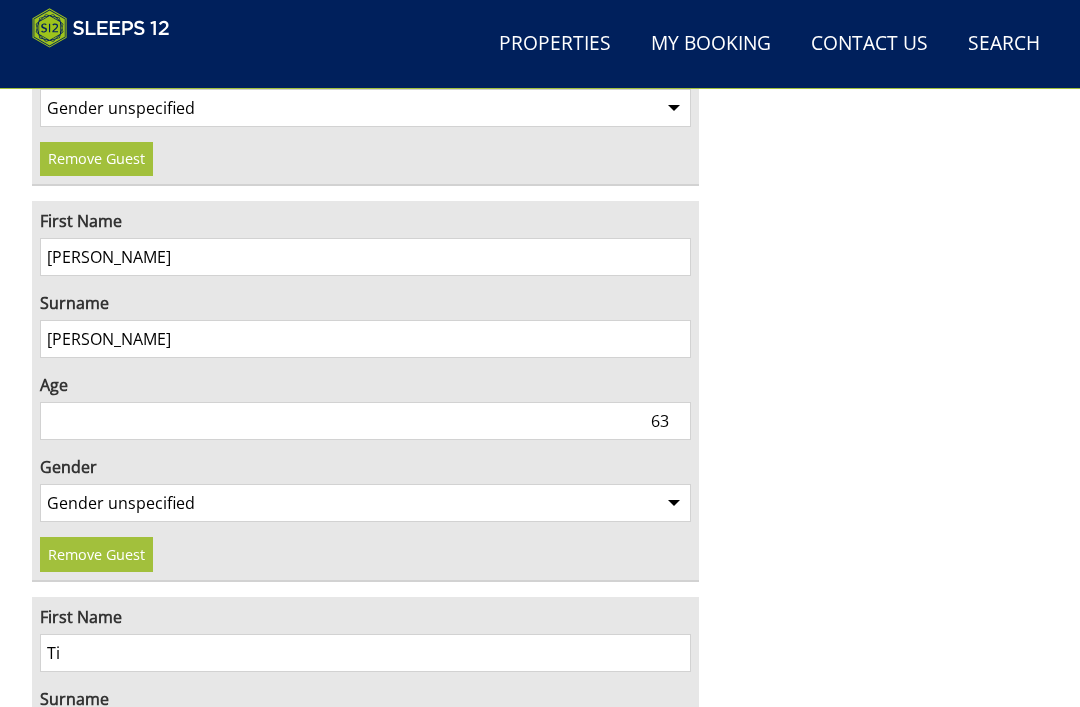 scroll, scrollTop: 2078, scrollLeft: 0, axis: vertical 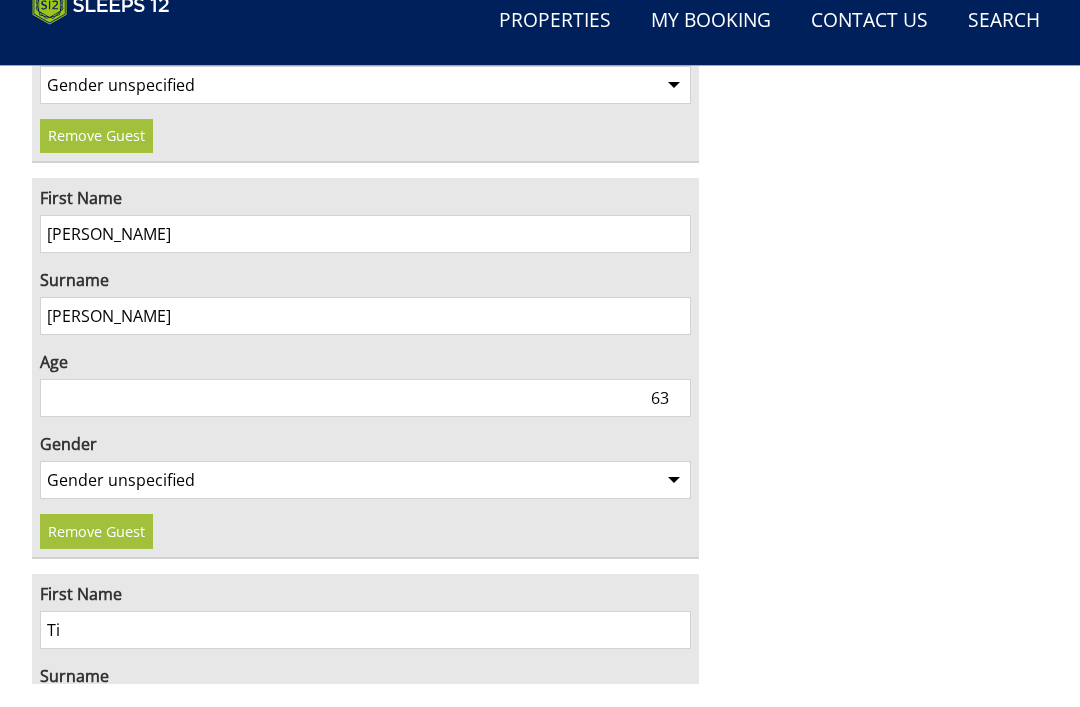 type on "Ti" 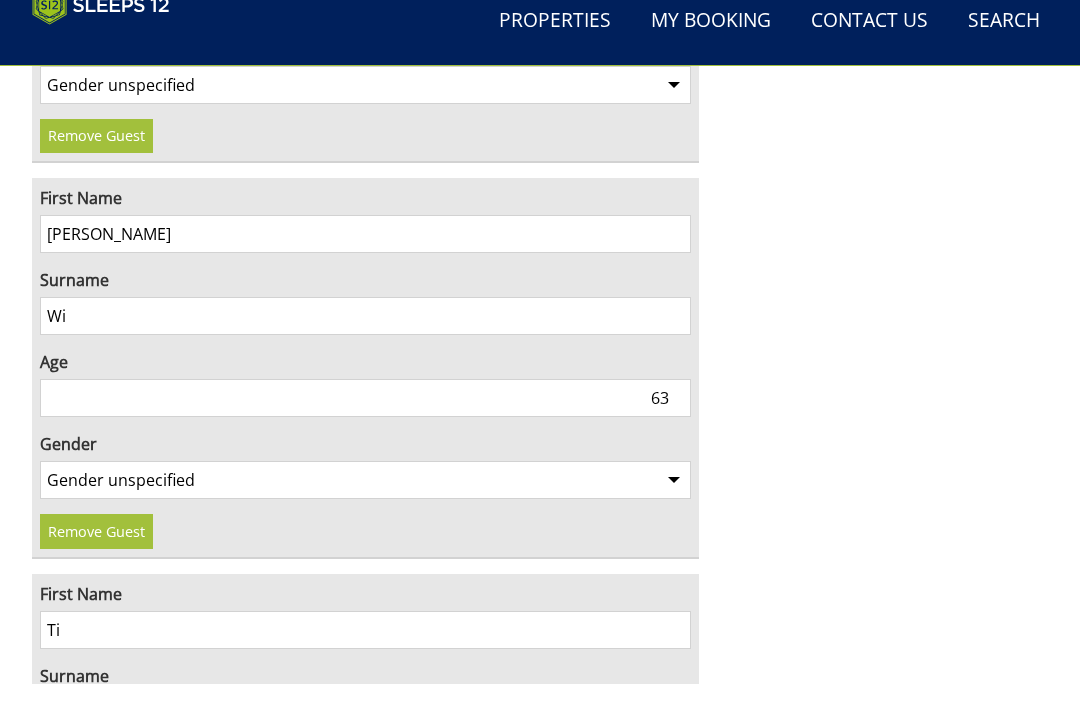 type on "W" 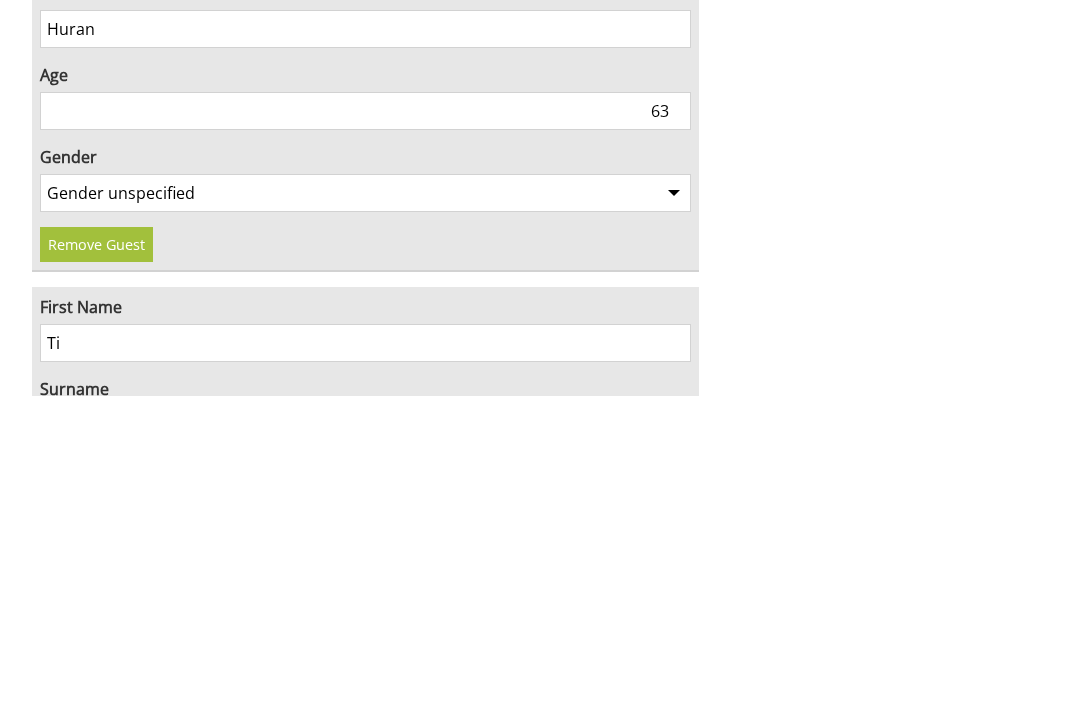 type on "Huran" 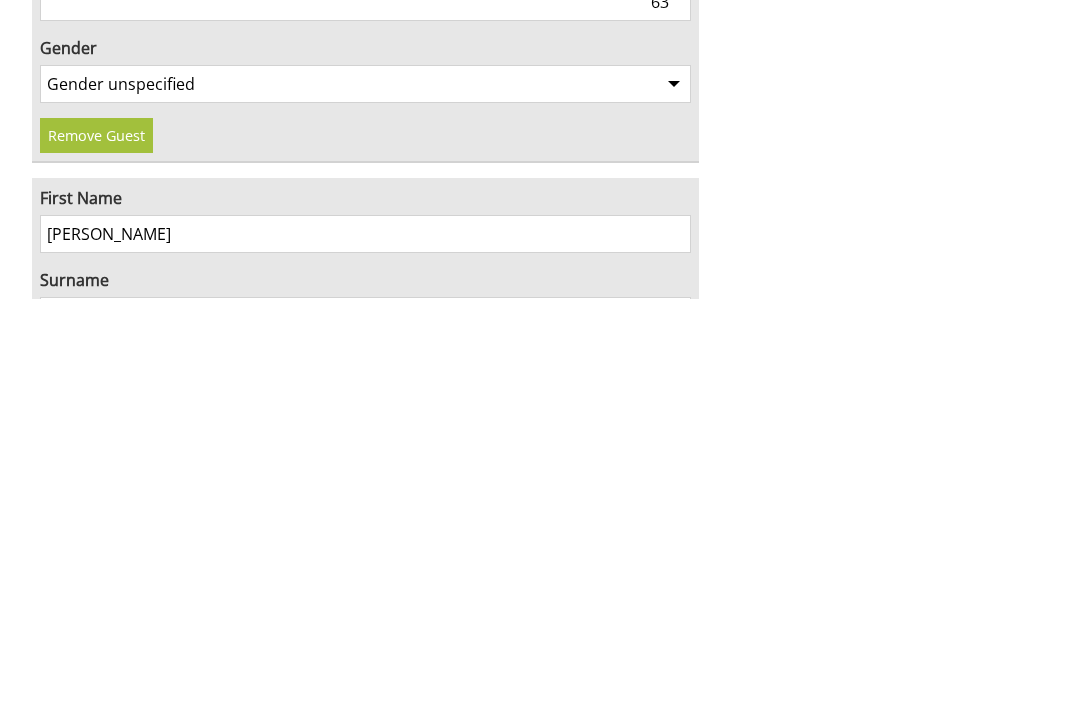 scroll, scrollTop: 2091, scrollLeft: 0, axis: vertical 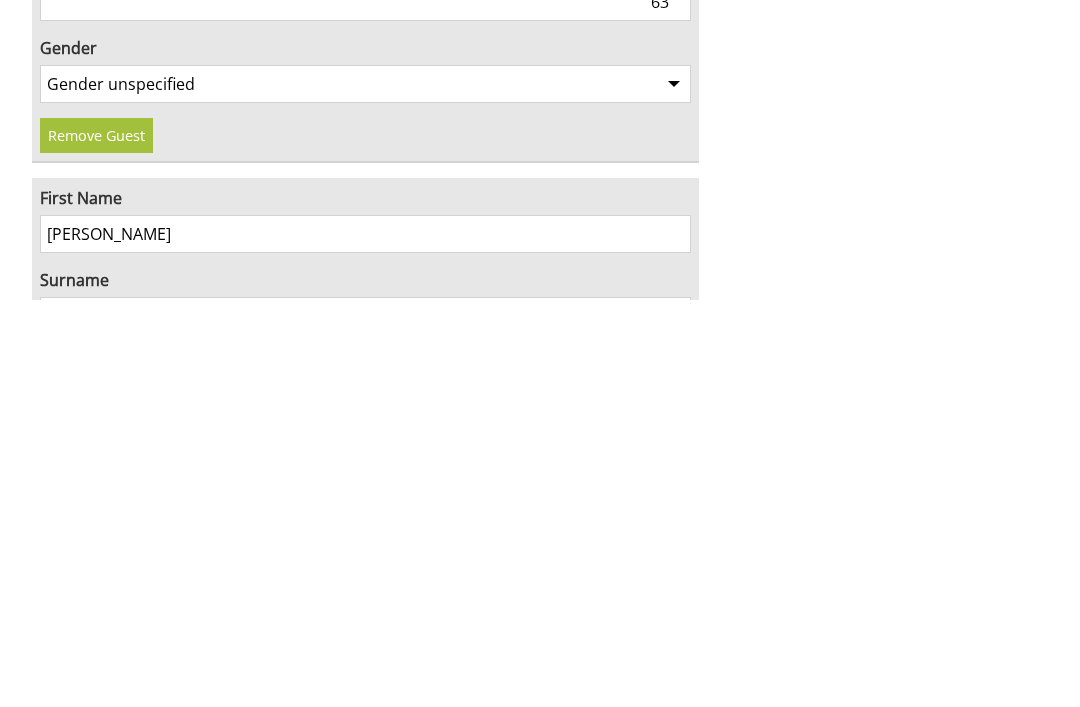 type on "[PERSON_NAME]" 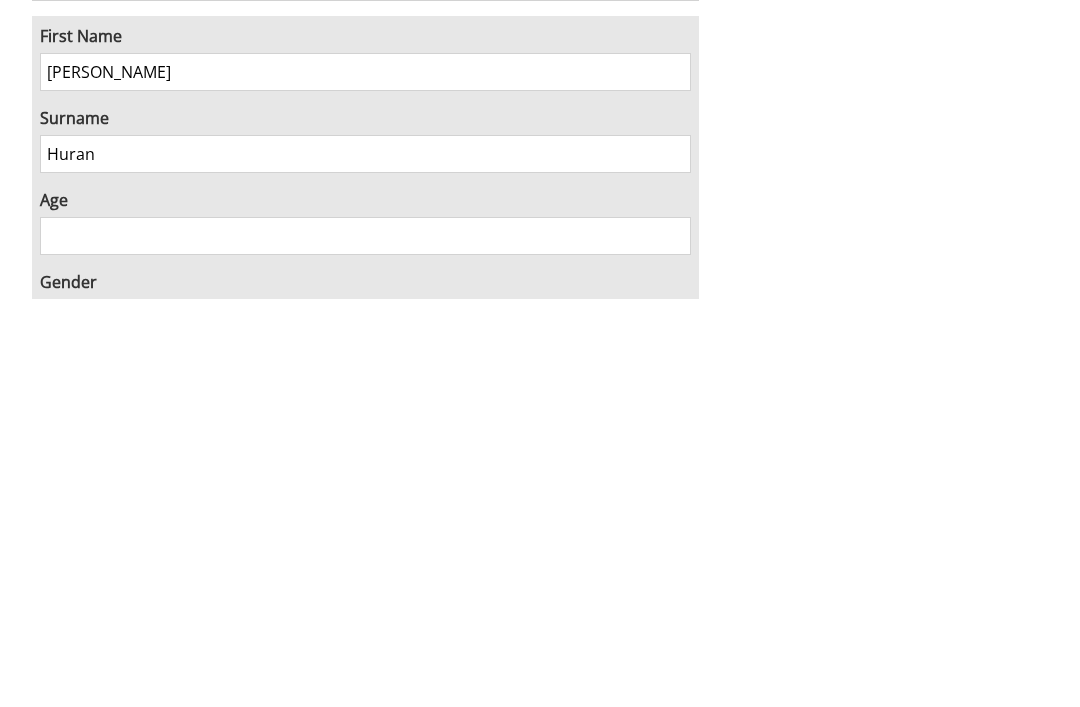 click on "Huran" at bounding box center (365, 562) 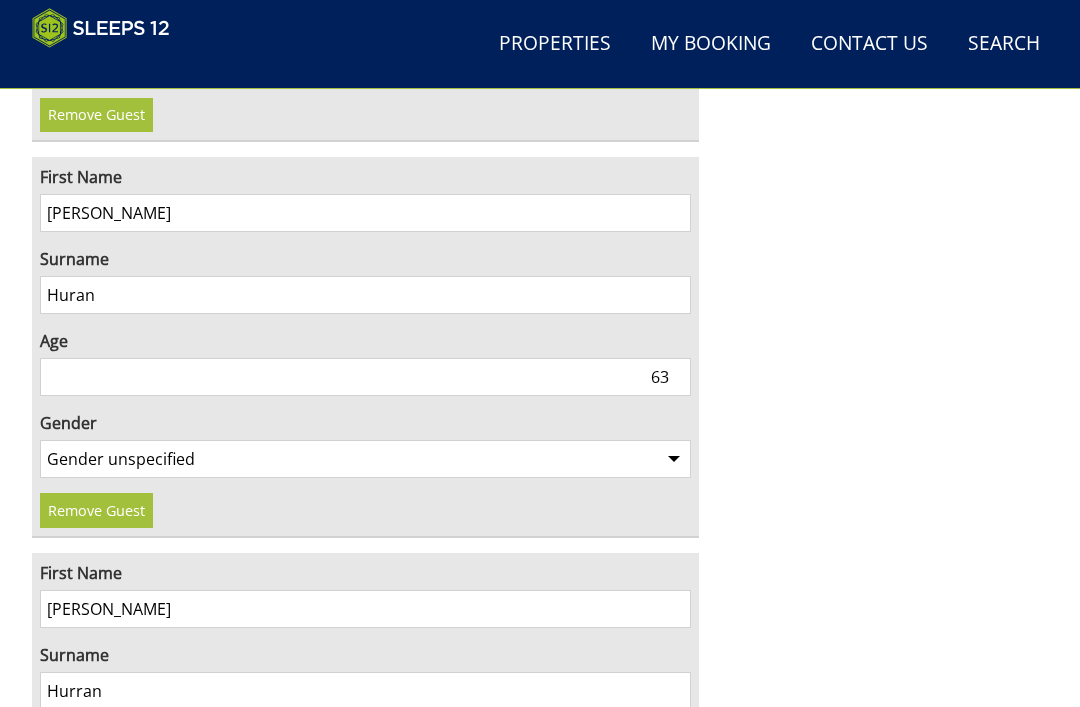 scroll, scrollTop: 1982, scrollLeft: 0, axis: vertical 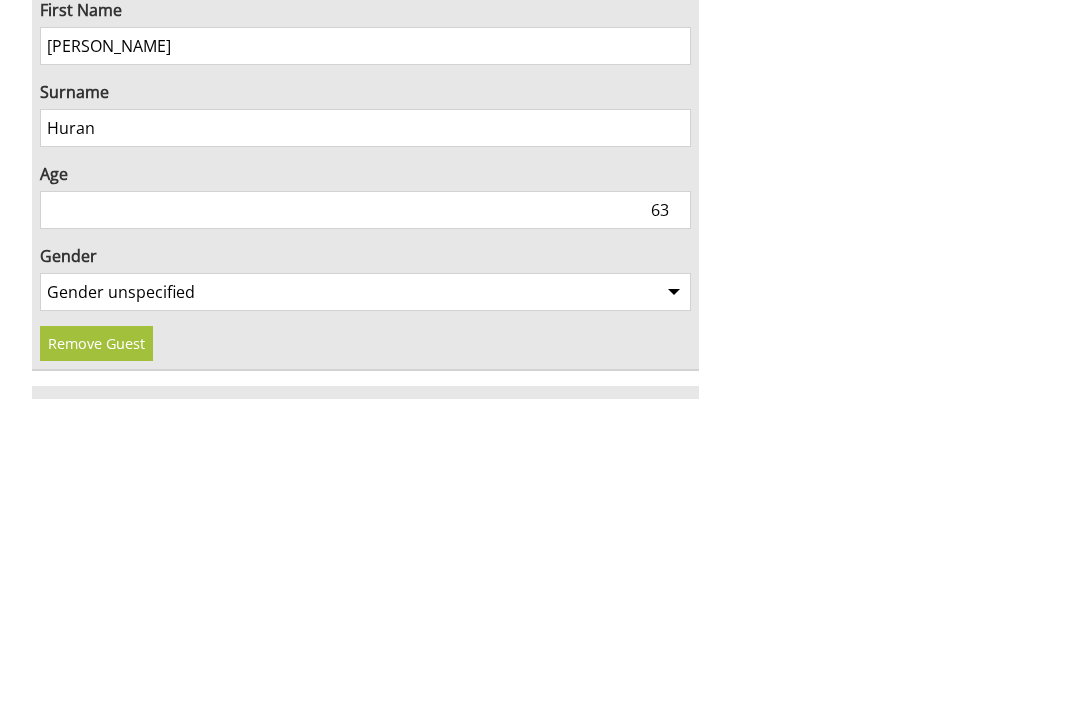 type on "Hurran" 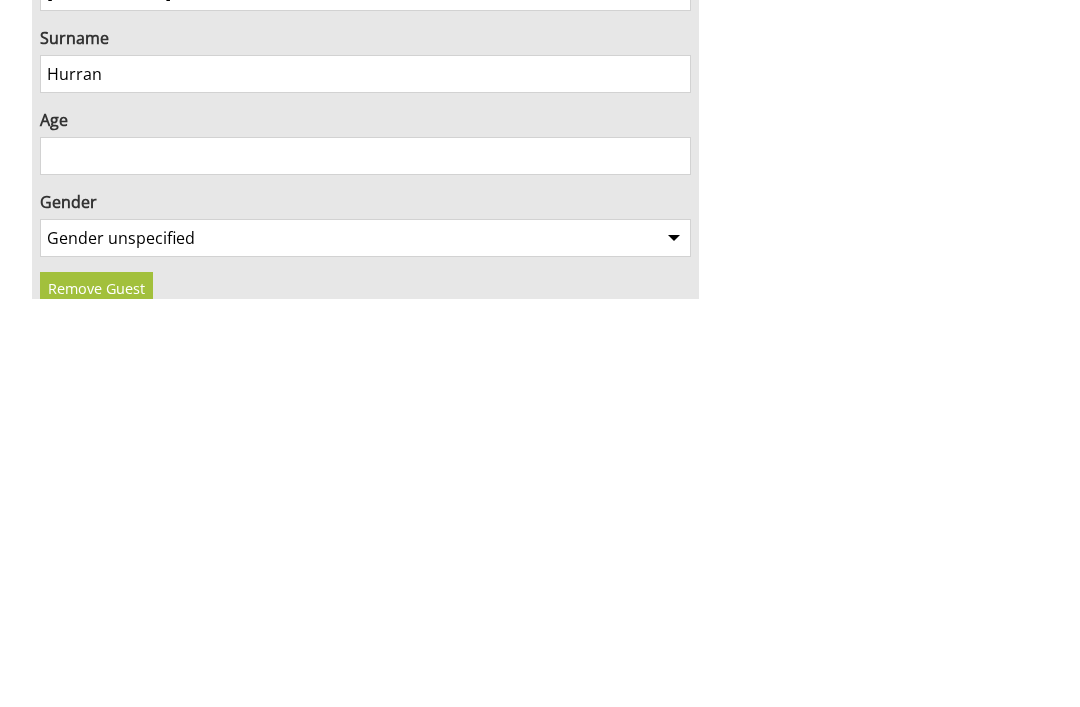 type on "Hurran" 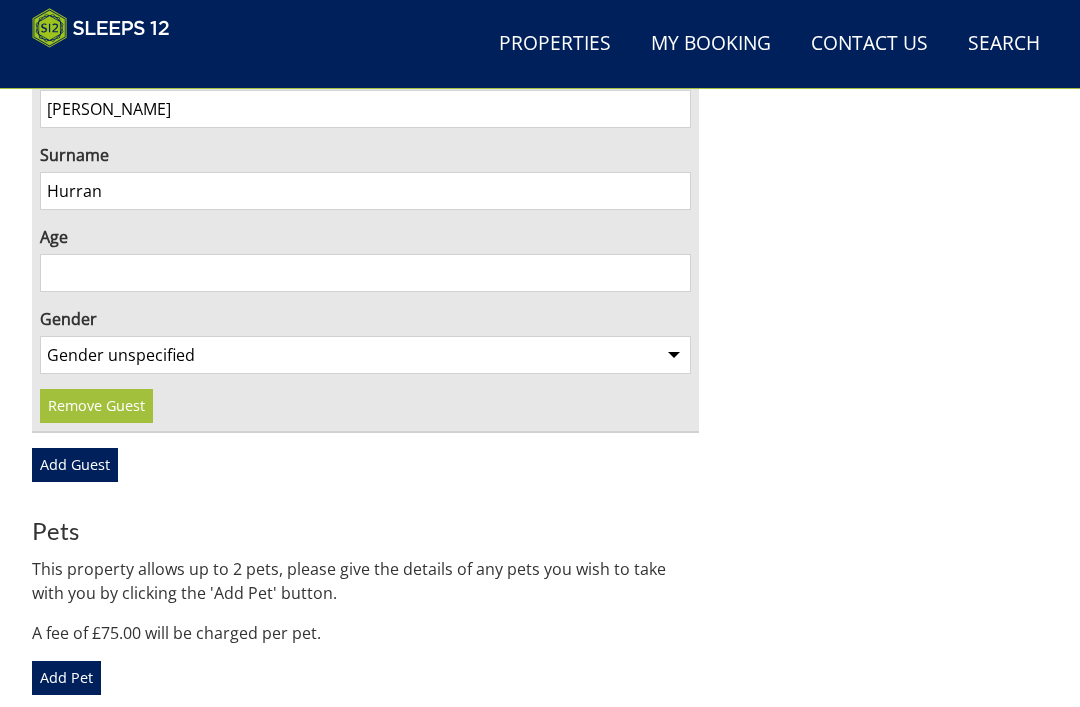 scroll, scrollTop: 2605, scrollLeft: 0, axis: vertical 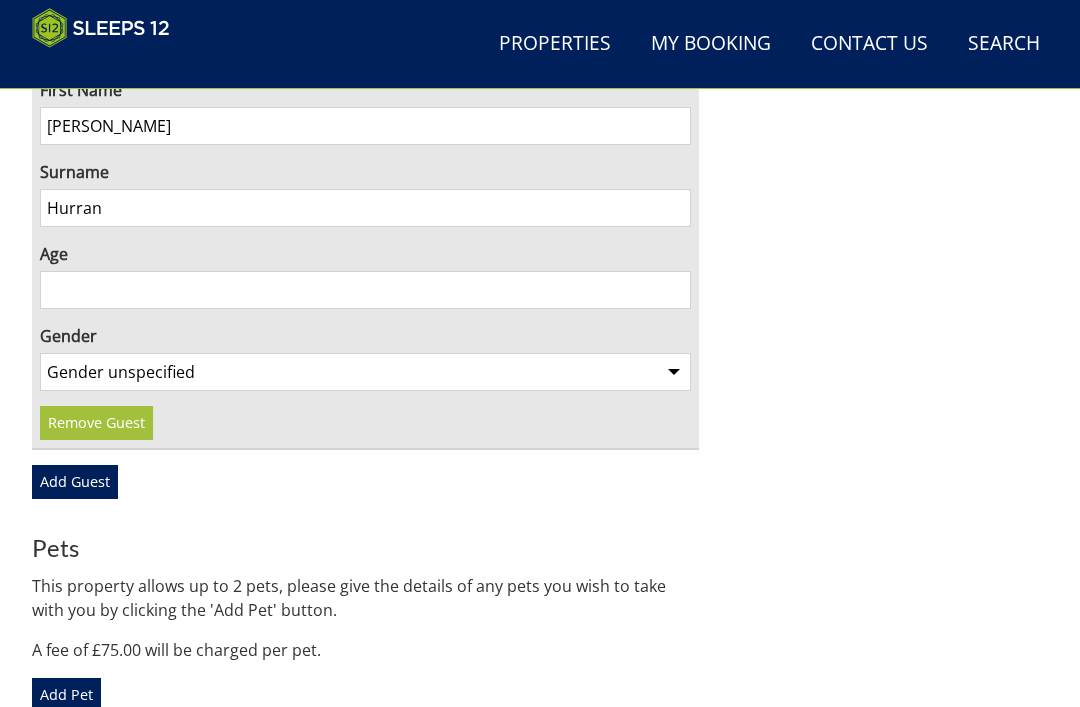 click on "Age" at bounding box center (365, 291) 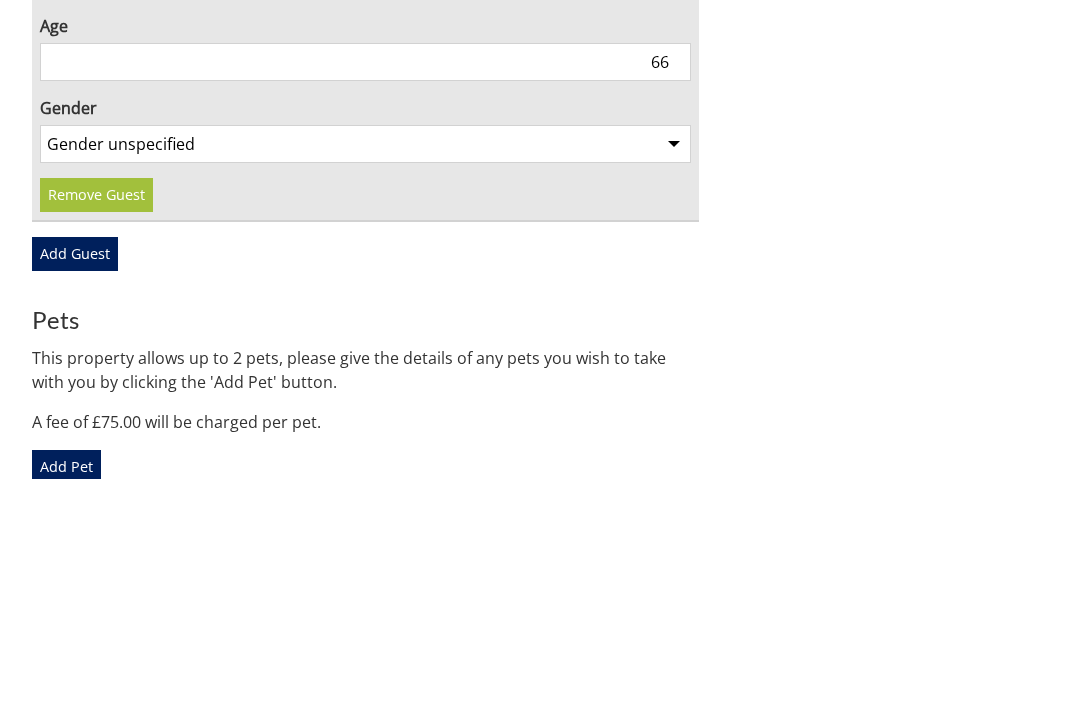 type on "66" 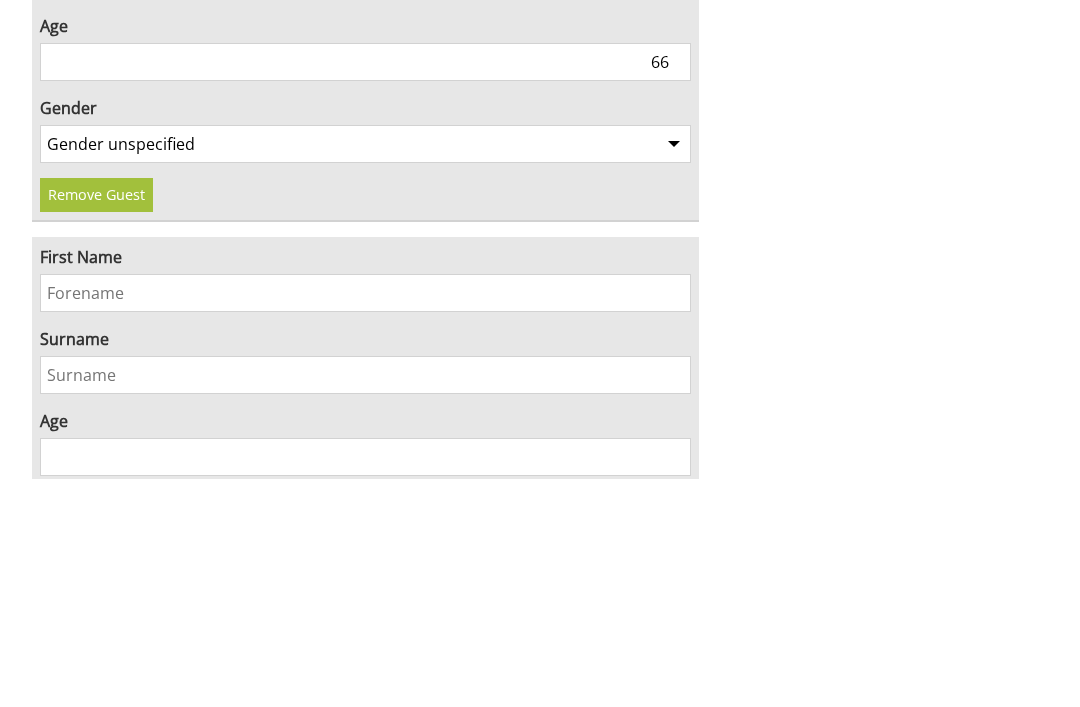 scroll, scrollTop: 2834, scrollLeft: 0, axis: vertical 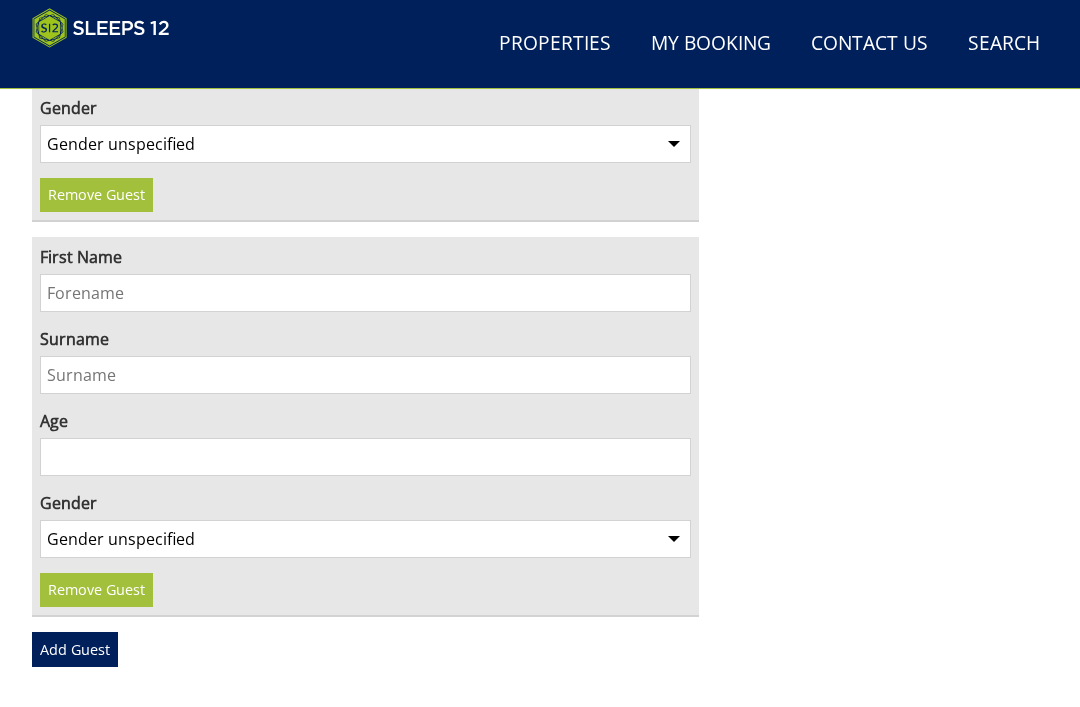click on "First Name" at bounding box center (365, 293) 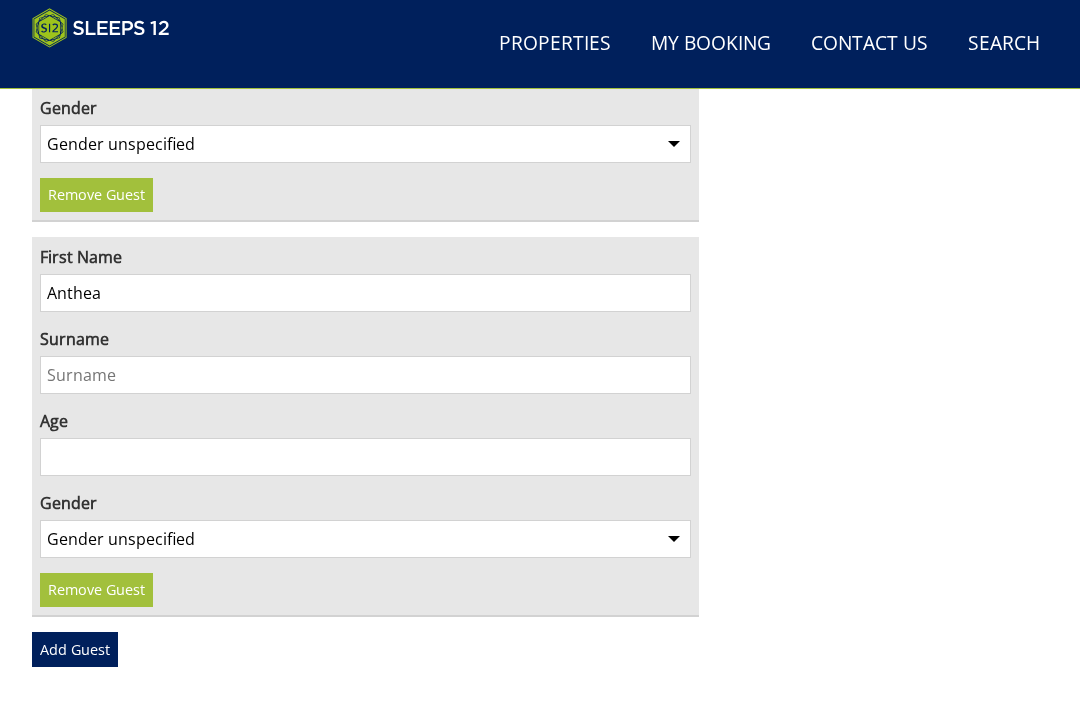 type on "Anthea" 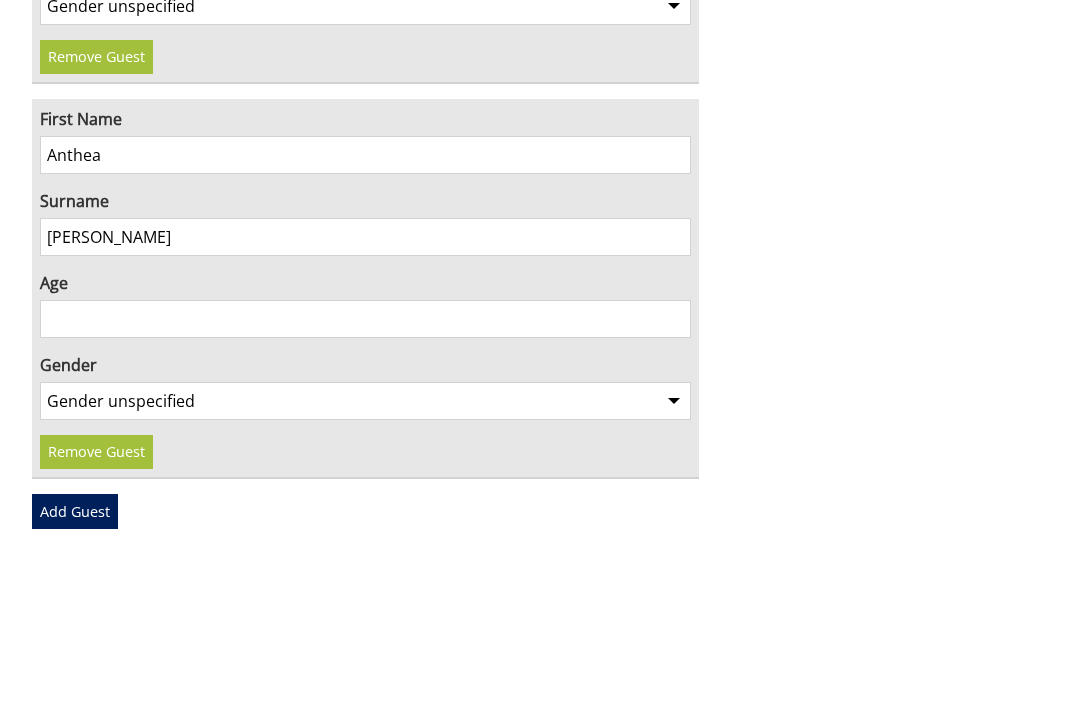 type on "[PERSON_NAME]" 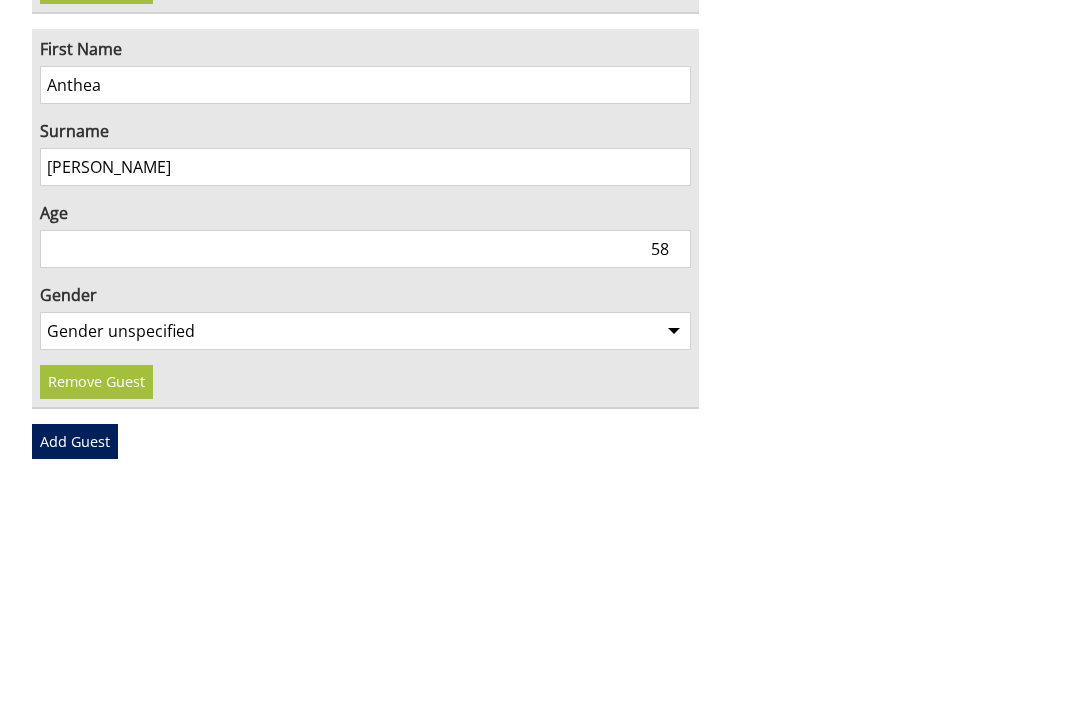 type on "58" 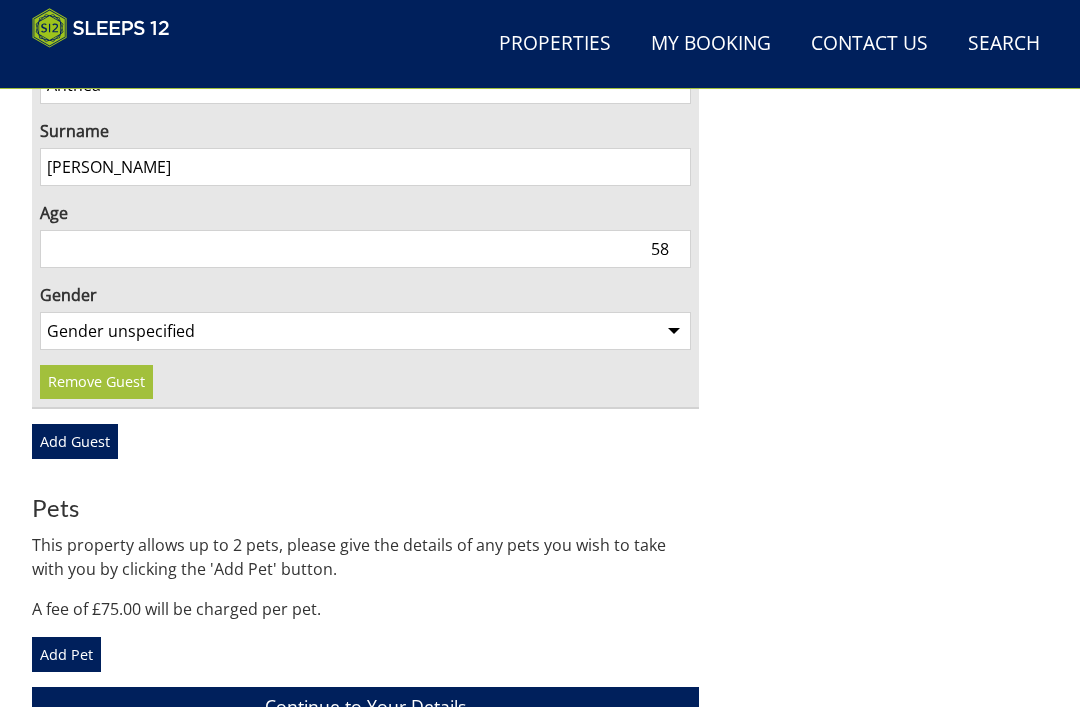 select on "gender_[DEMOGRAPHIC_DATA]" 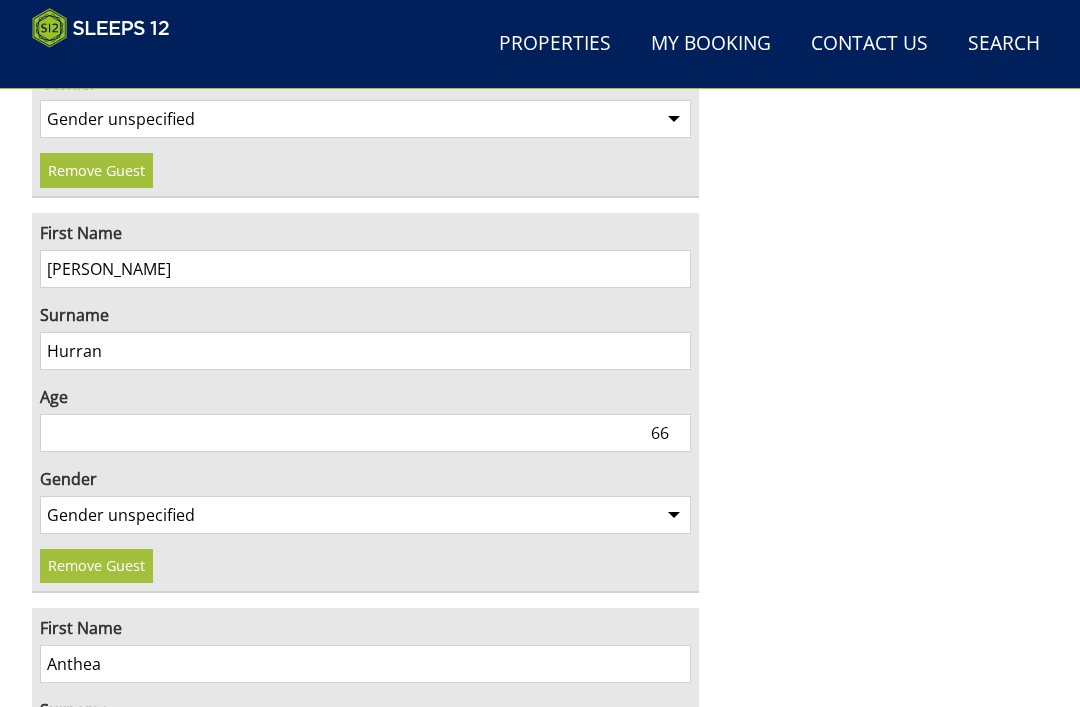 click on "Hurran" at bounding box center [365, 352] 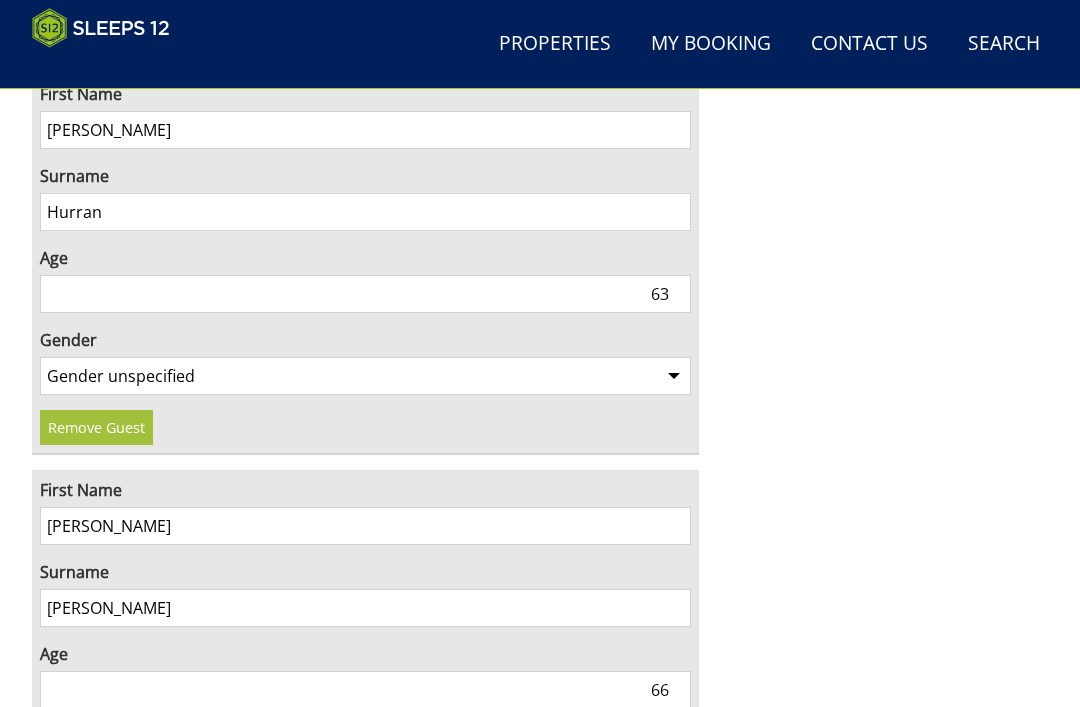 scroll, scrollTop: 2171, scrollLeft: 0, axis: vertical 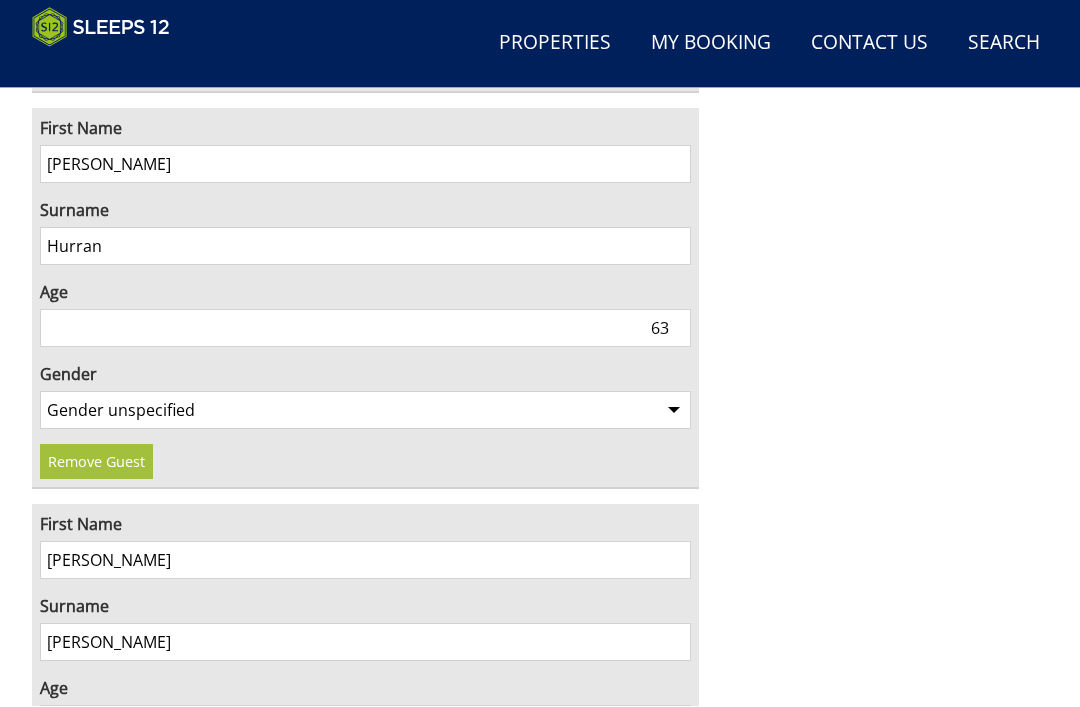 type on "[PERSON_NAME]" 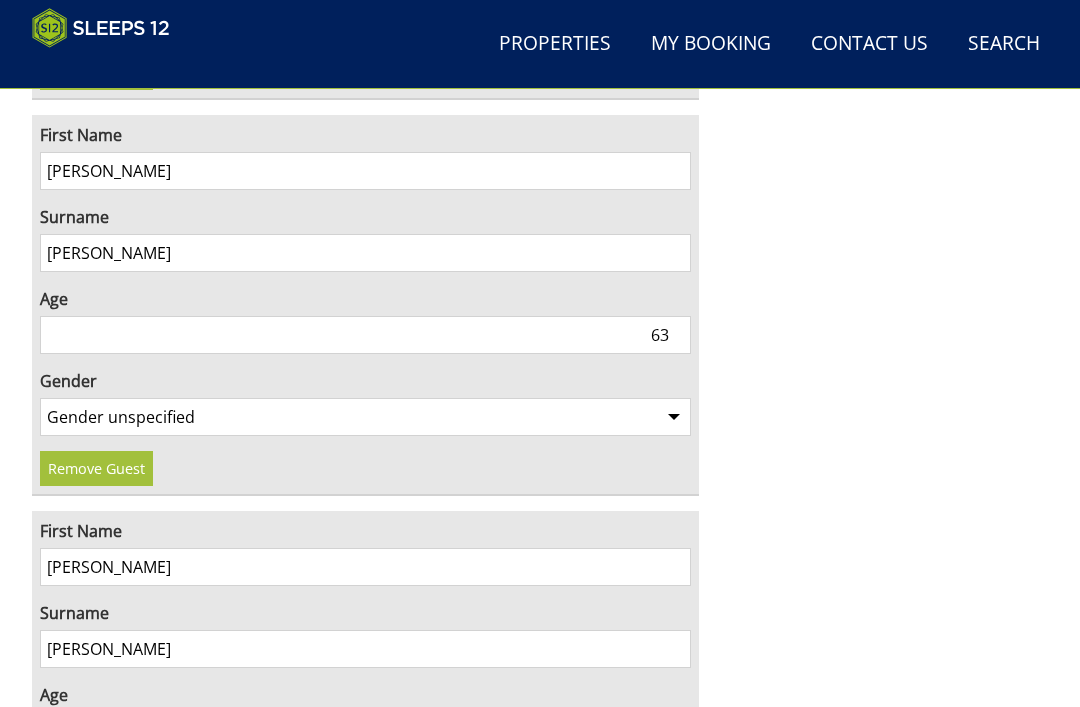 scroll, scrollTop: 2165, scrollLeft: 0, axis: vertical 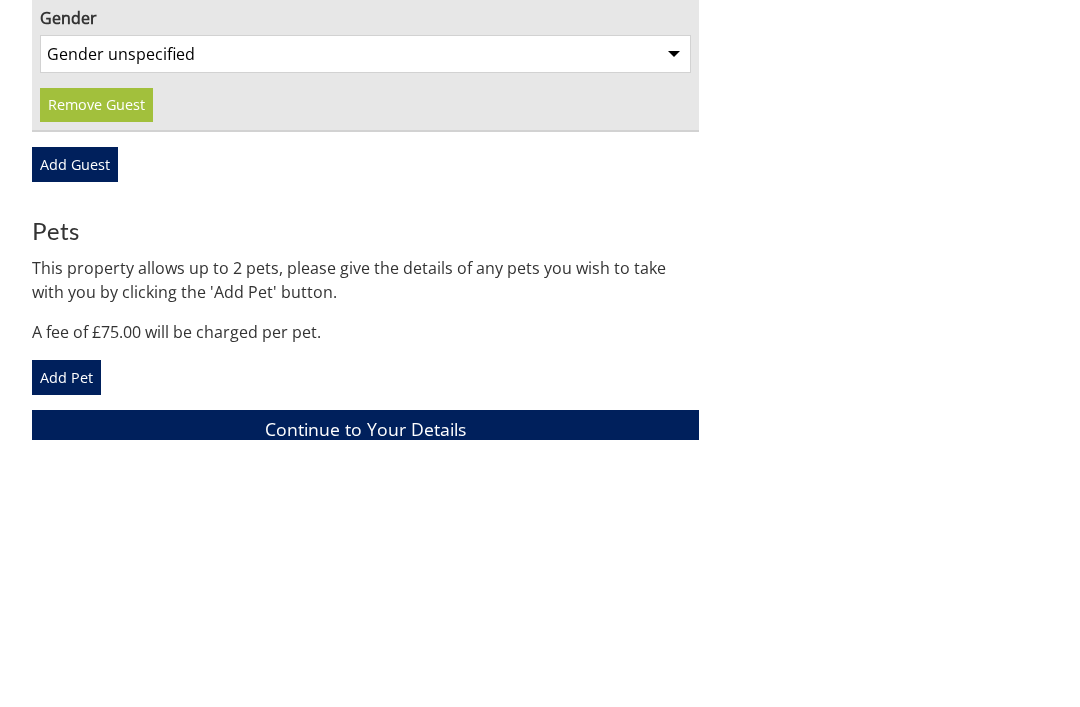 type on "[PERSON_NAME]" 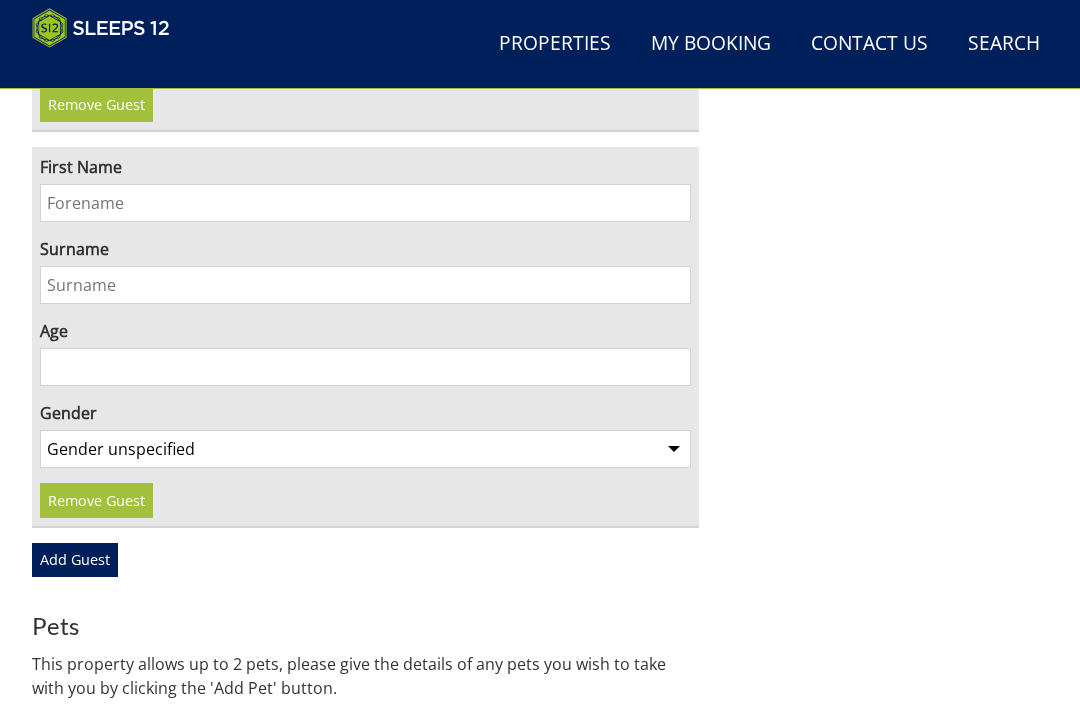 click on "First Name" at bounding box center [365, 203] 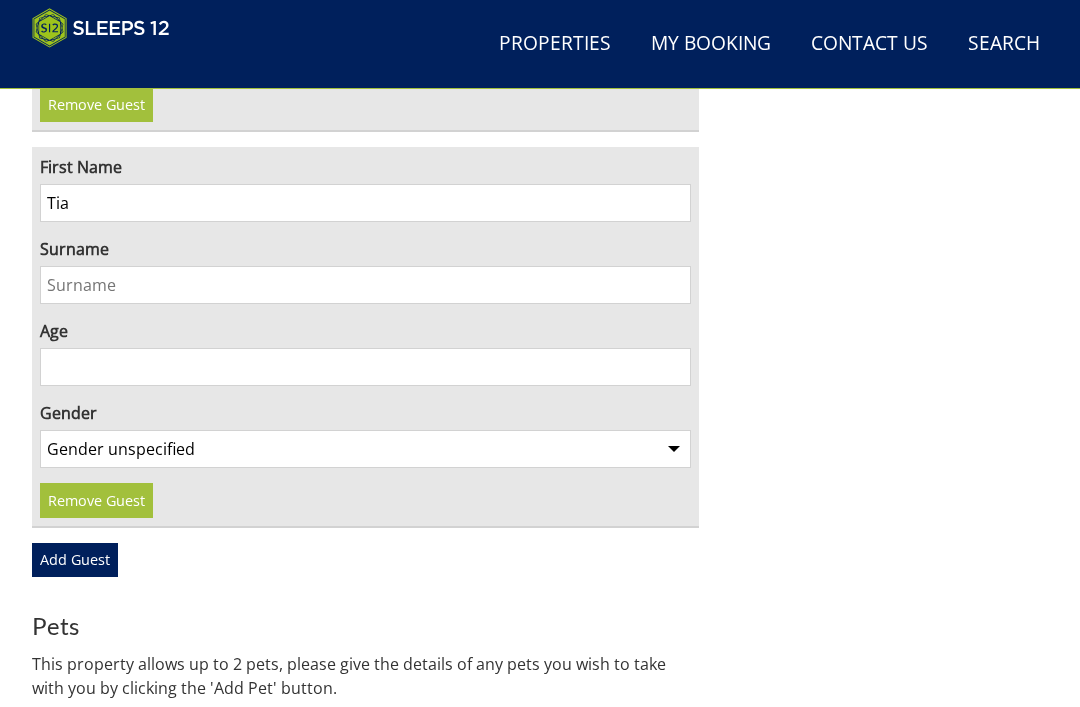 type on "Tia" 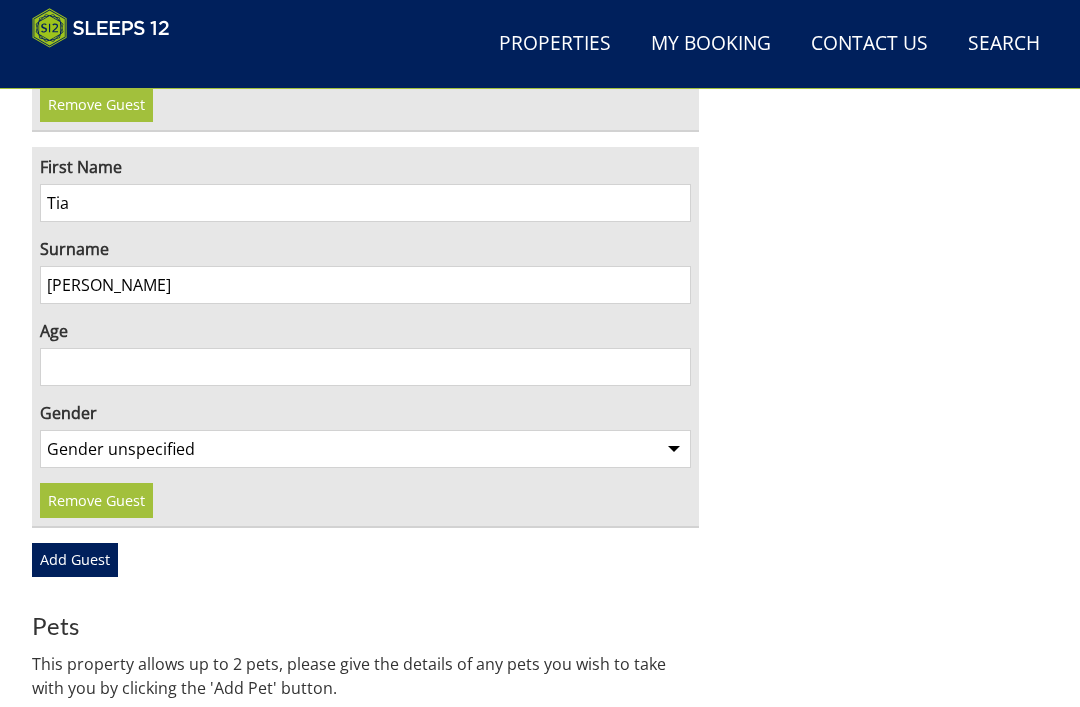 type on "[PERSON_NAME]" 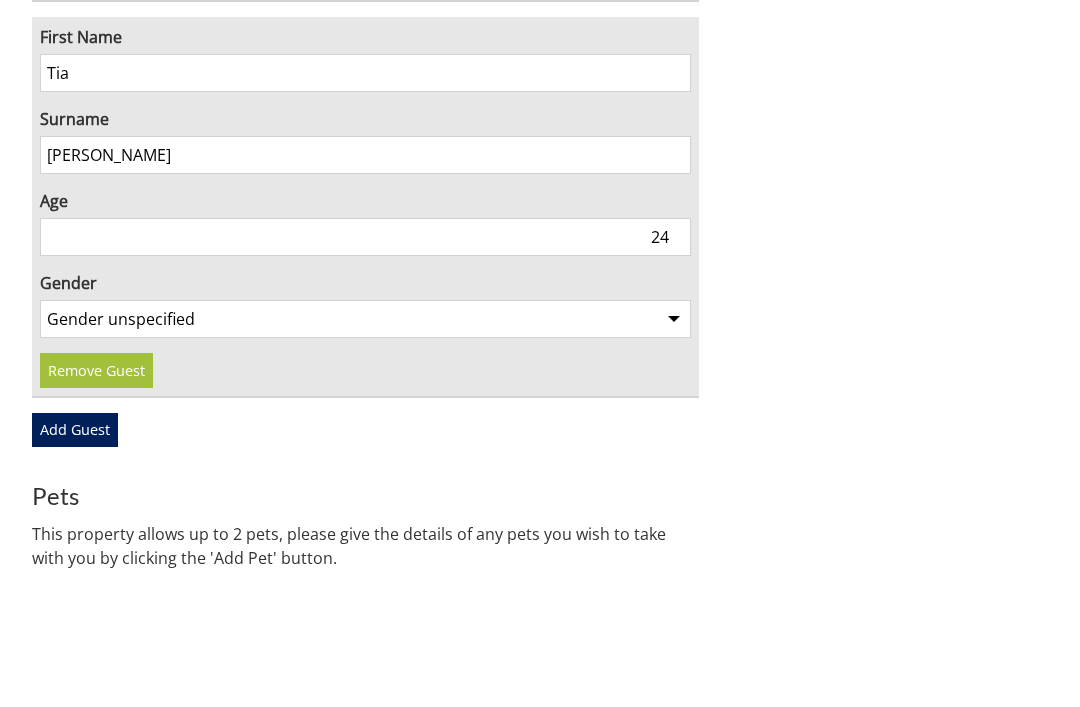 type on "24" 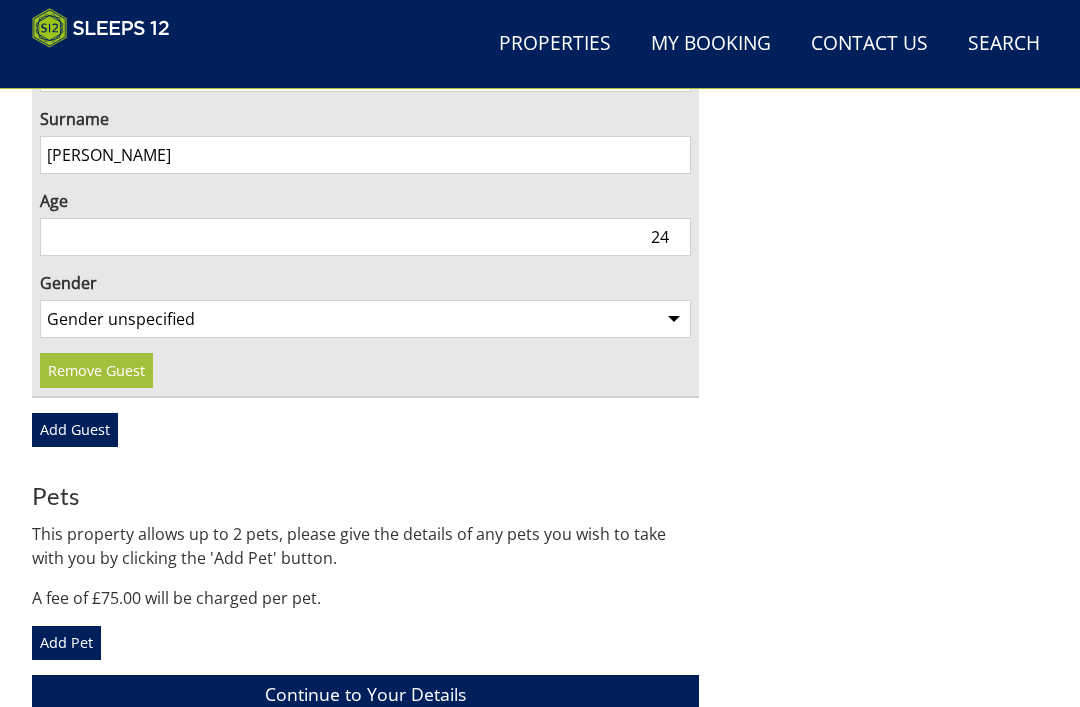 select on "gender_[DEMOGRAPHIC_DATA]" 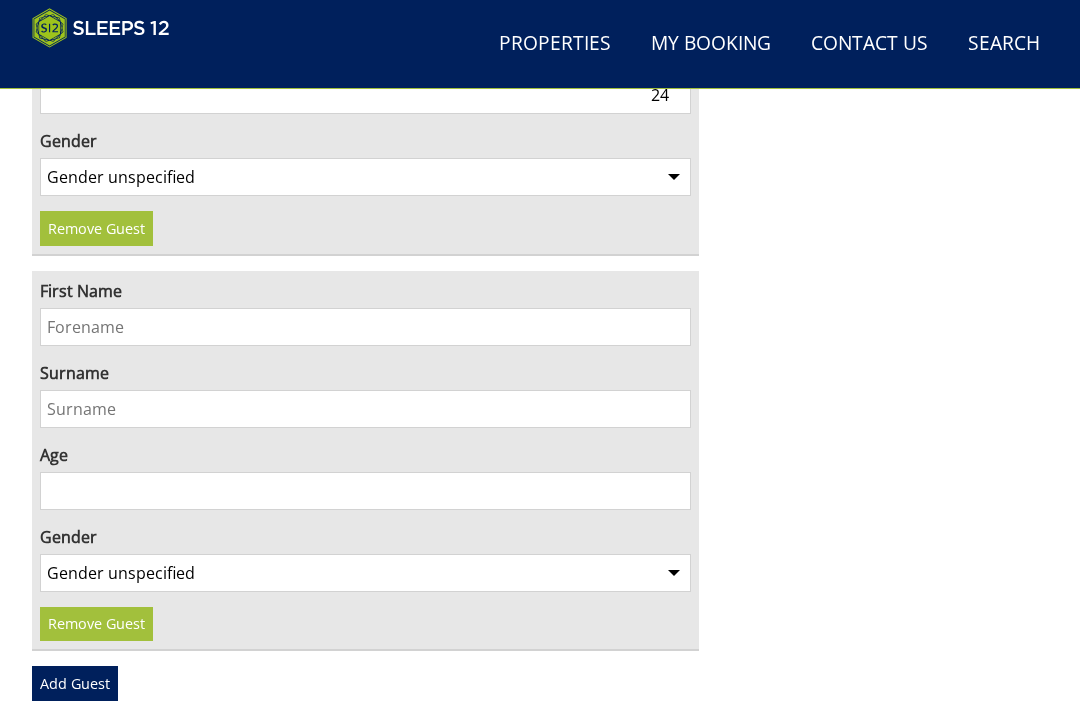 scroll, scrollTop: 3588, scrollLeft: 0, axis: vertical 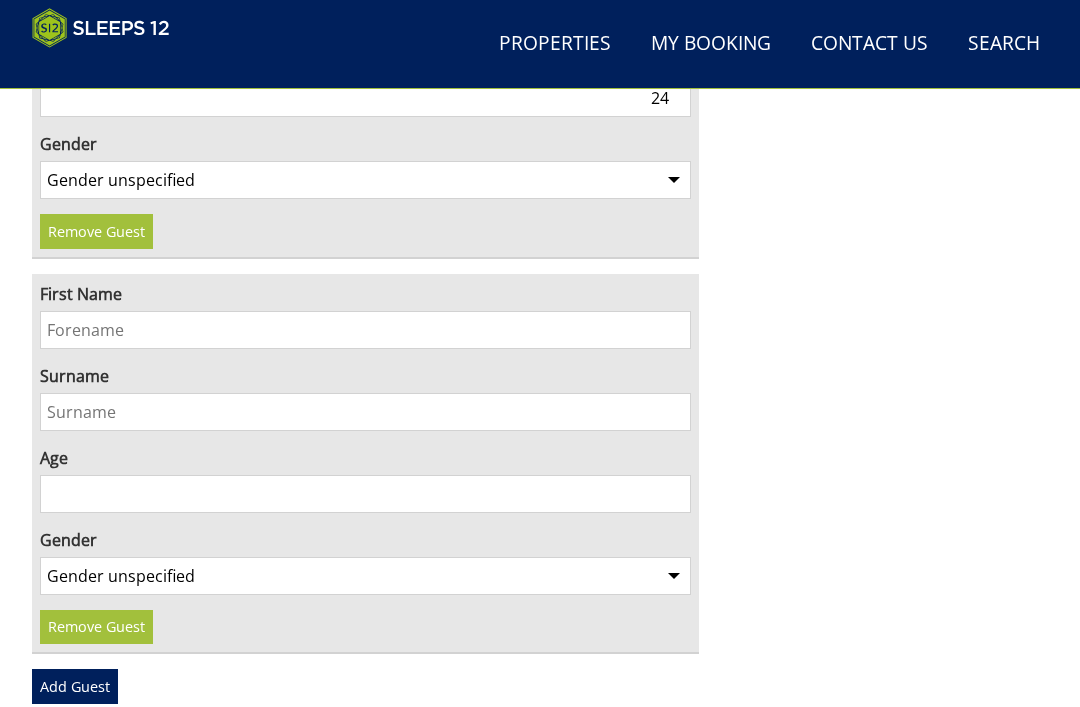 click on "First Name" at bounding box center [365, 330] 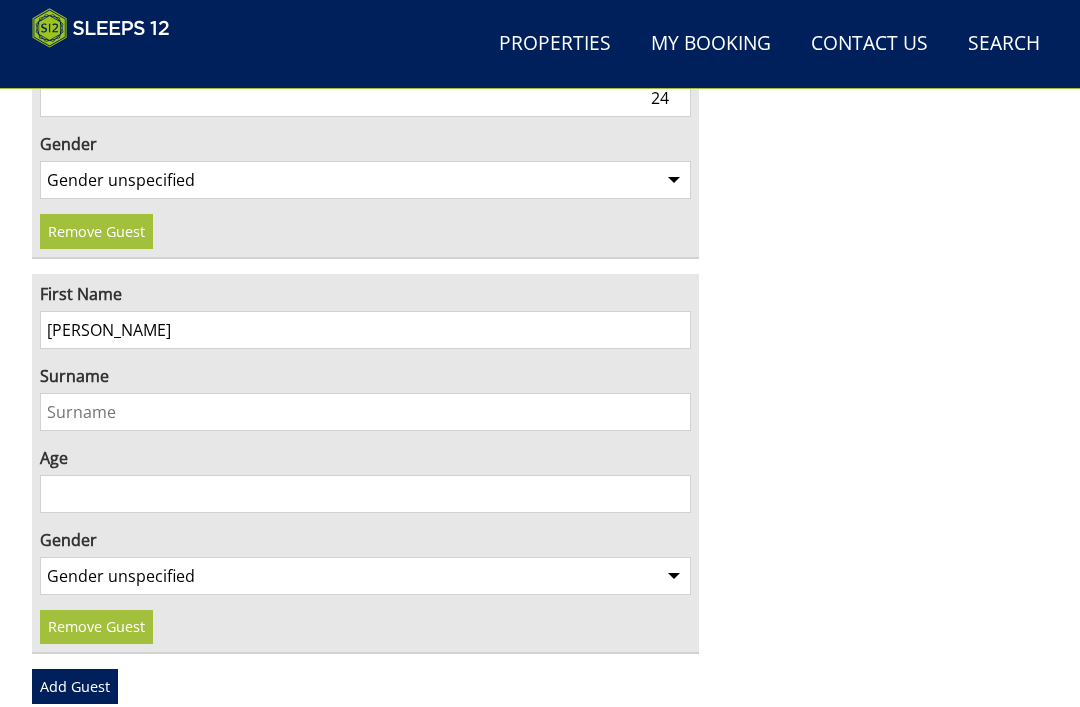 type on "[PERSON_NAME]" 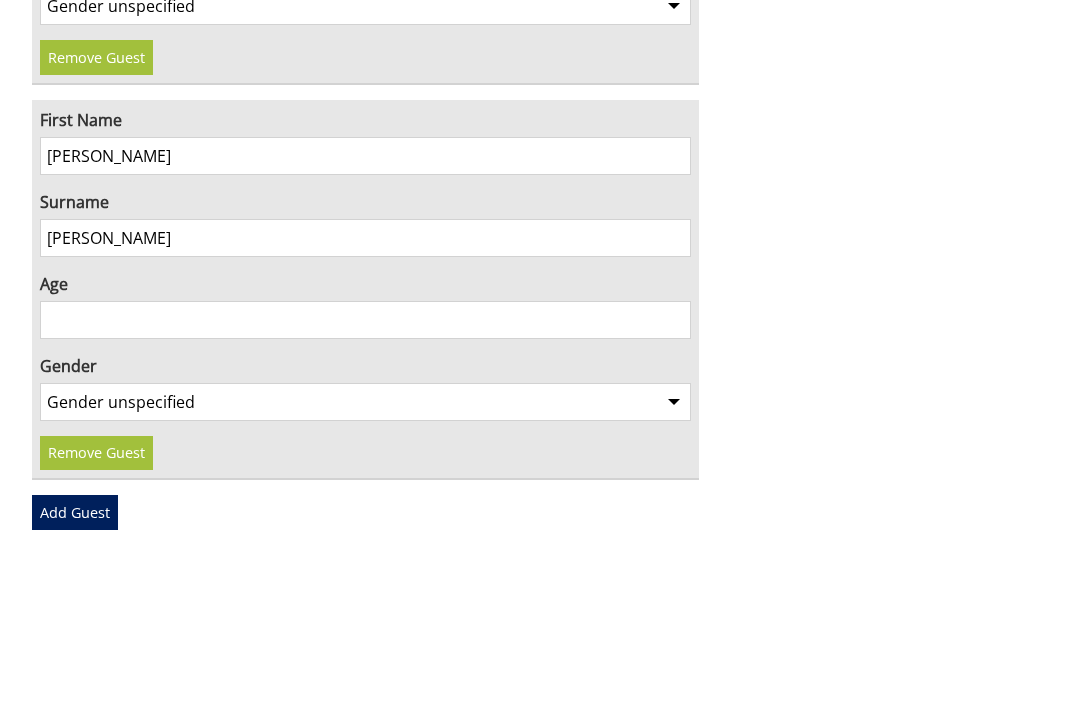 type on "[PERSON_NAME]" 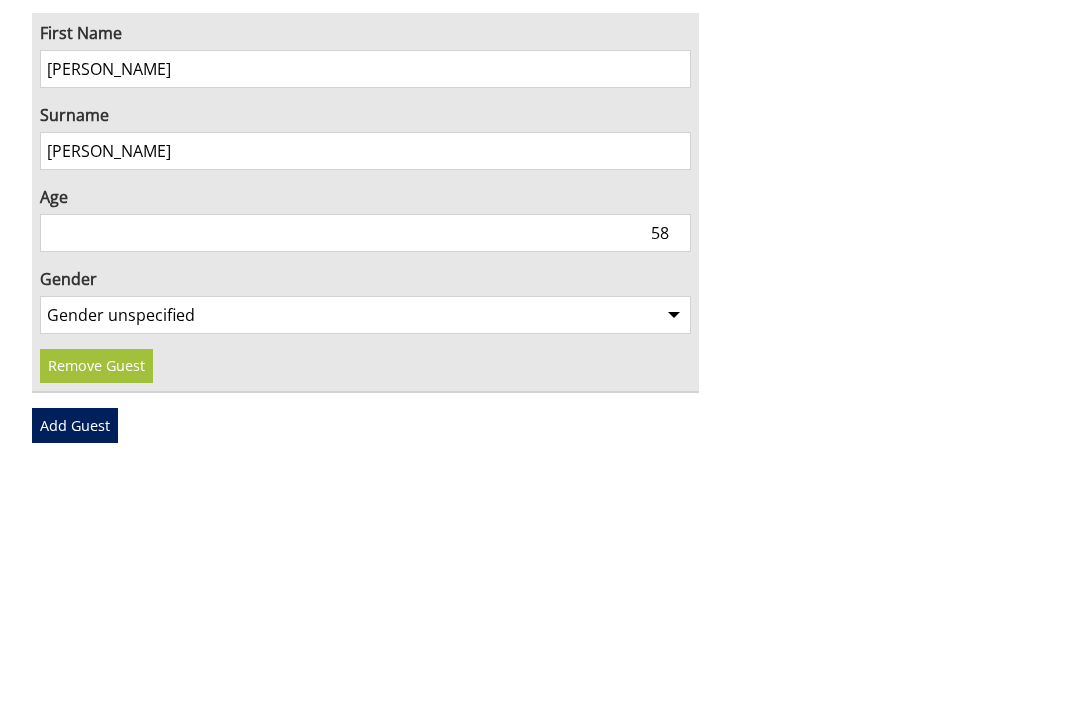 type on "58" 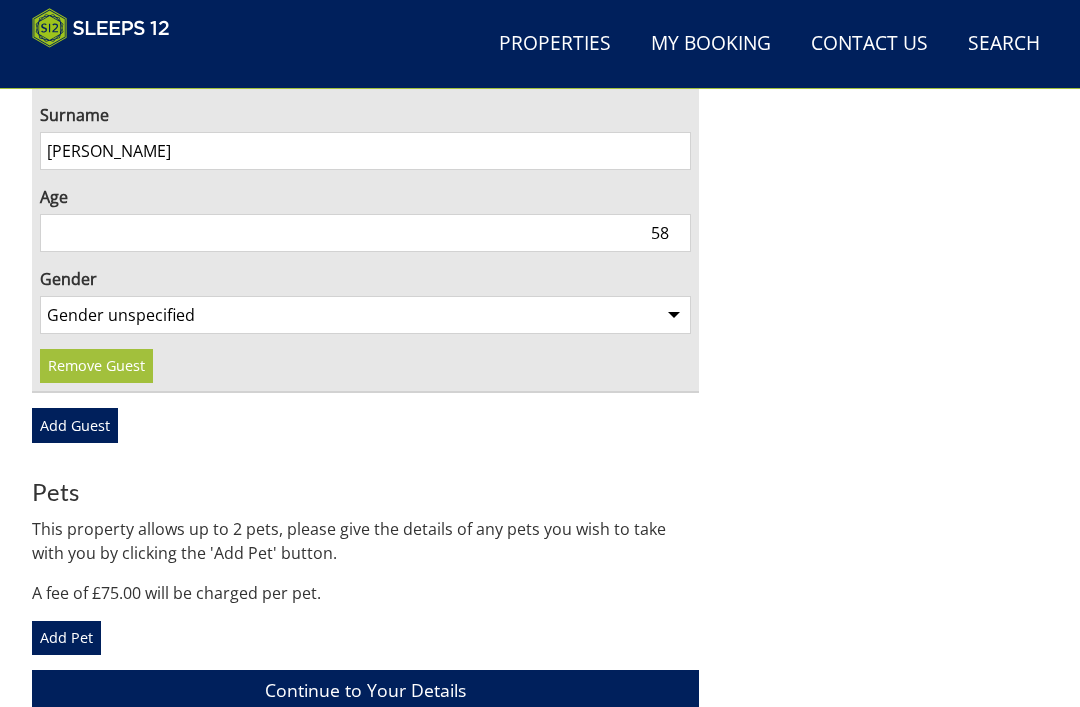 select on "gender_[DEMOGRAPHIC_DATA]" 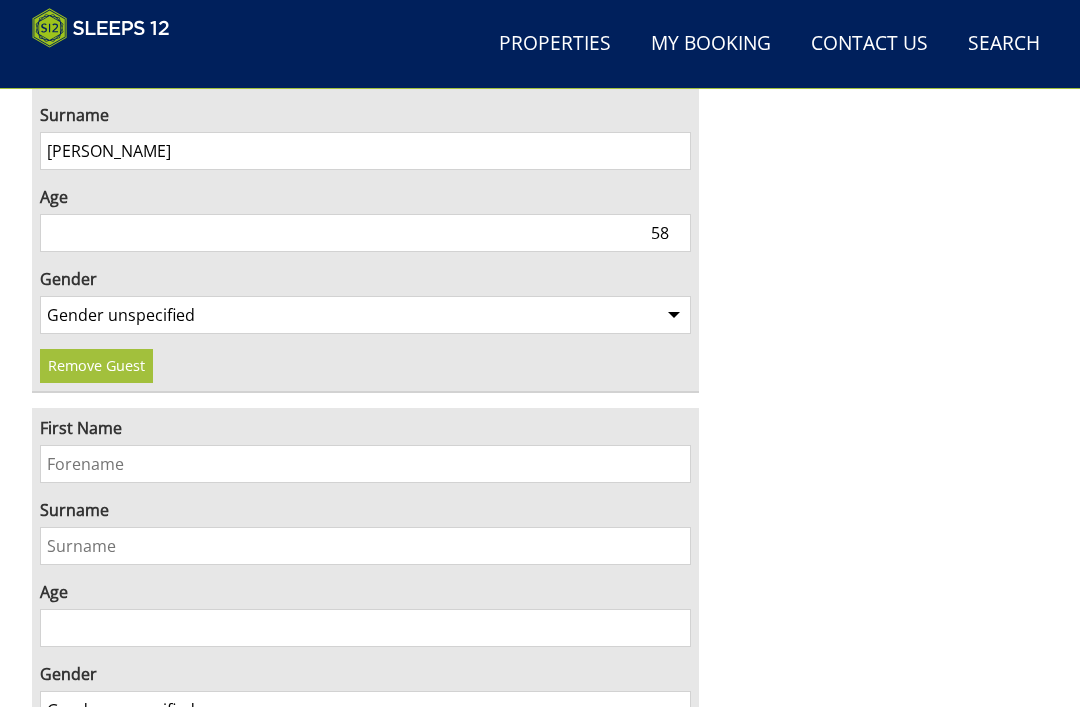 click on "First Name" at bounding box center (365, 464) 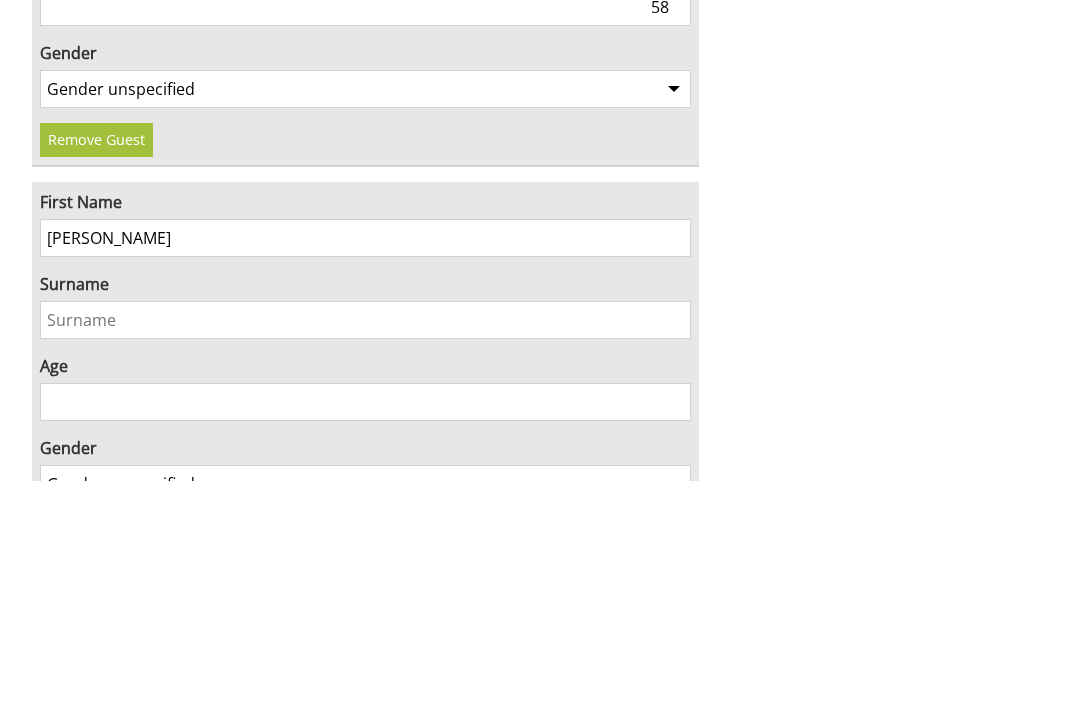 type on "[PERSON_NAME]" 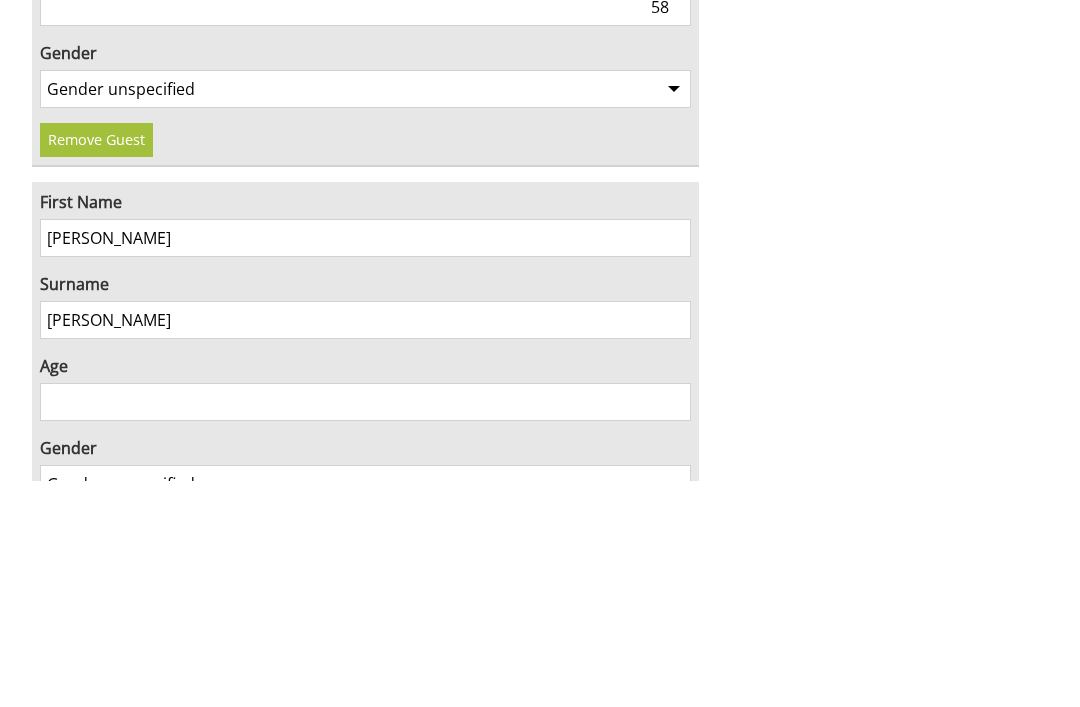 type on "[PERSON_NAME]" 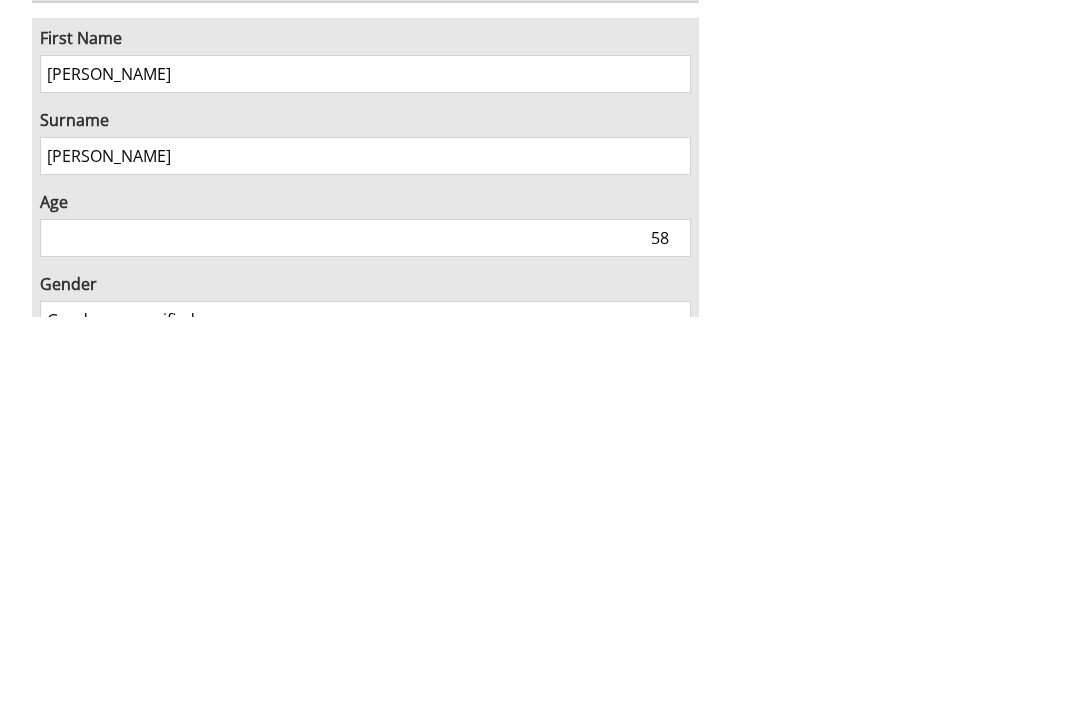 type on "58" 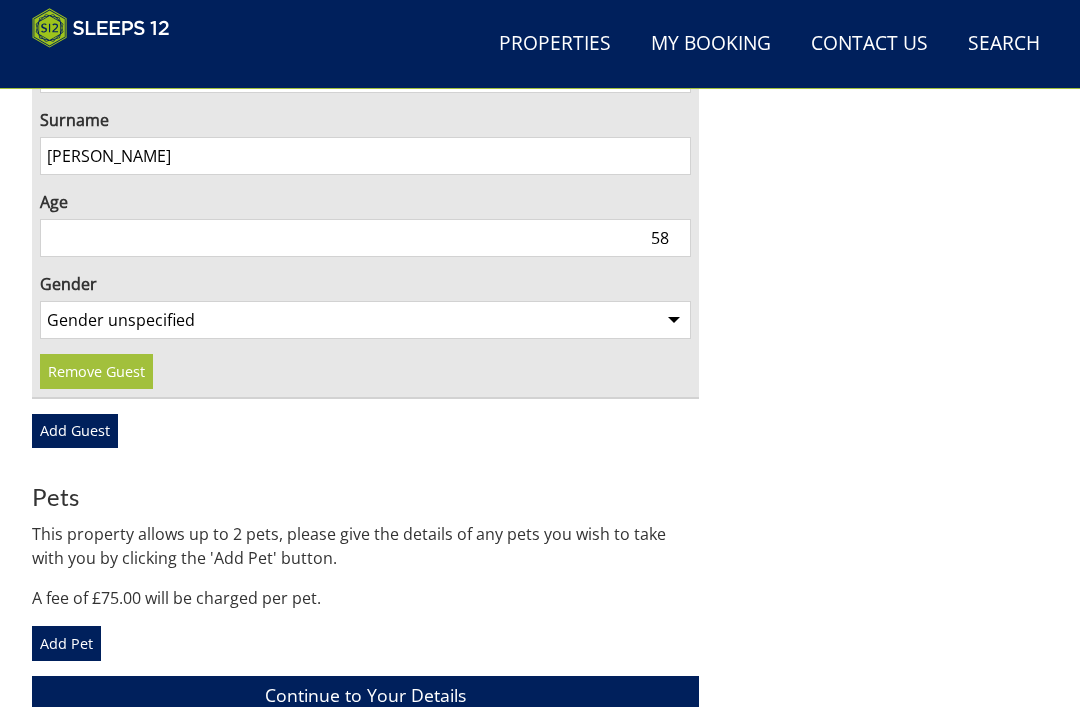 select on "gender_[DEMOGRAPHIC_DATA]" 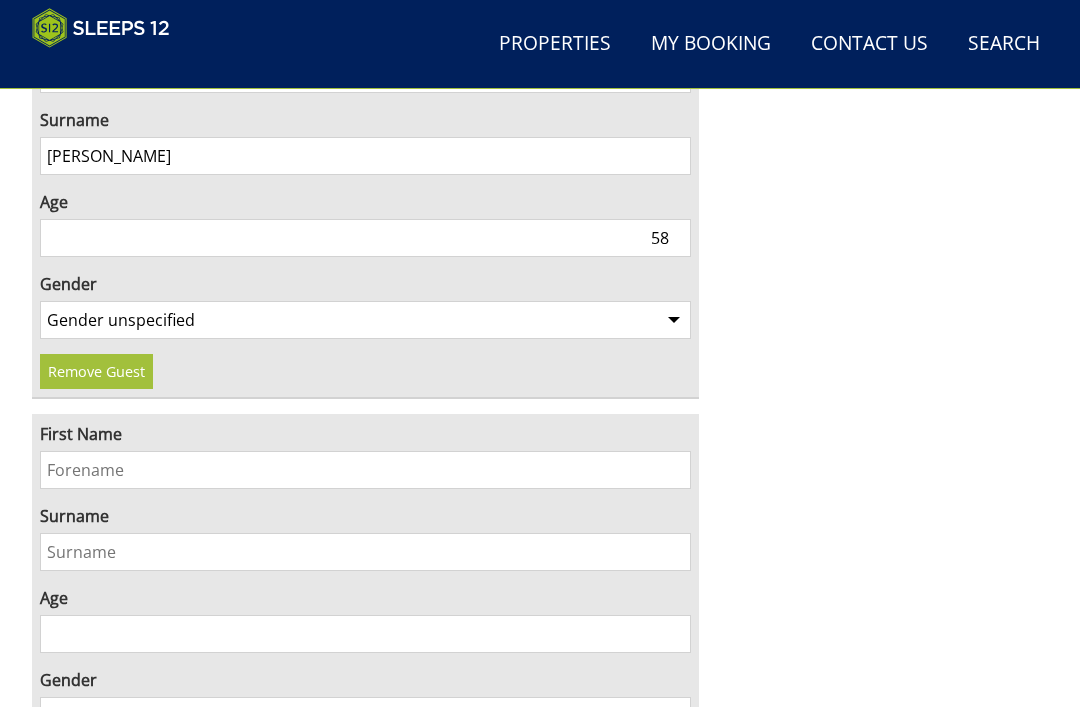 click on "First Name" at bounding box center [365, 470] 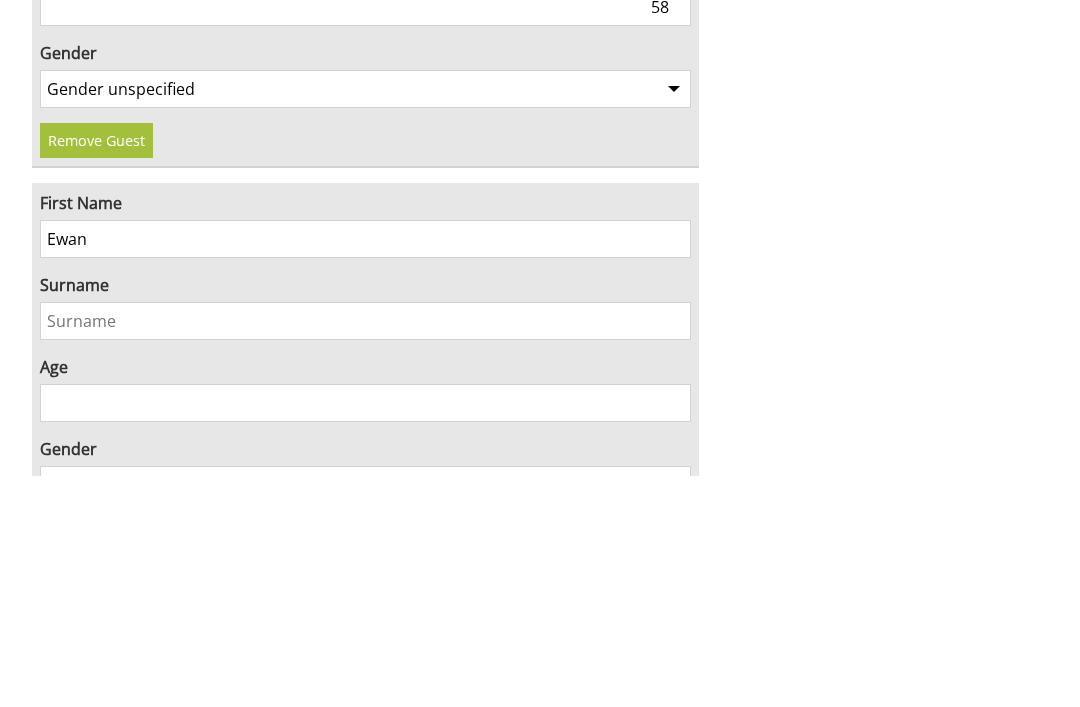 type on "Ewan" 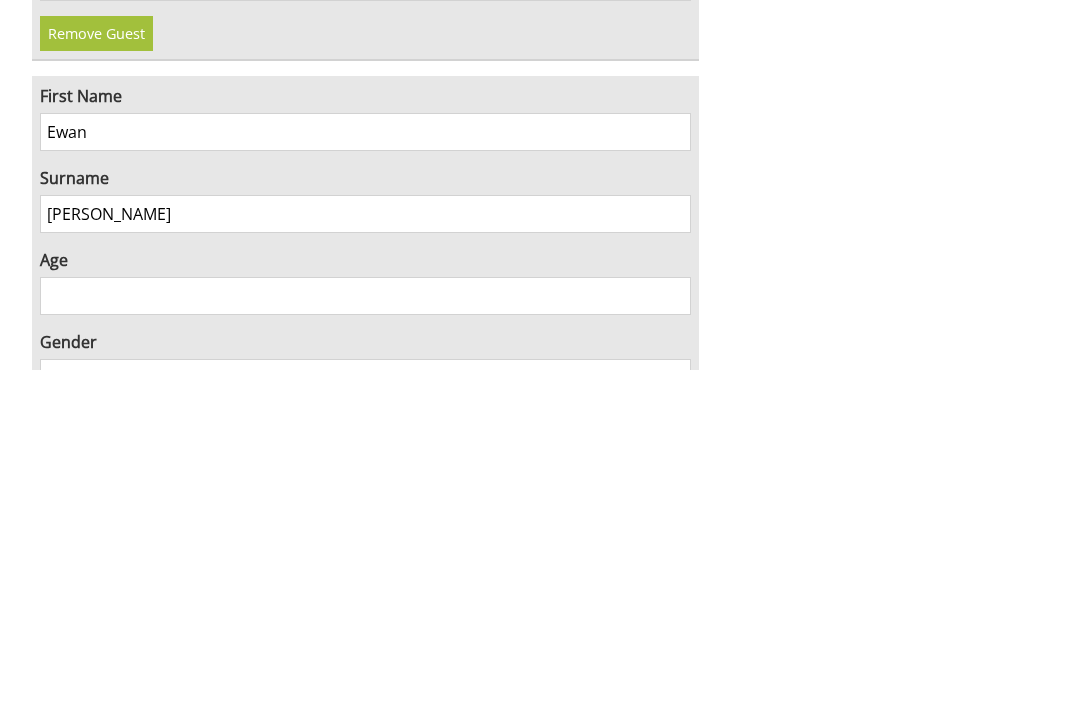 type on "[PERSON_NAME]" 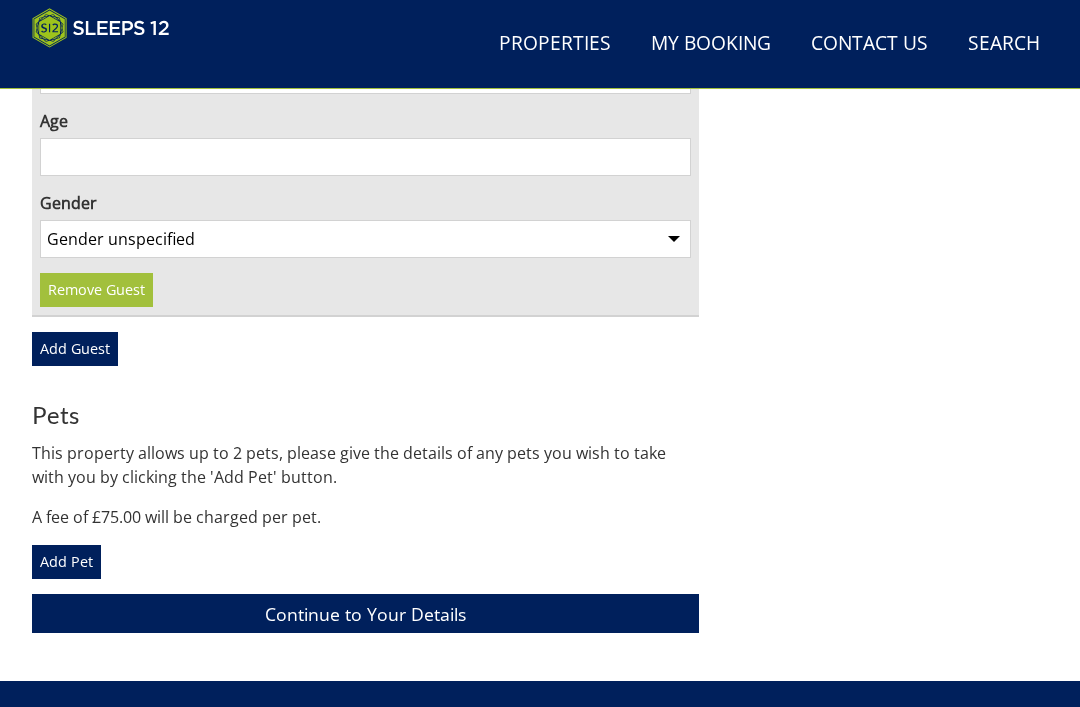 select on "gender_[DEMOGRAPHIC_DATA]" 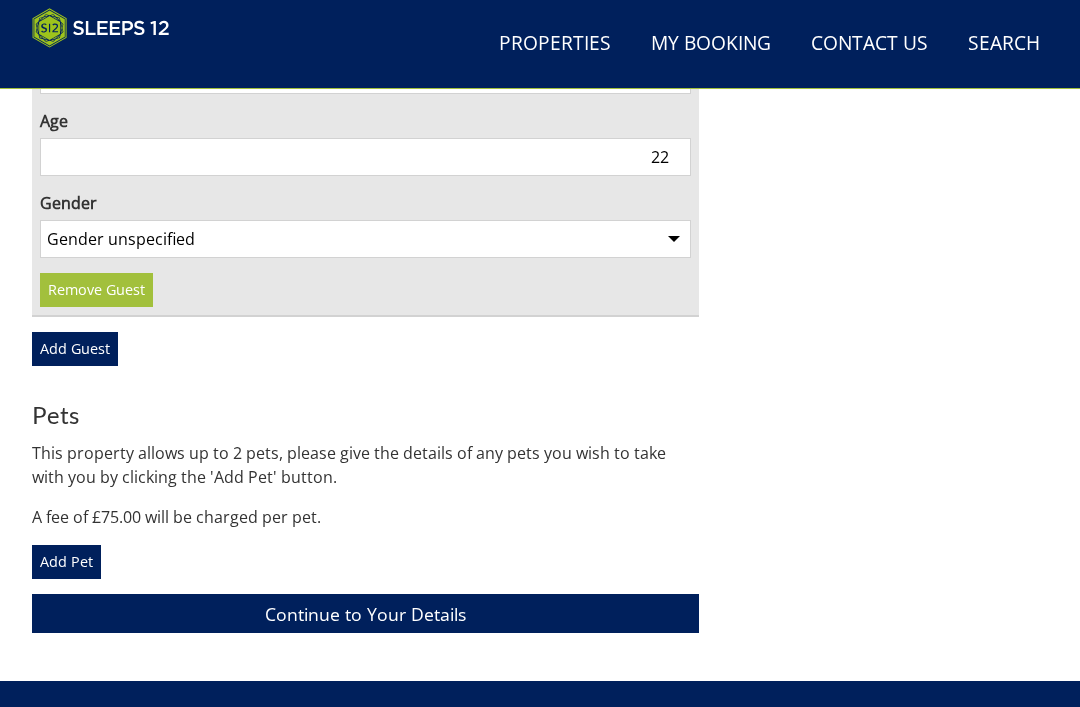 type on "22" 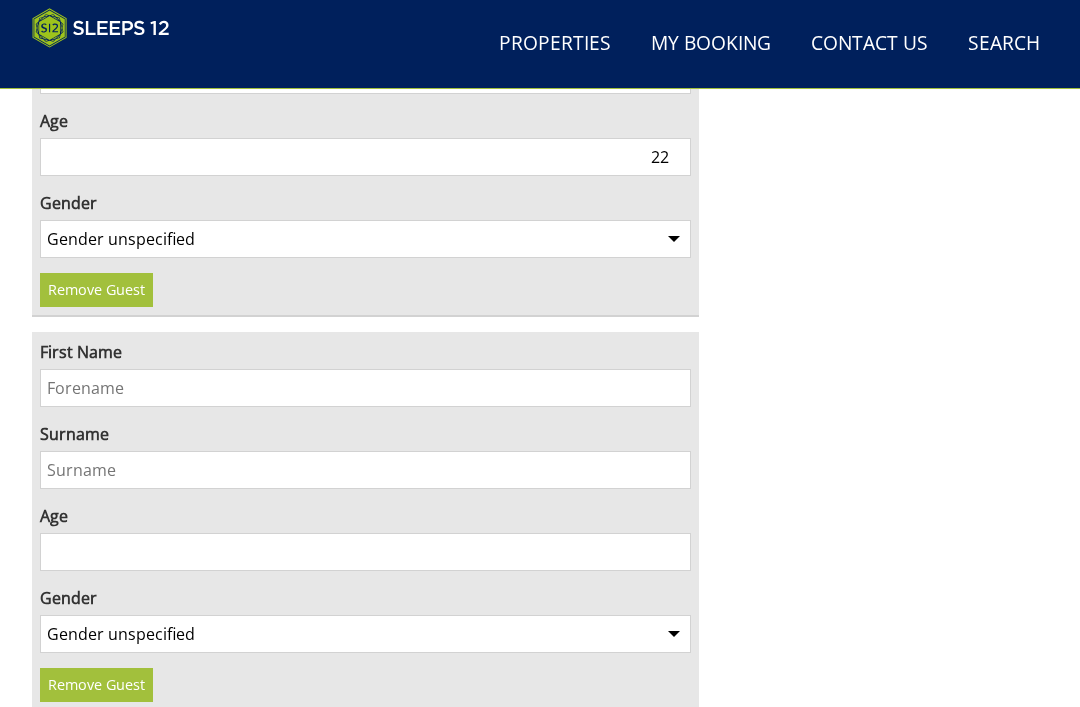 click on "First Name" at bounding box center (365, 388) 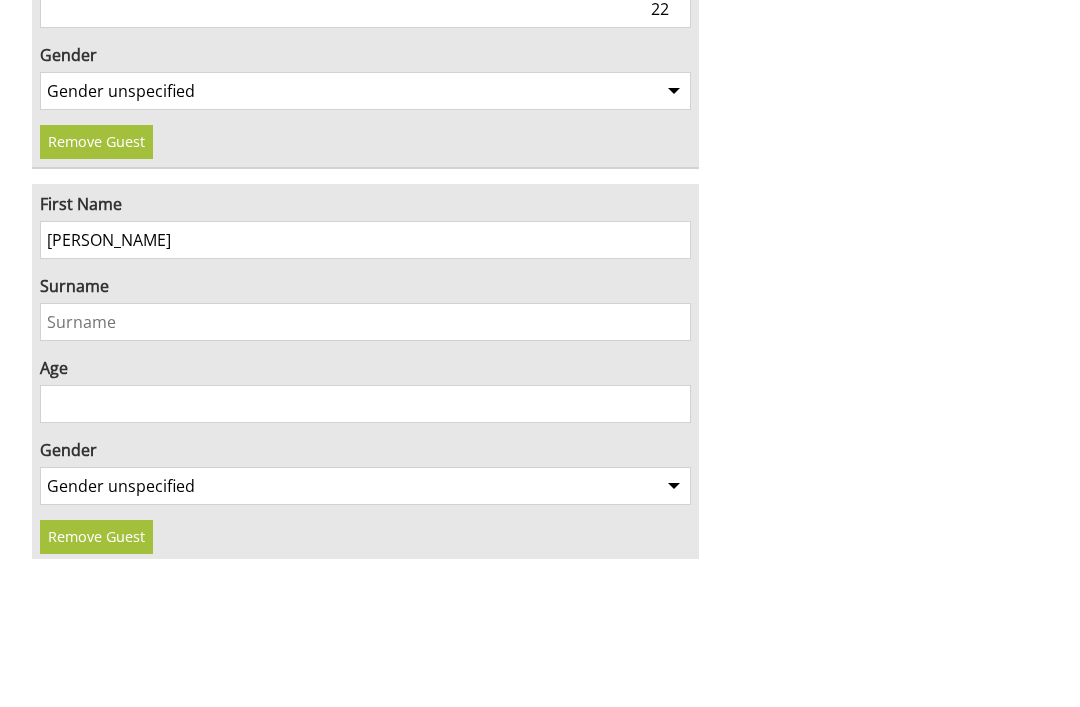 type on "[PERSON_NAME]" 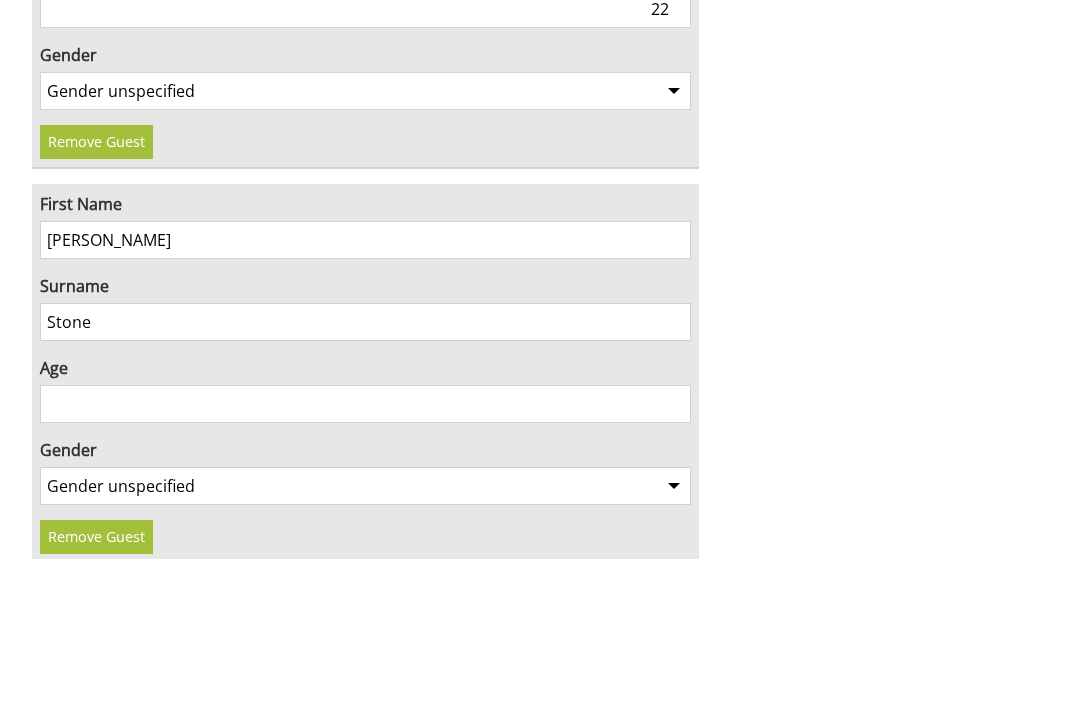 type on "Stone" 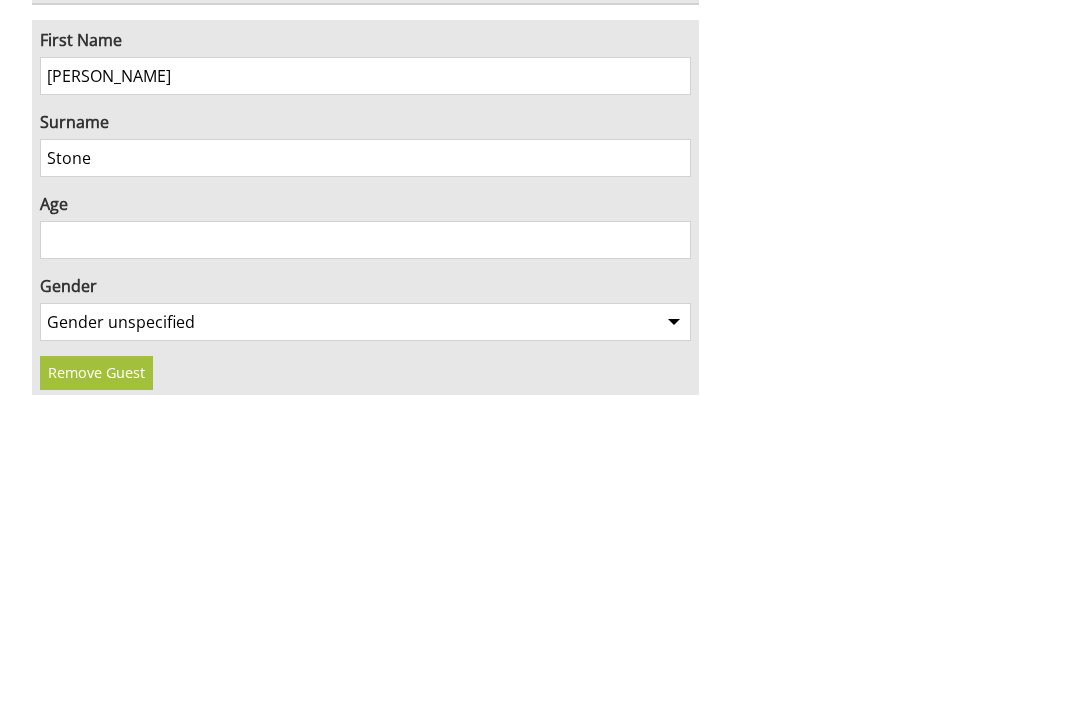 click on "Gender unspecified
Gender [DEMOGRAPHIC_DATA]
Gender [DEMOGRAPHIC_DATA]" at bounding box center (365, 634) 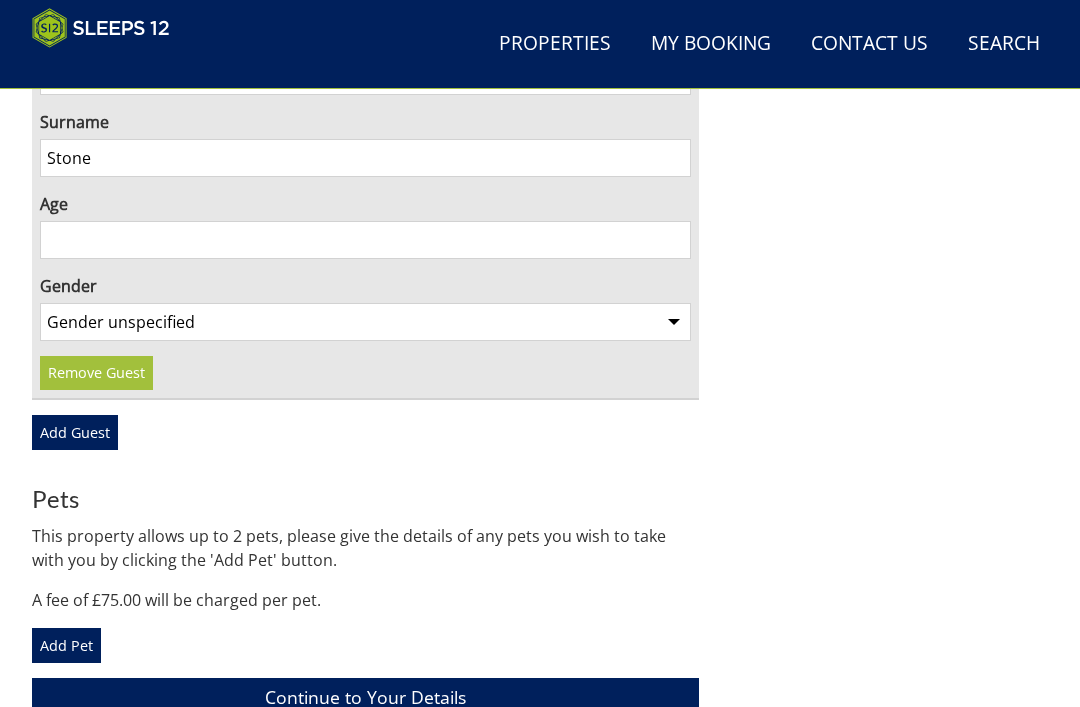 select on "gender_[DEMOGRAPHIC_DATA]" 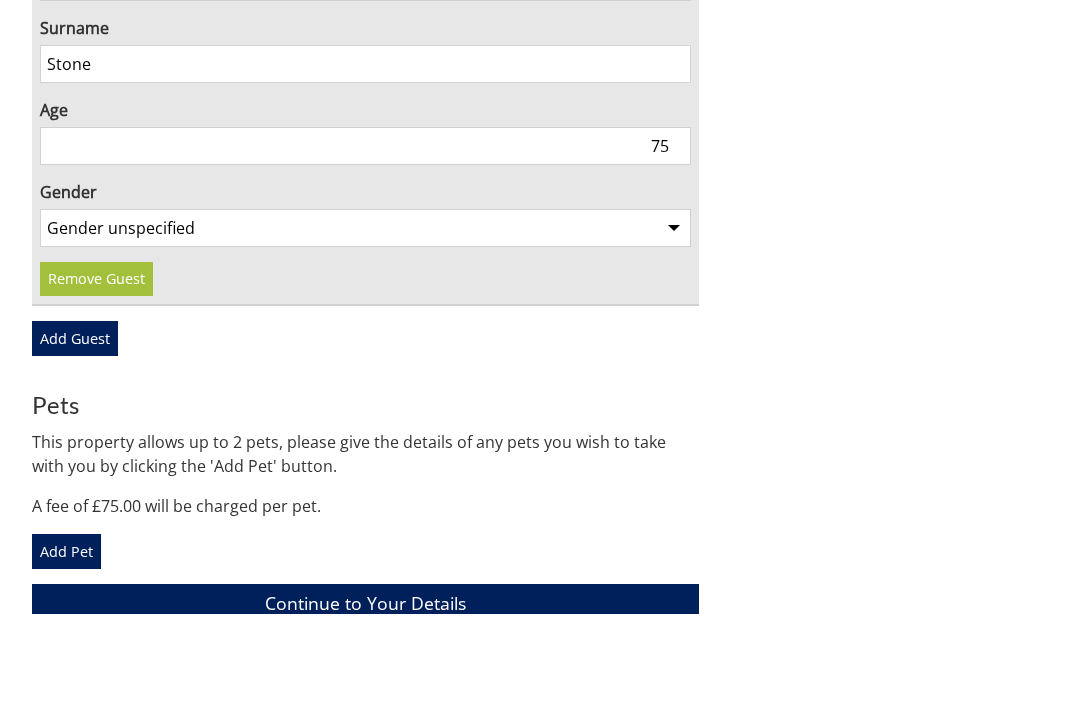 type on "75" 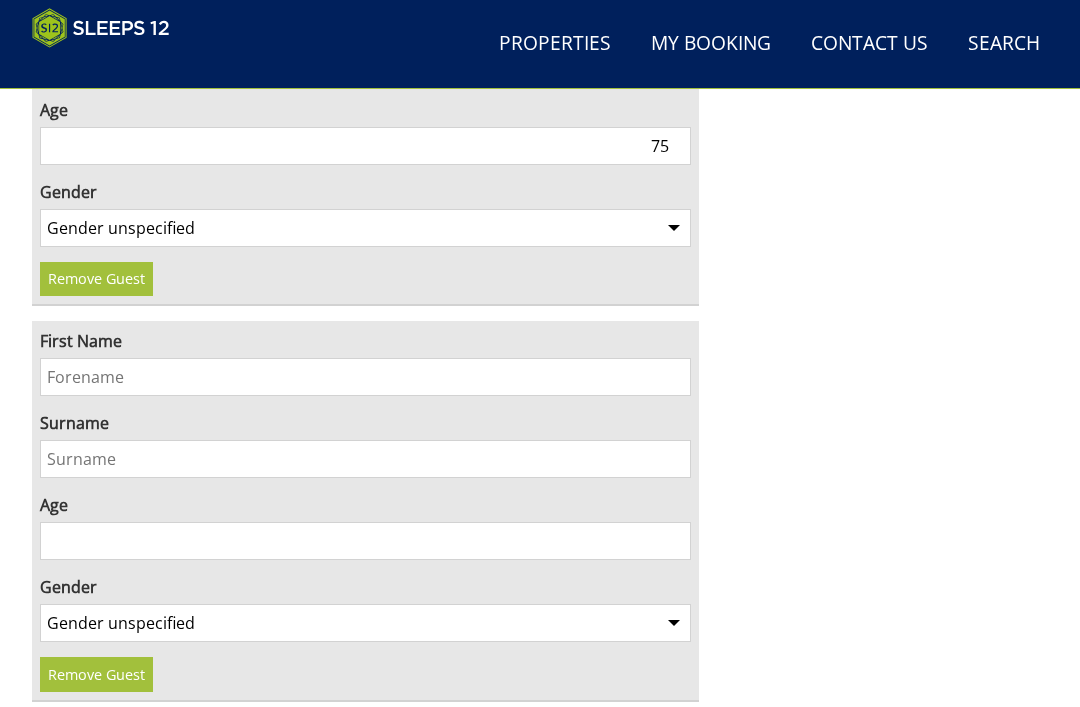 click on "First Name" at bounding box center (365, 377) 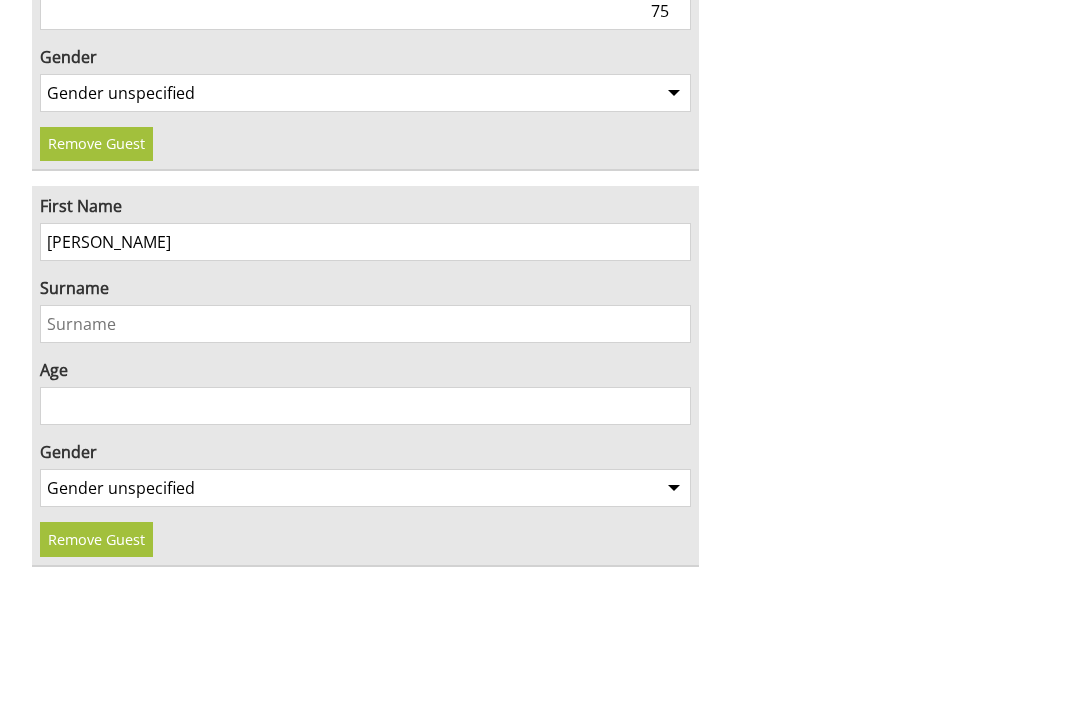 type on "[PERSON_NAME]" 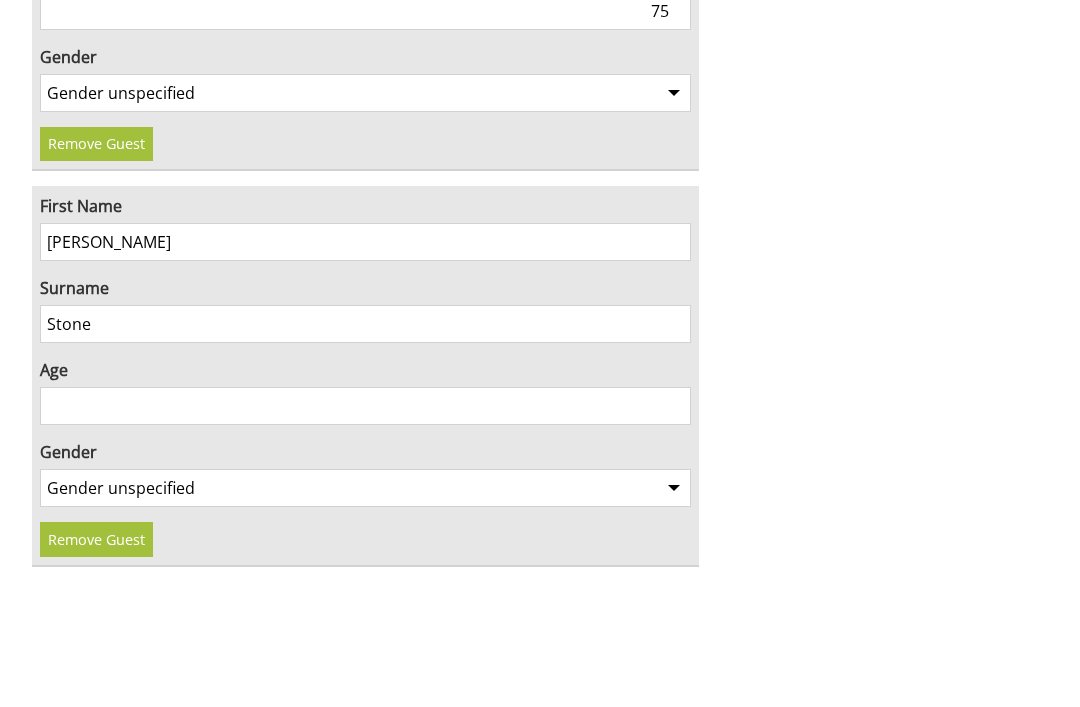 type on "Stone" 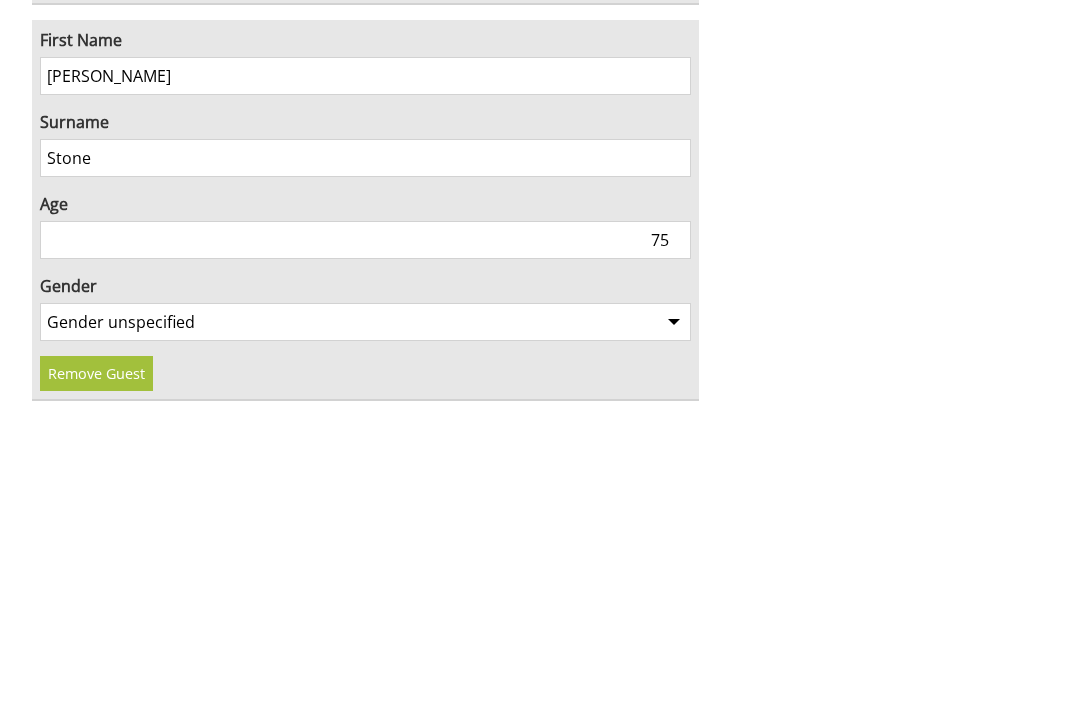 type on "75" 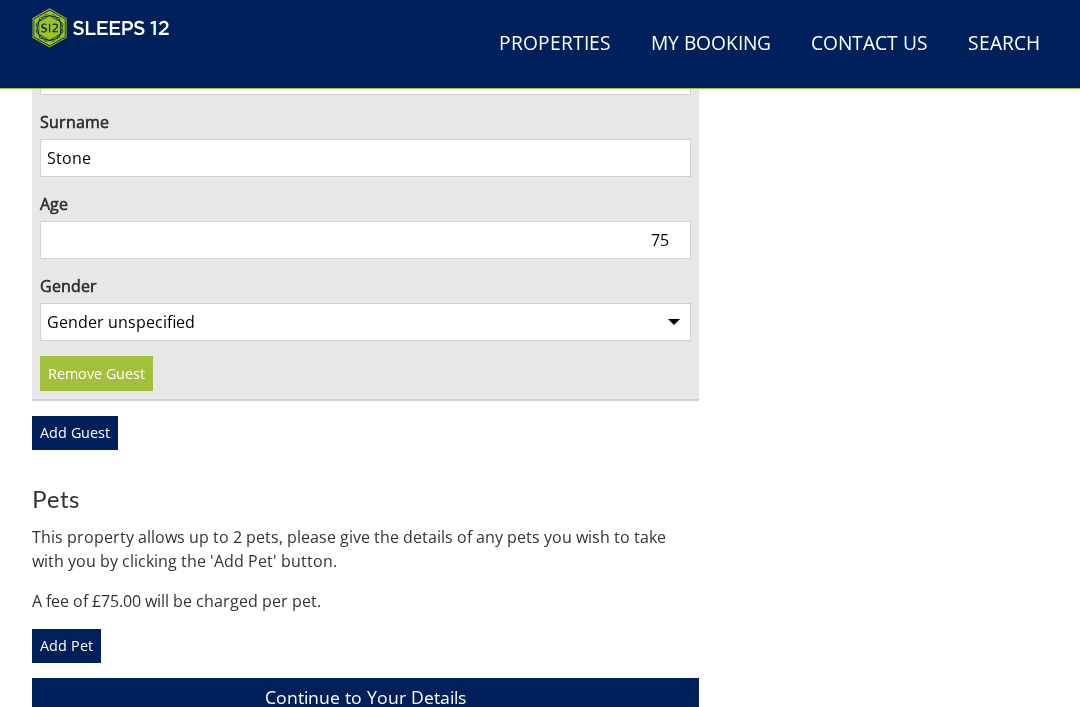 click on "Gender unspecified
Gender [DEMOGRAPHIC_DATA]
Gender [DEMOGRAPHIC_DATA]" at bounding box center [365, 322] 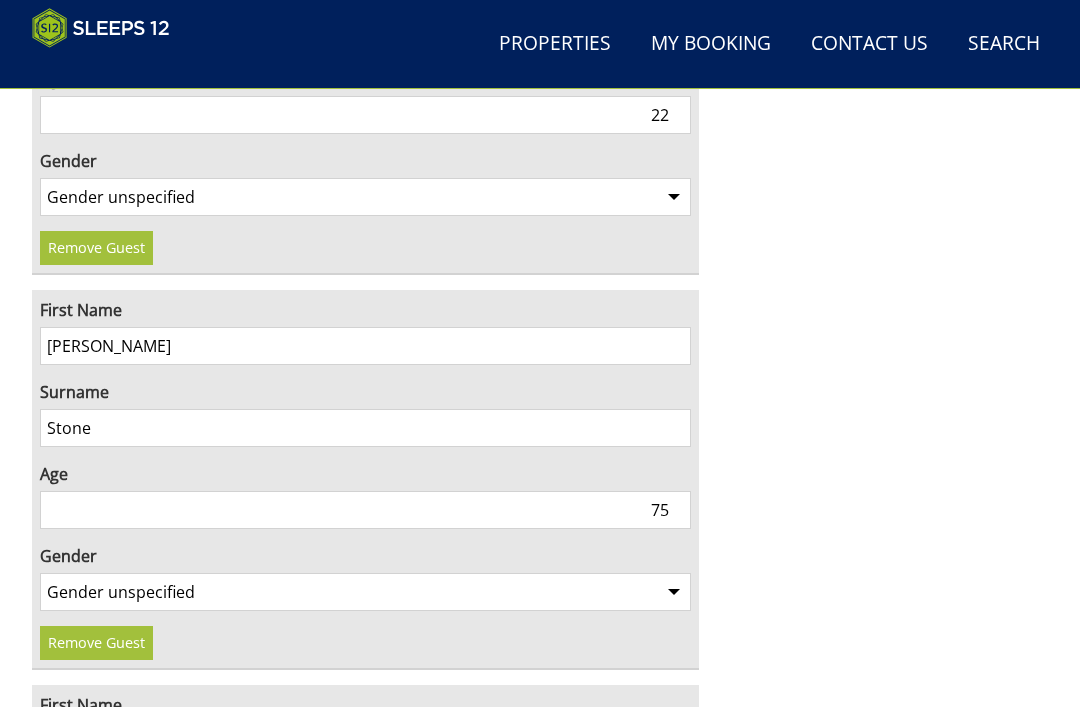 scroll, scrollTop: 4757, scrollLeft: 0, axis: vertical 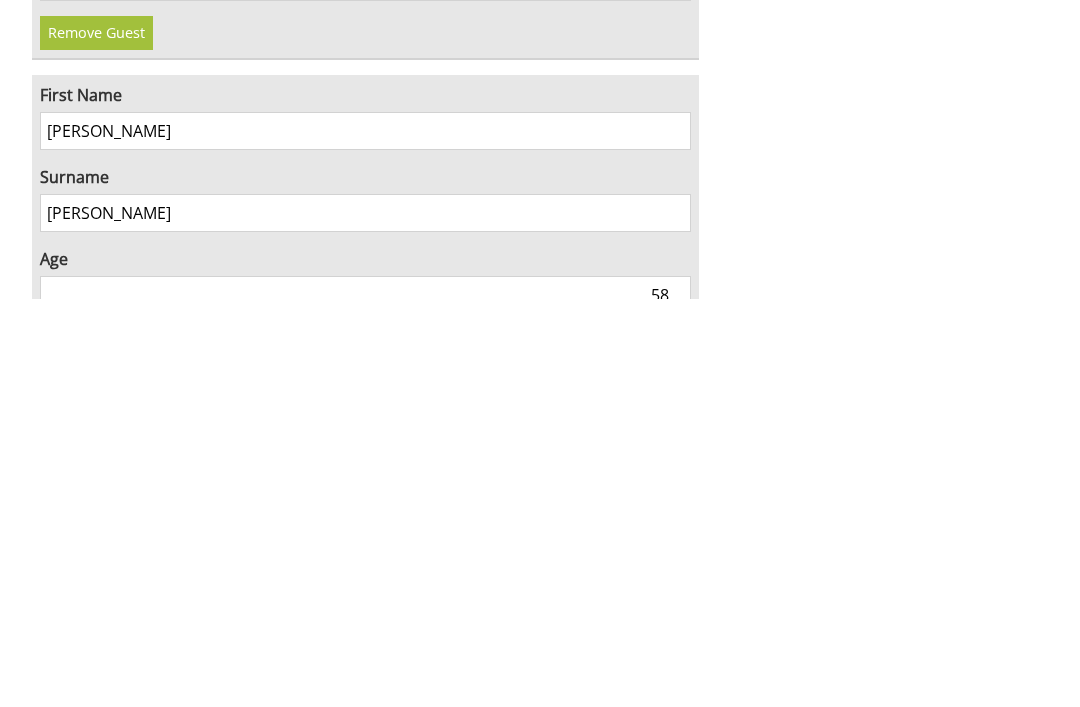 type on "78" 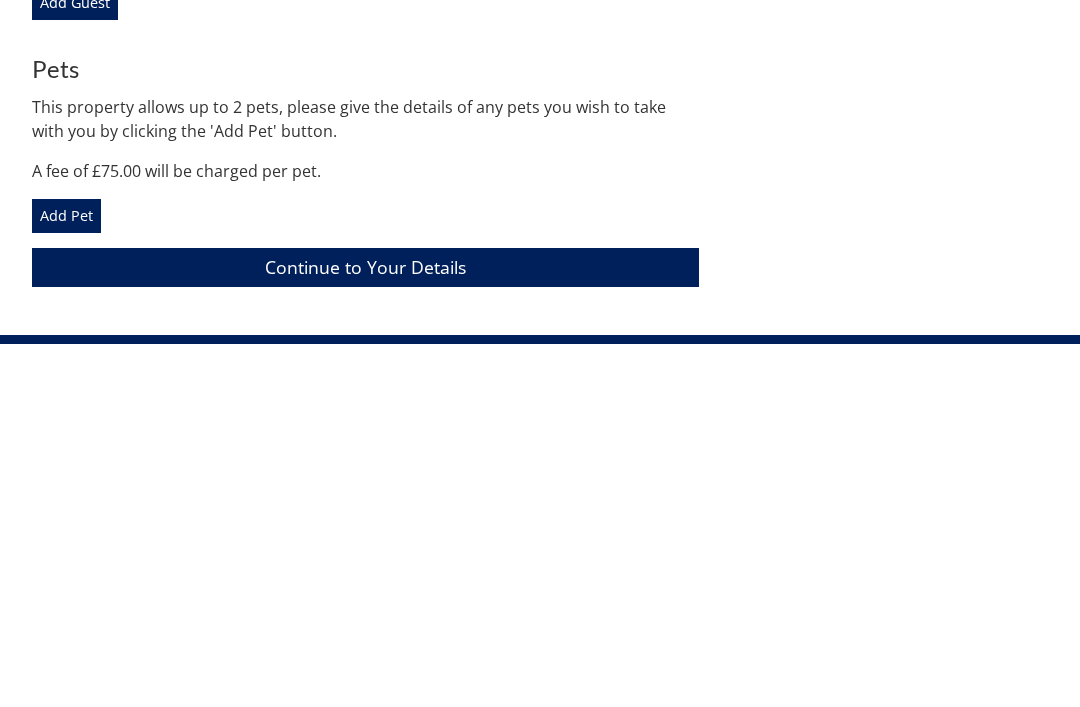 scroll, scrollTop: 5556, scrollLeft: 0, axis: vertical 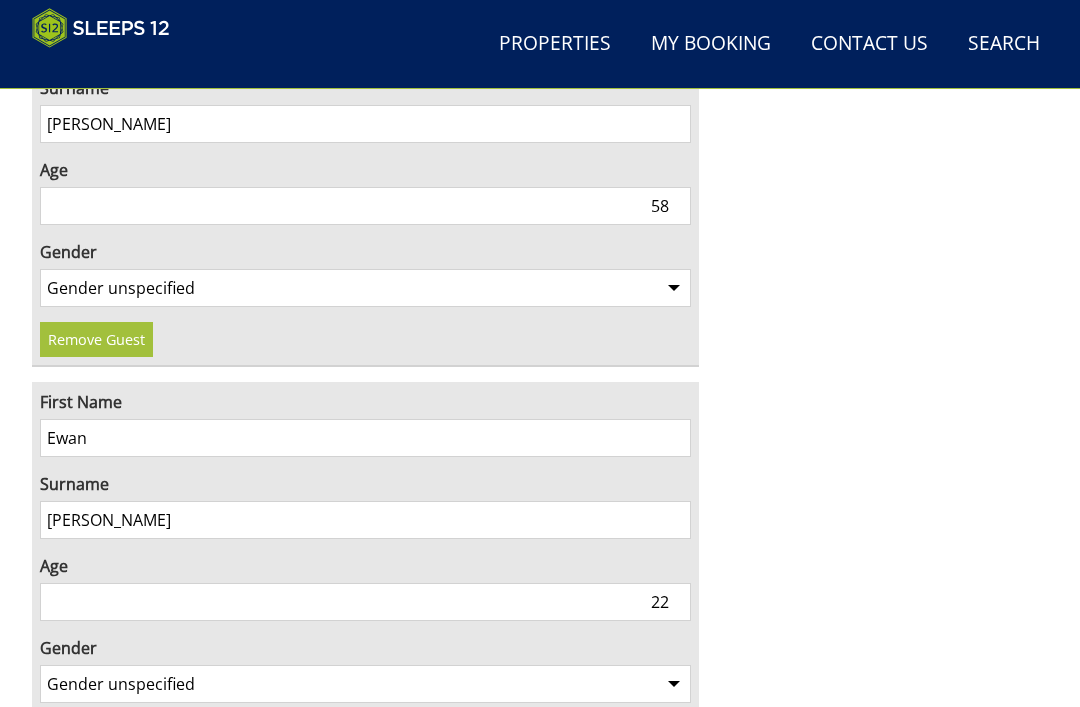 click on "Hill View
Nights:  4 nights
Guests:   16  ( 16  adult s   0  child ren   0  infant s )
Arrival:  [DATE]
Last Night:  [DATE]
Your Stay £ 2450.00
Discount - 0% off
Apply
Extra Guest s  ( 0 ) £ 0.00
Extras £ 0.00
Pet Fee £ 0.00
Booking Fee £ 50.00
Total £ 2500.00
Amount Due [DATE] £ 540.00
Security Deposit £ 500.00 Due [DATE]" at bounding box center (889, -816) 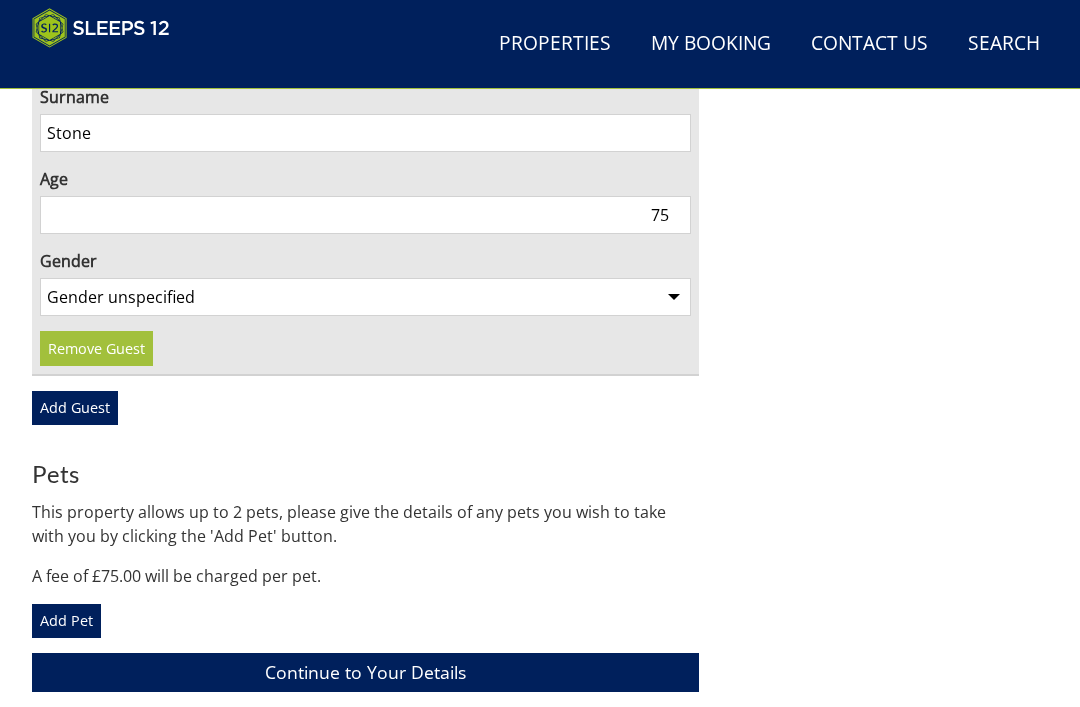 scroll, scrollTop: 5448, scrollLeft: 0, axis: vertical 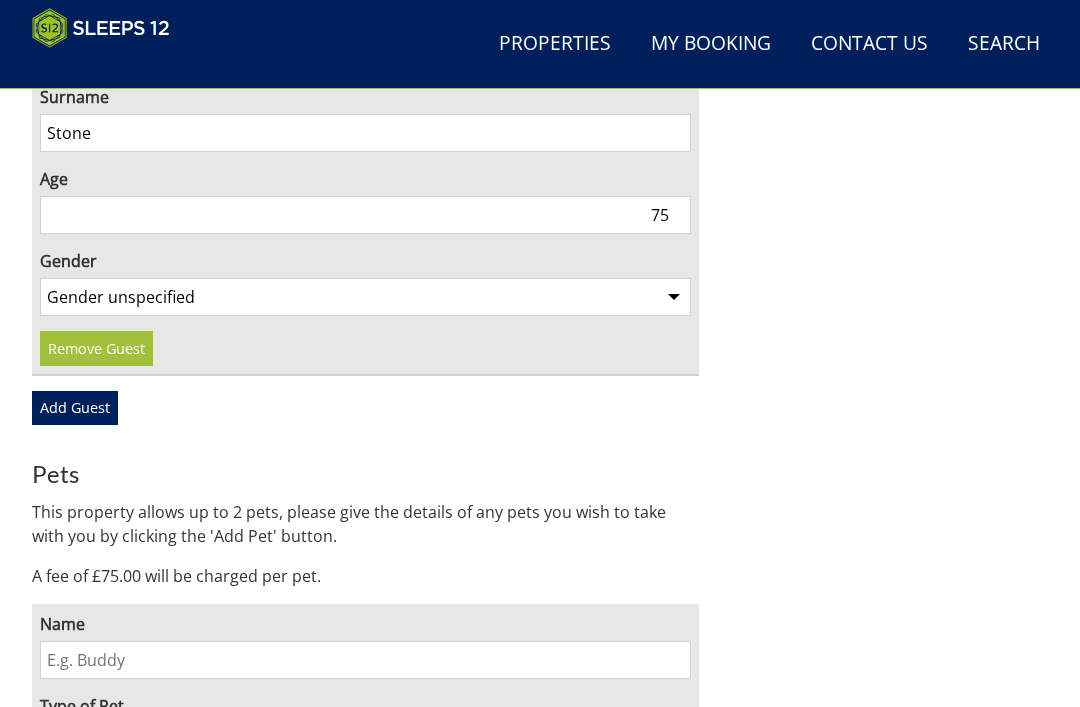 click on "Name" at bounding box center [365, 660] 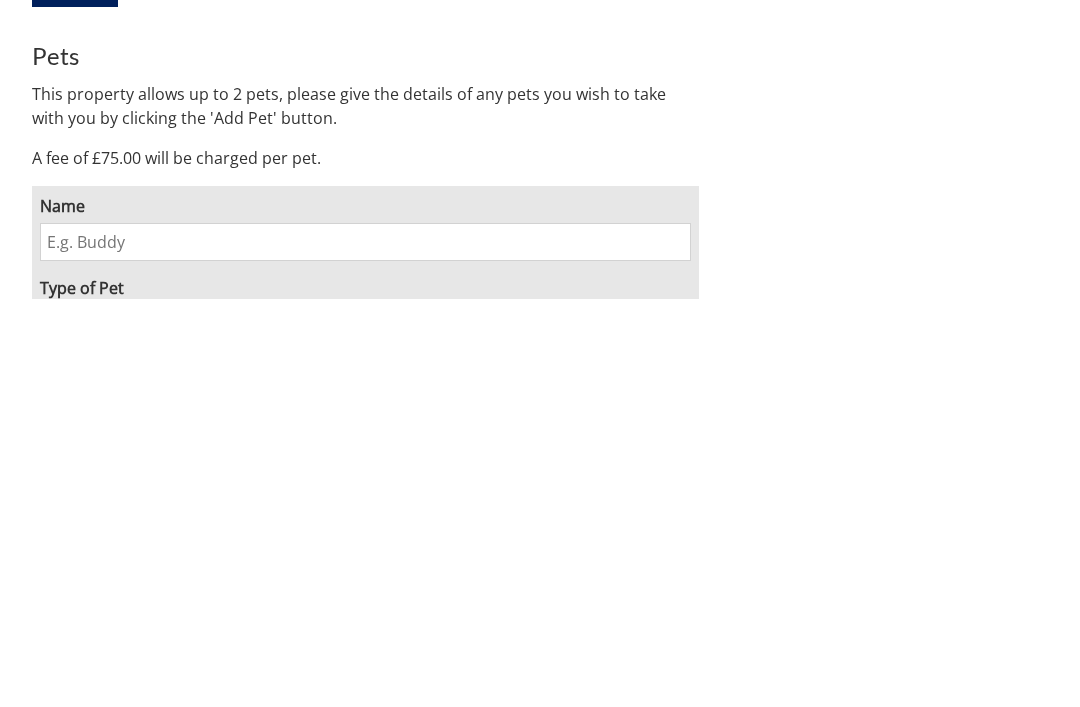 type on "N" 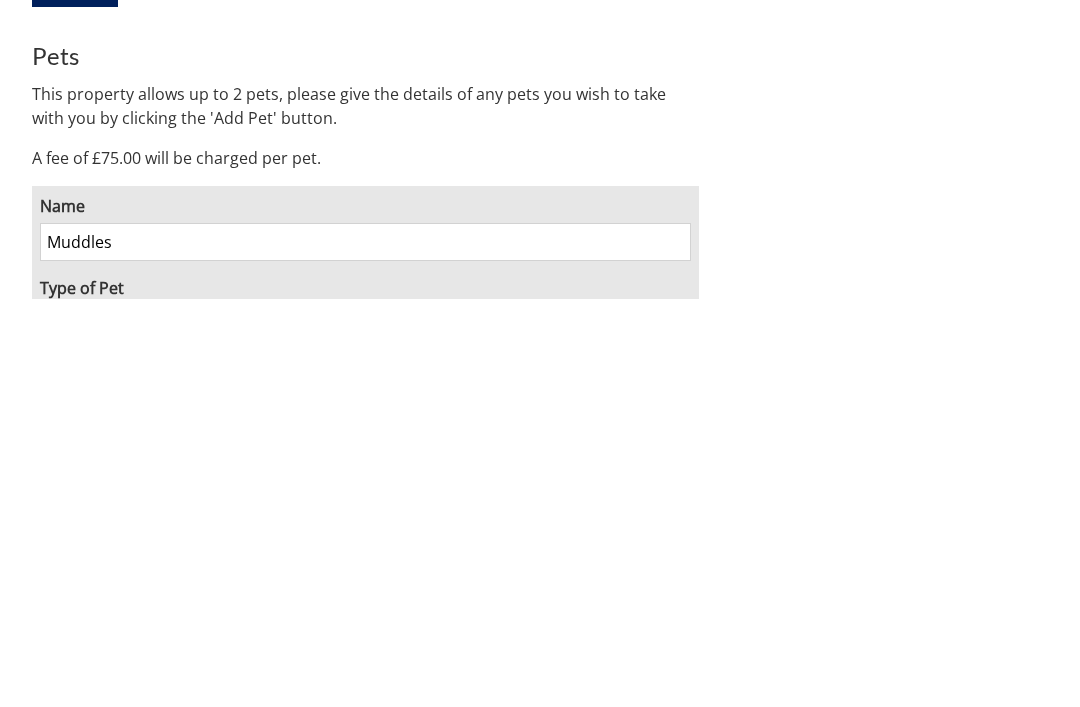 type on "Muddles" 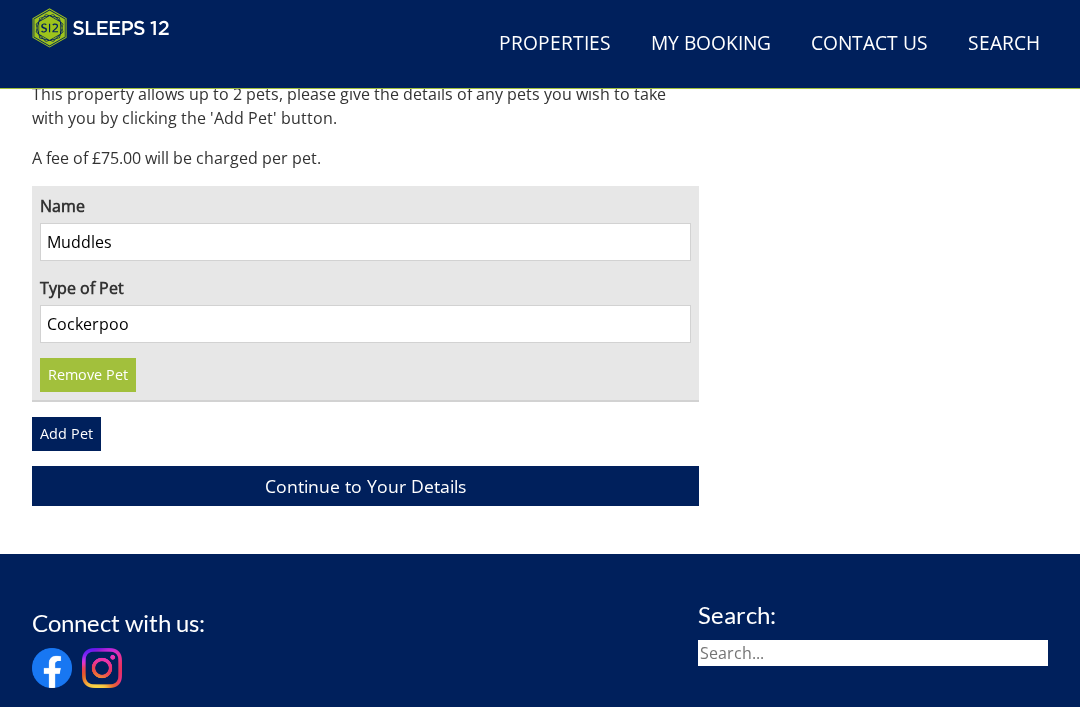 click on "Continue to Your Details" at bounding box center [365, 485] 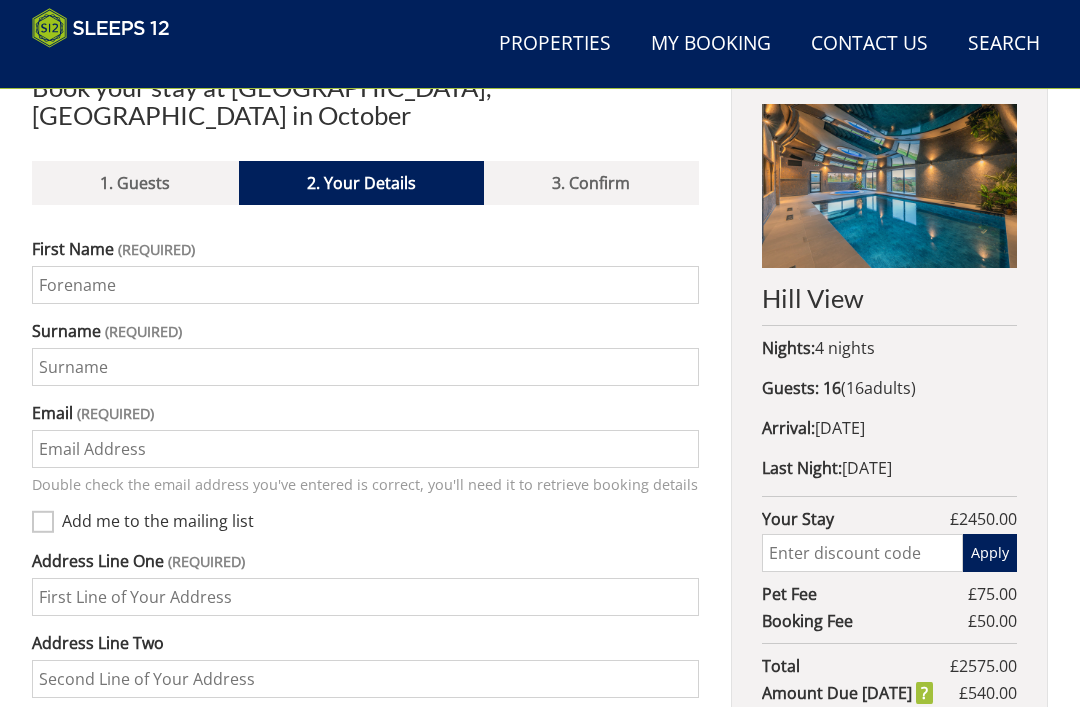 scroll, scrollTop: 688, scrollLeft: 0, axis: vertical 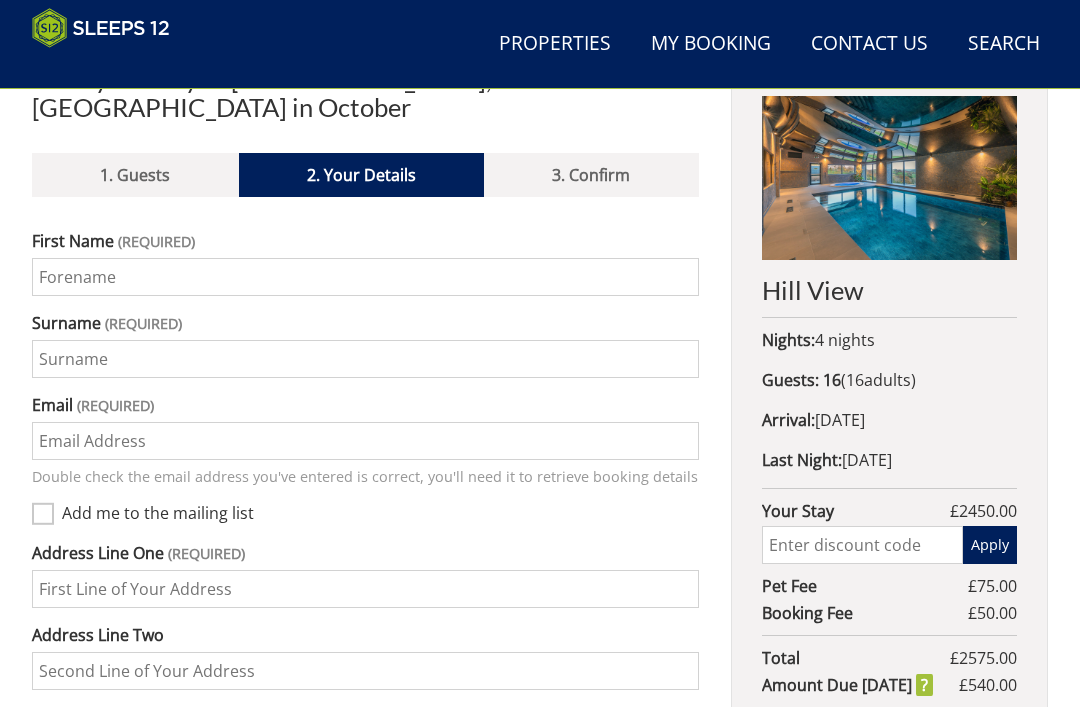 click on "1. Guests" at bounding box center [135, 176] 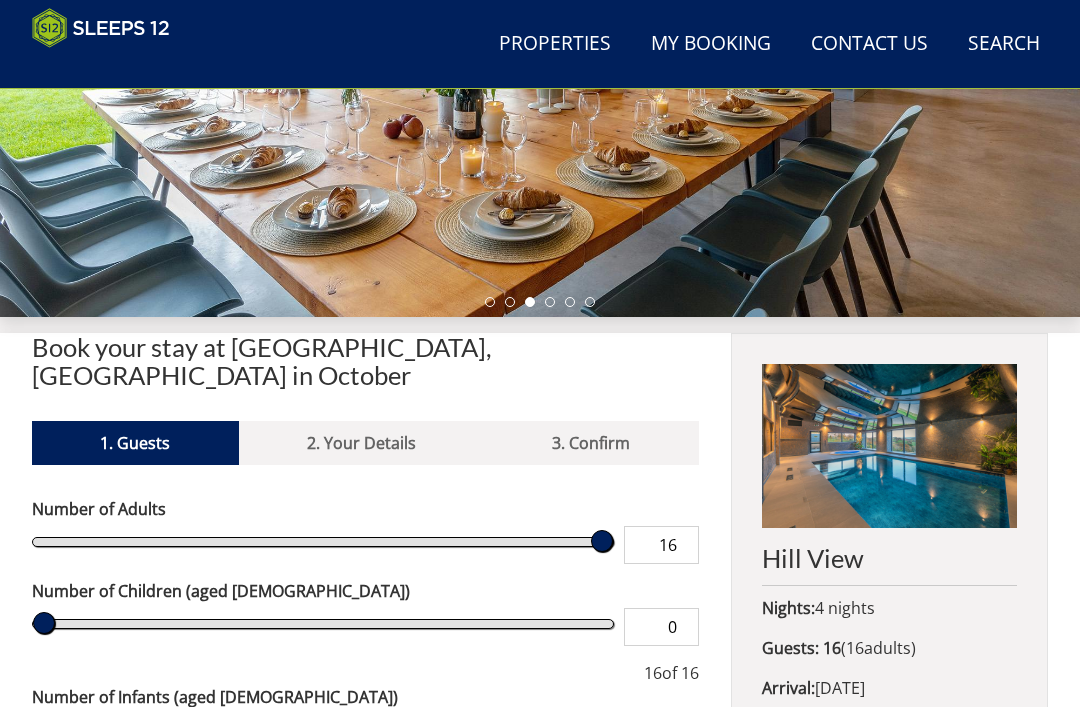scroll, scrollTop: 431, scrollLeft: 0, axis: vertical 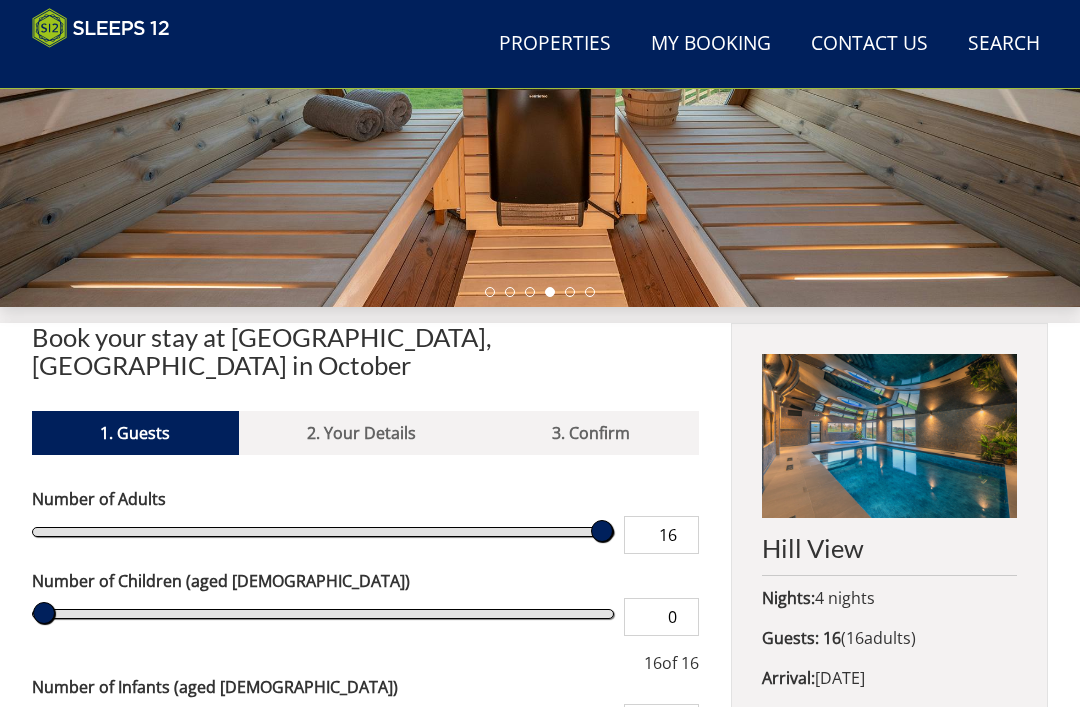 click on "Guests:   16  ( 16  adult s   0  child ren   0  infant s )" at bounding box center [889, 638] 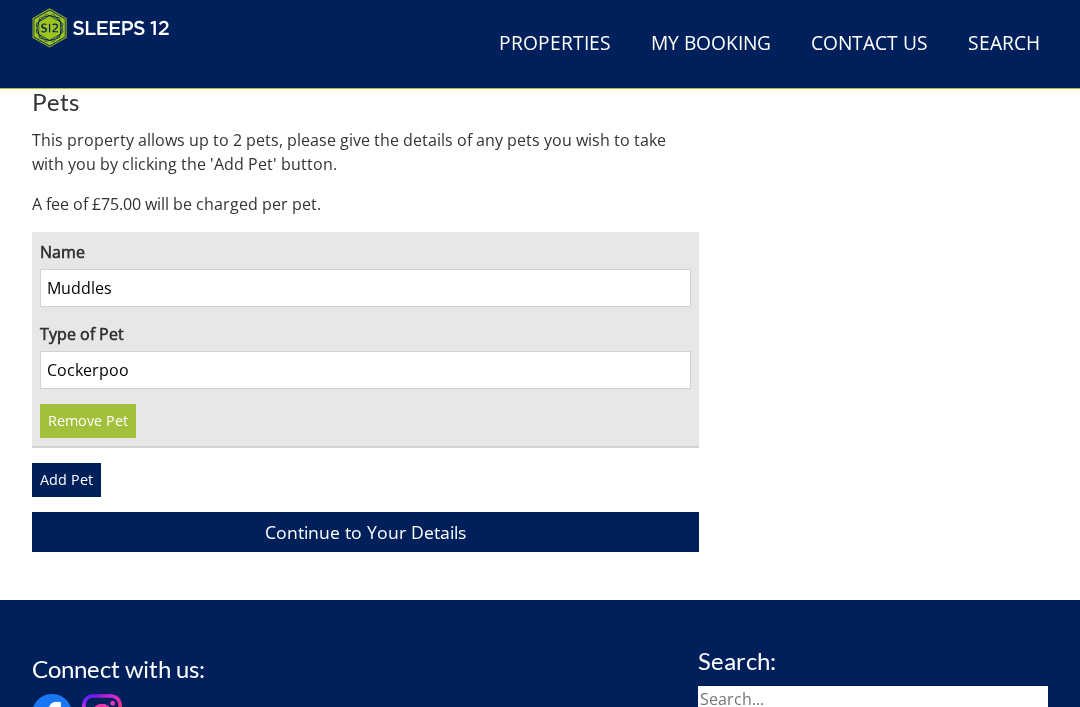 scroll, scrollTop: 6039, scrollLeft: 0, axis: vertical 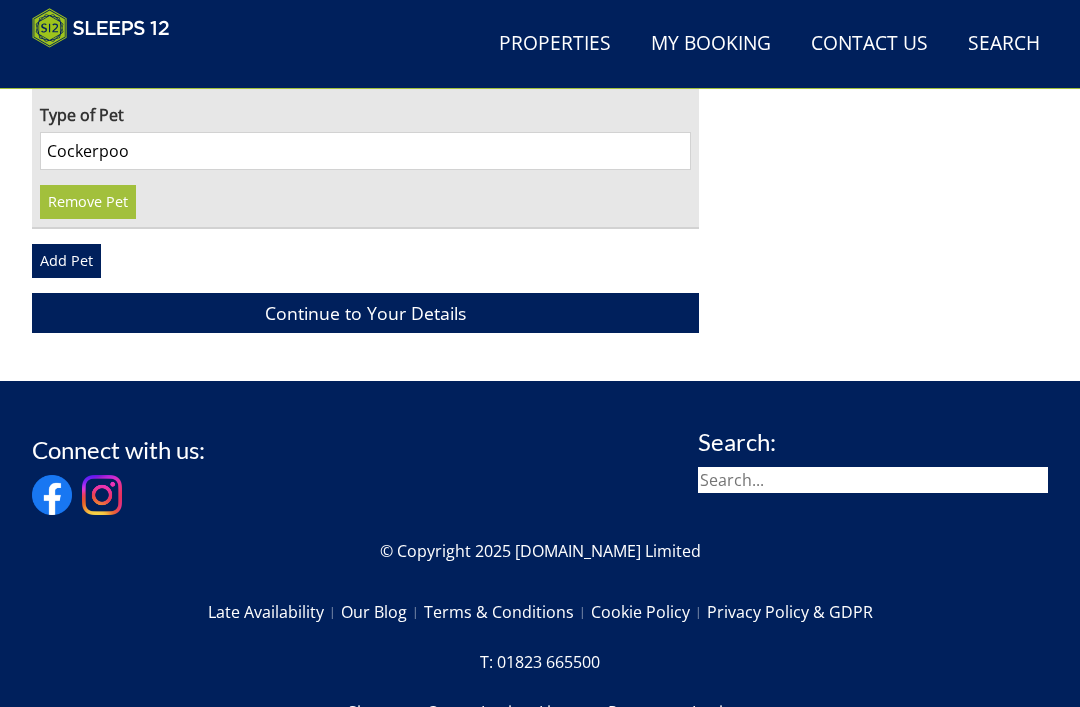 click on "Continue to Your Details" at bounding box center [365, 312] 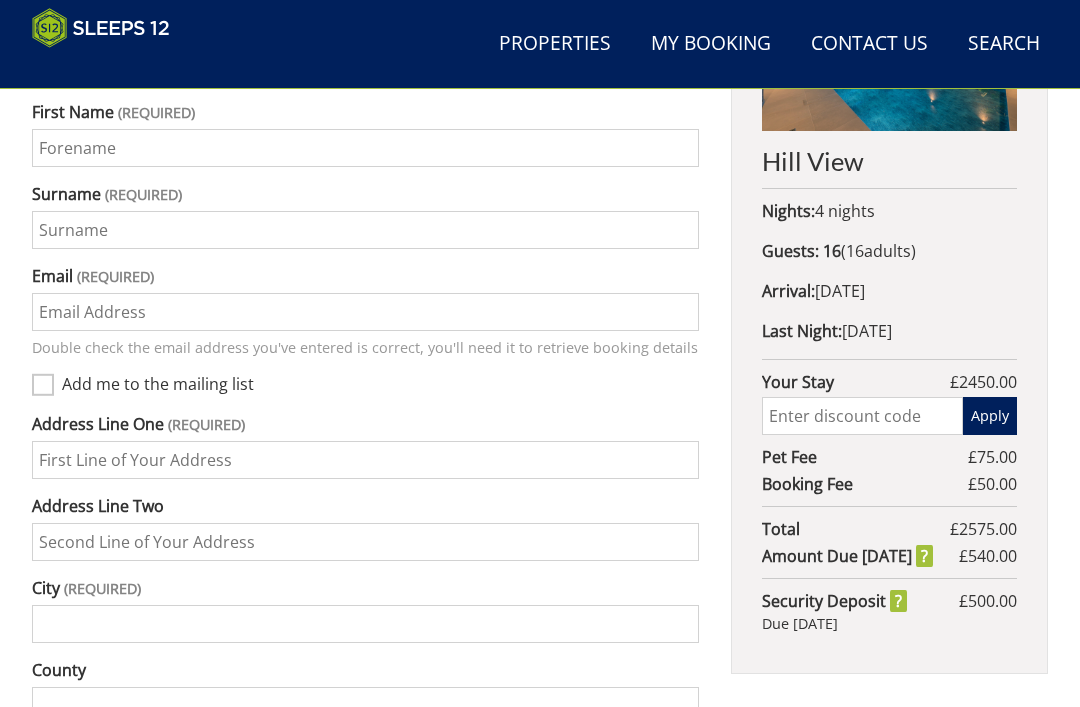 scroll, scrollTop: 600, scrollLeft: 0, axis: vertical 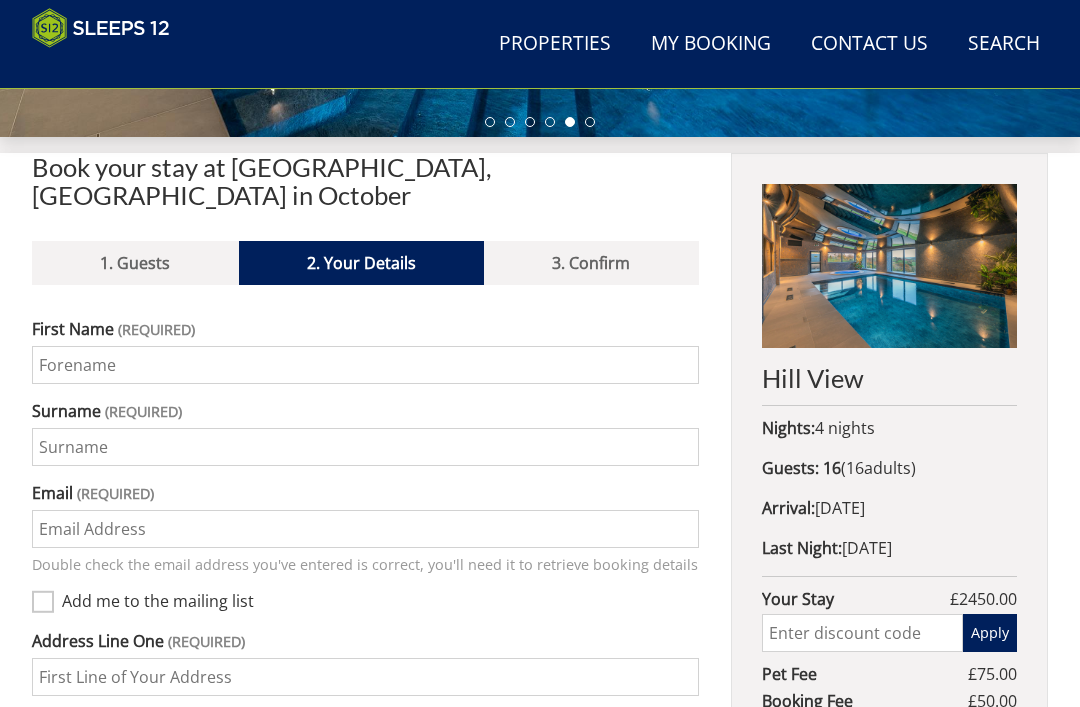 click on "1. Guests" at bounding box center (135, 264) 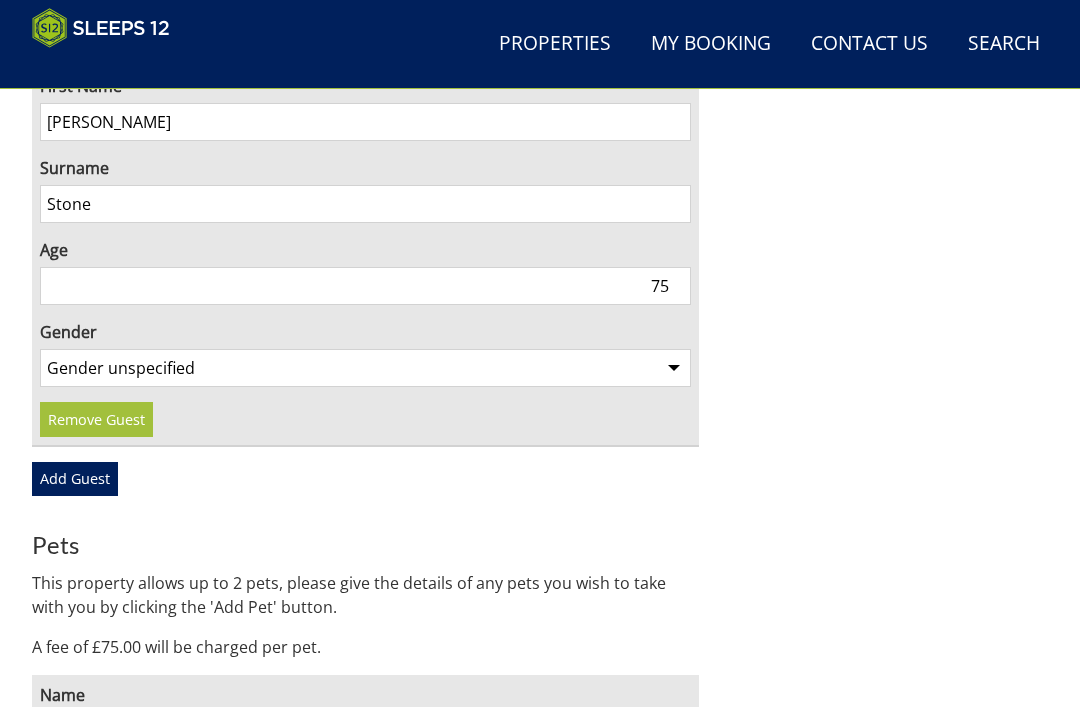 scroll, scrollTop: 5377, scrollLeft: 0, axis: vertical 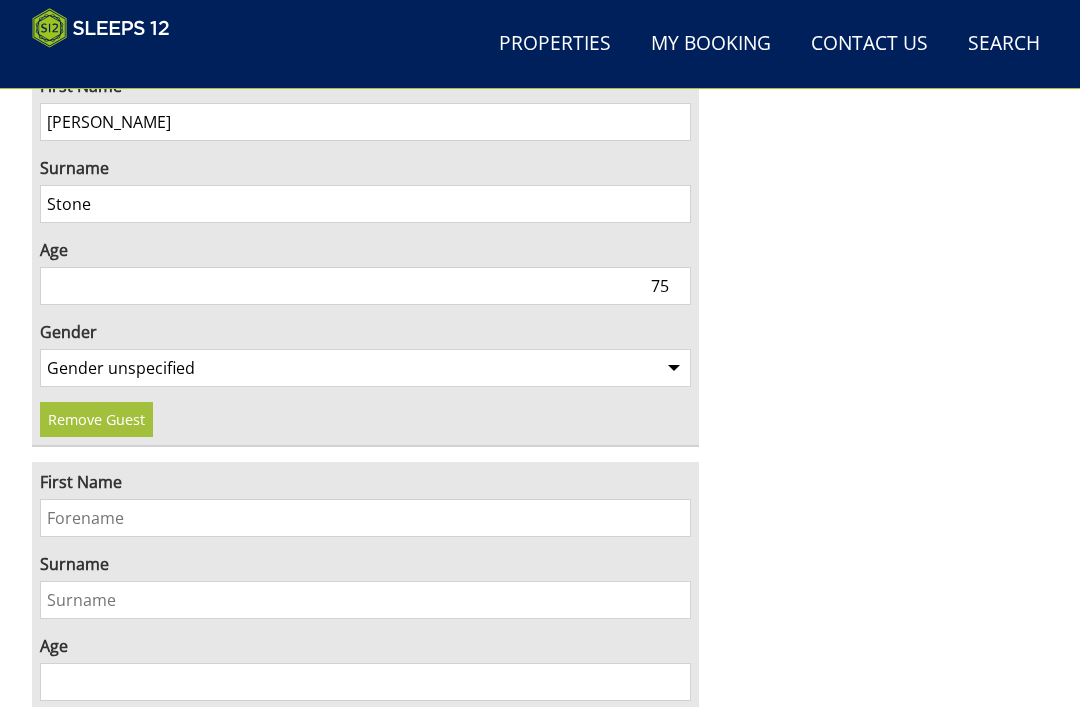 click on "First Name" at bounding box center (365, 518) 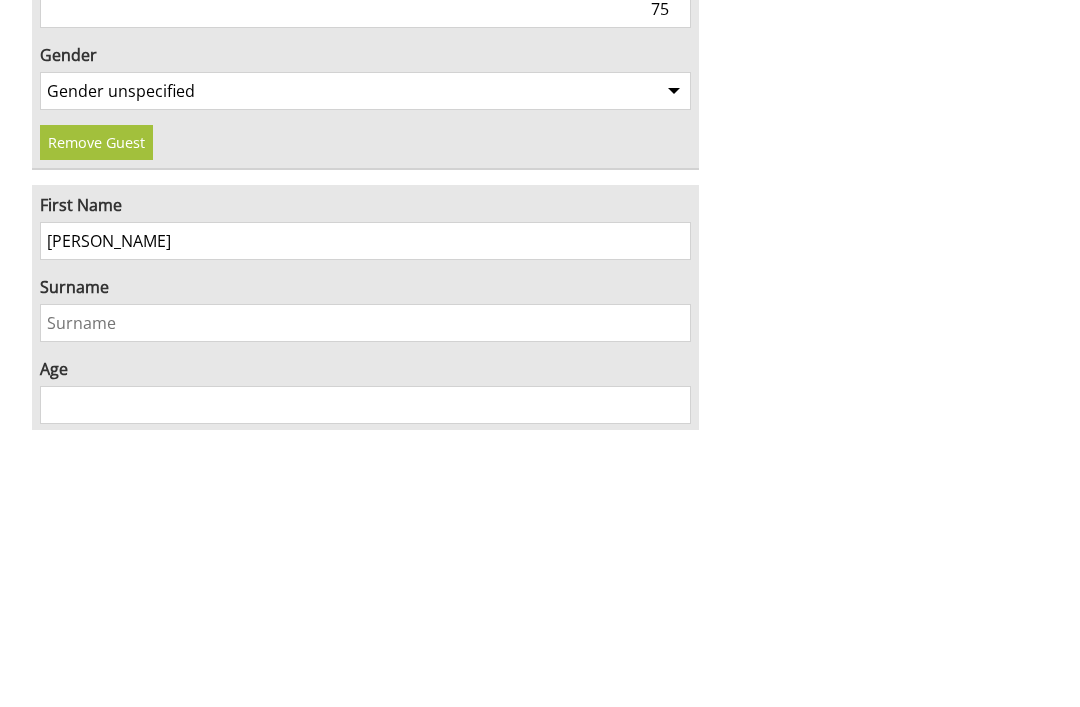 type on "[PERSON_NAME]" 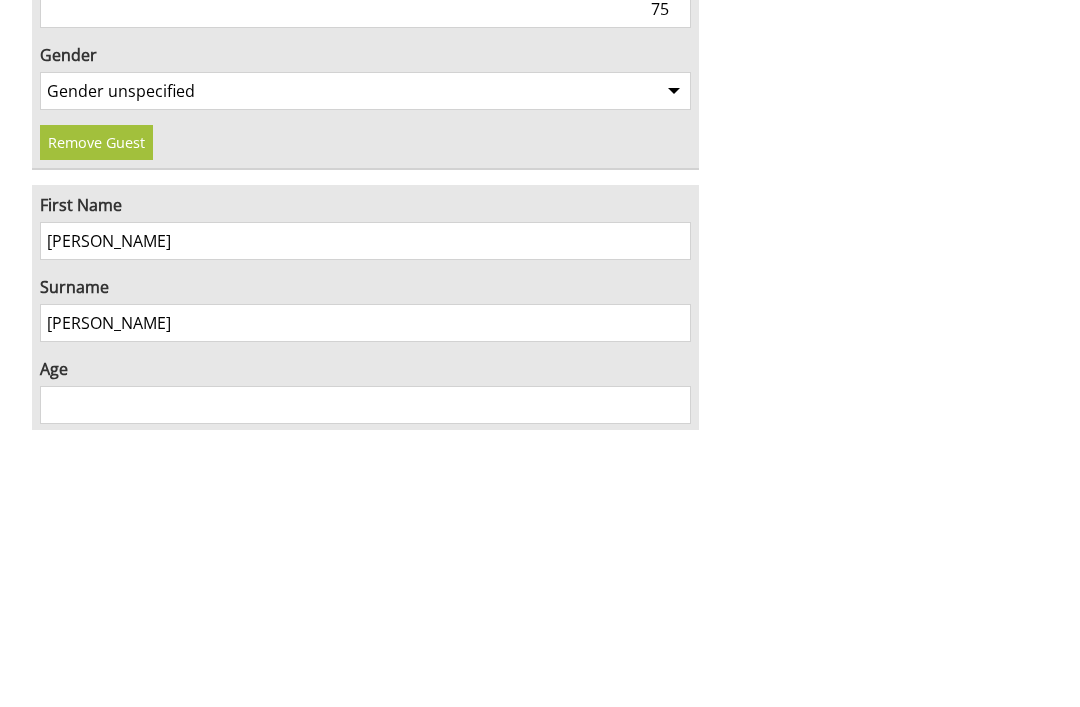 type on "[PERSON_NAME]" 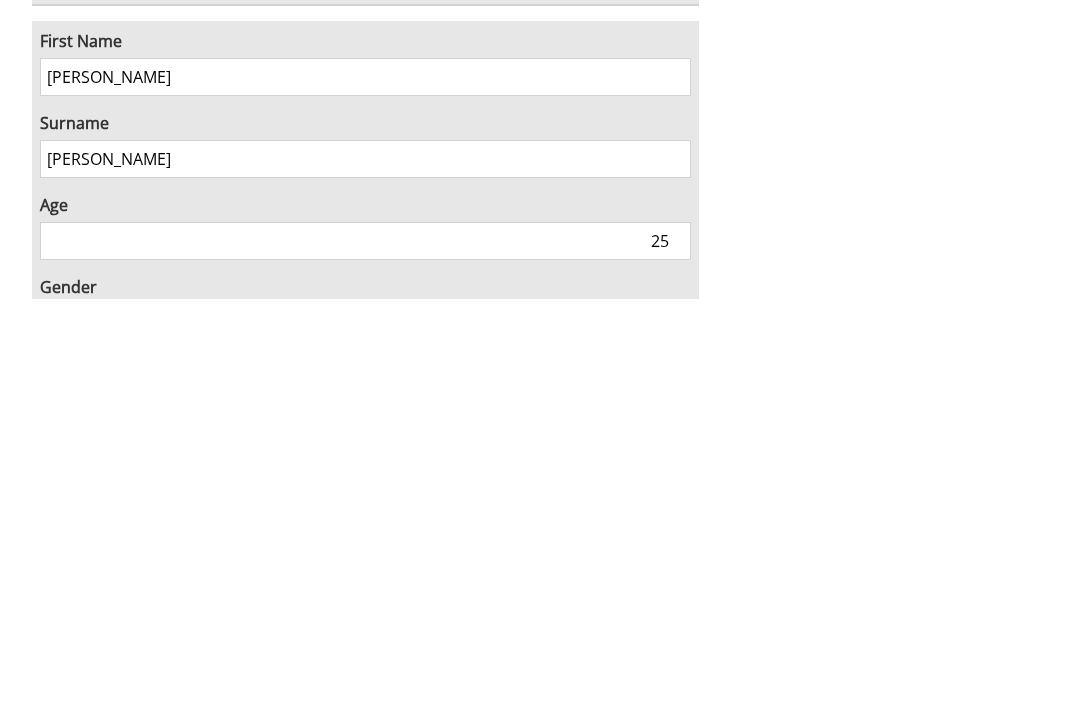 type on "25" 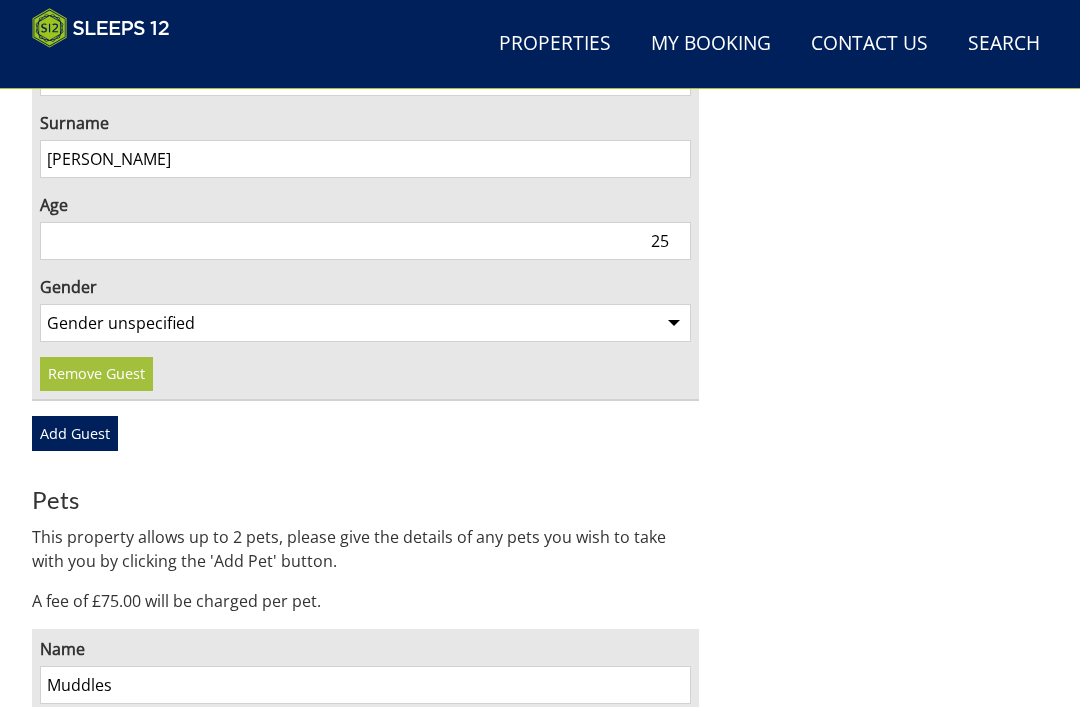 click on "Gender unspecified
Gender [DEMOGRAPHIC_DATA]
Gender [DEMOGRAPHIC_DATA]" at bounding box center (365, 323) 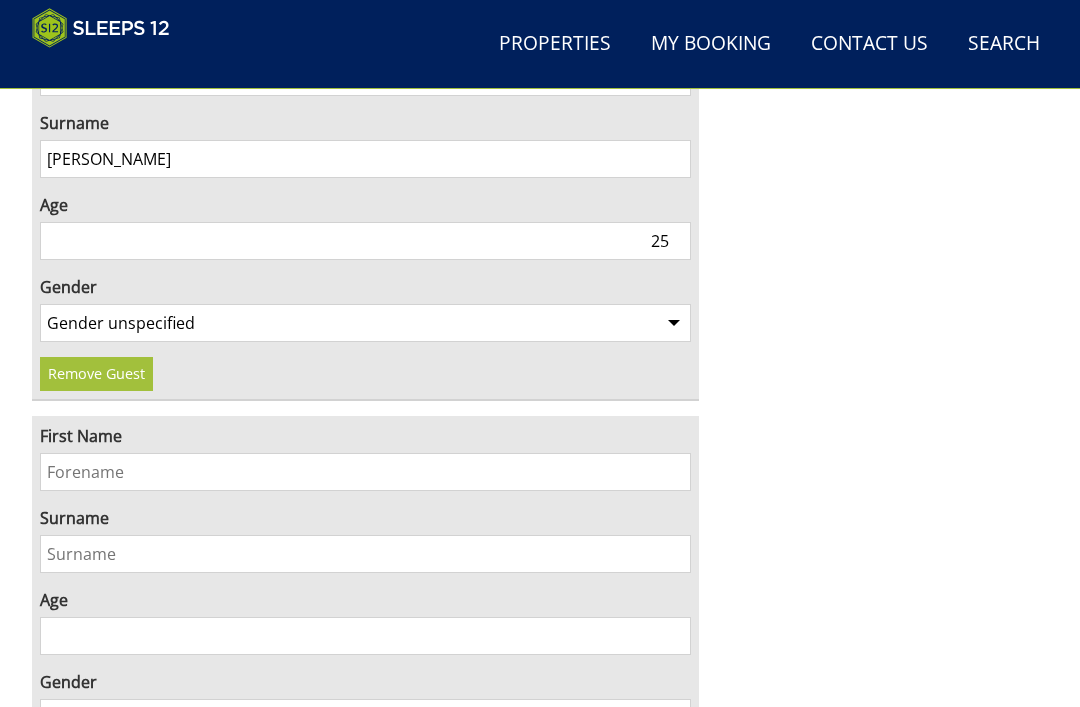 click on "First Name" at bounding box center (365, 472) 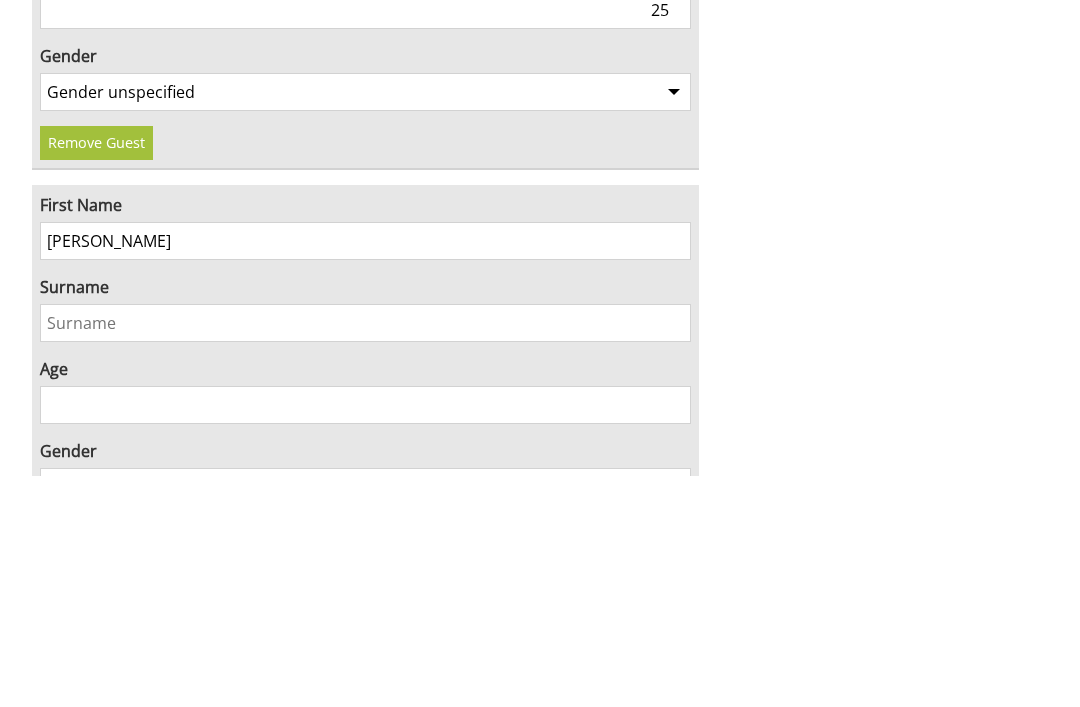 type on "[PERSON_NAME]" 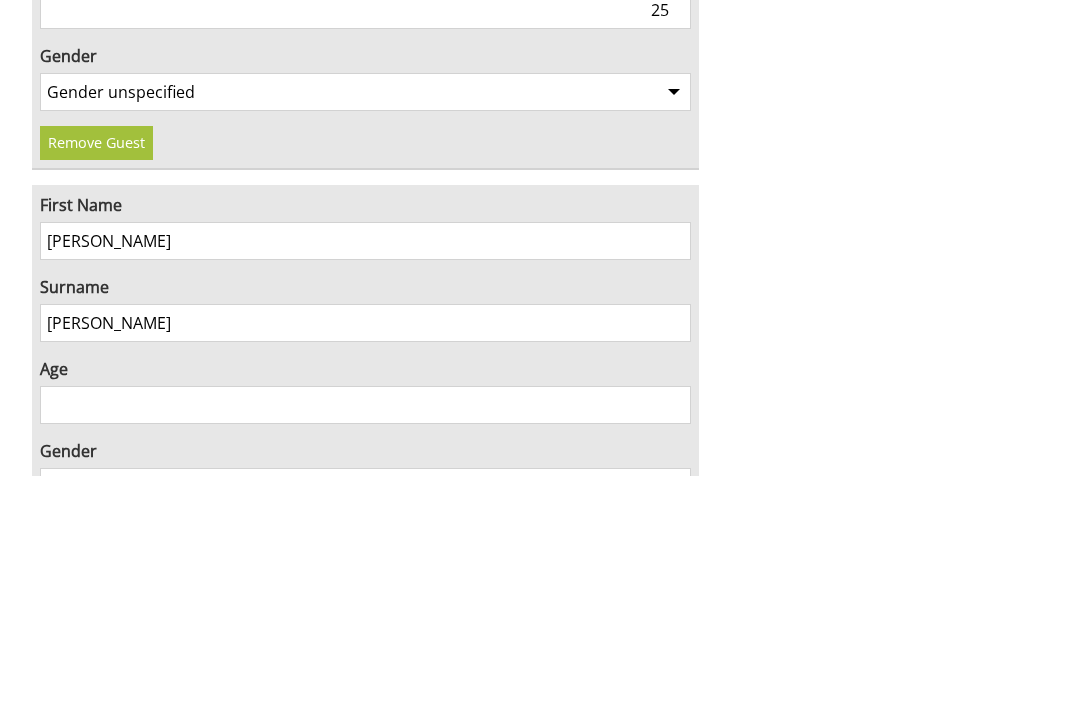 type on "[PERSON_NAME]" 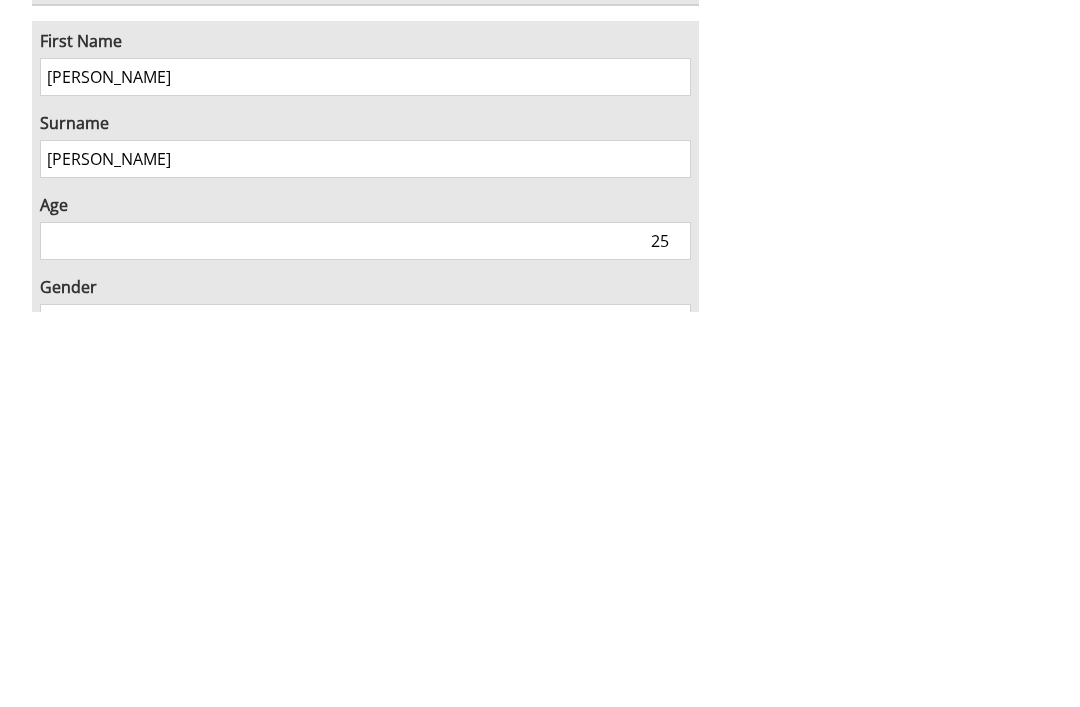 type on "25" 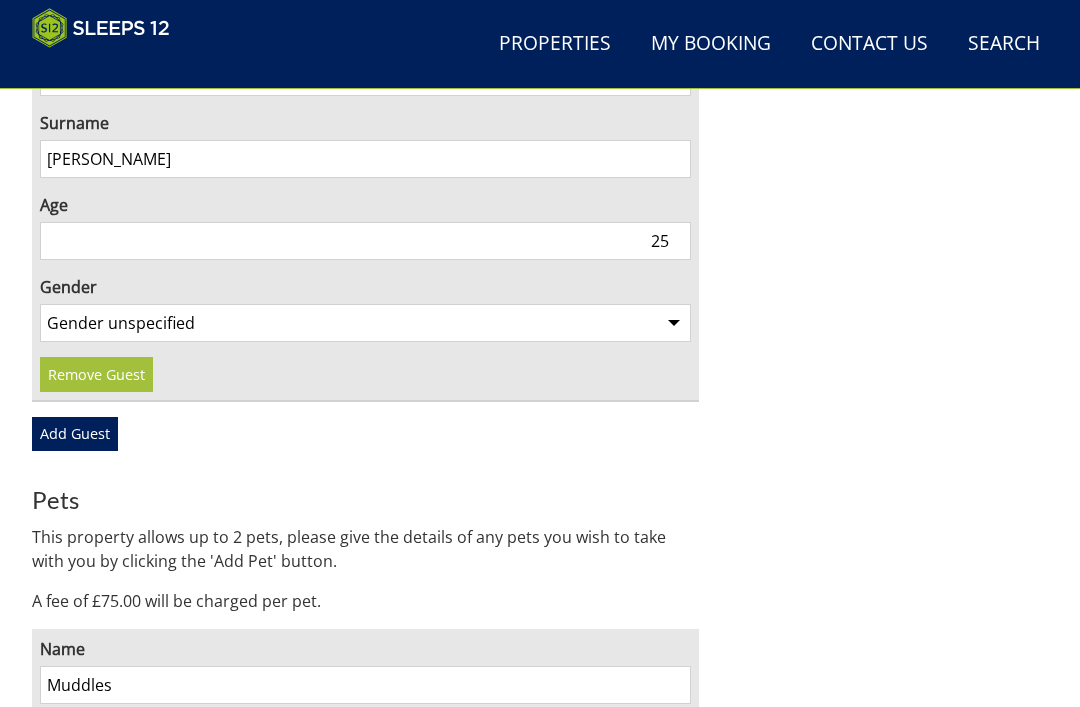 select on "gender_[DEMOGRAPHIC_DATA]" 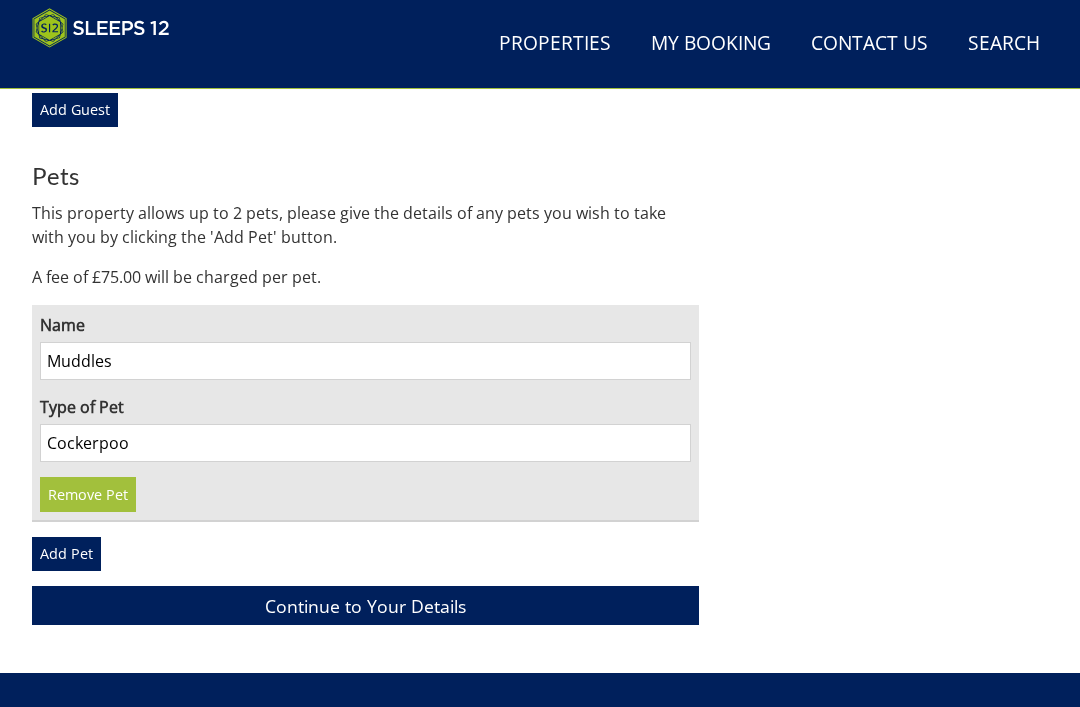 scroll, scrollTop: 6663, scrollLeft: 0, axis: vertical 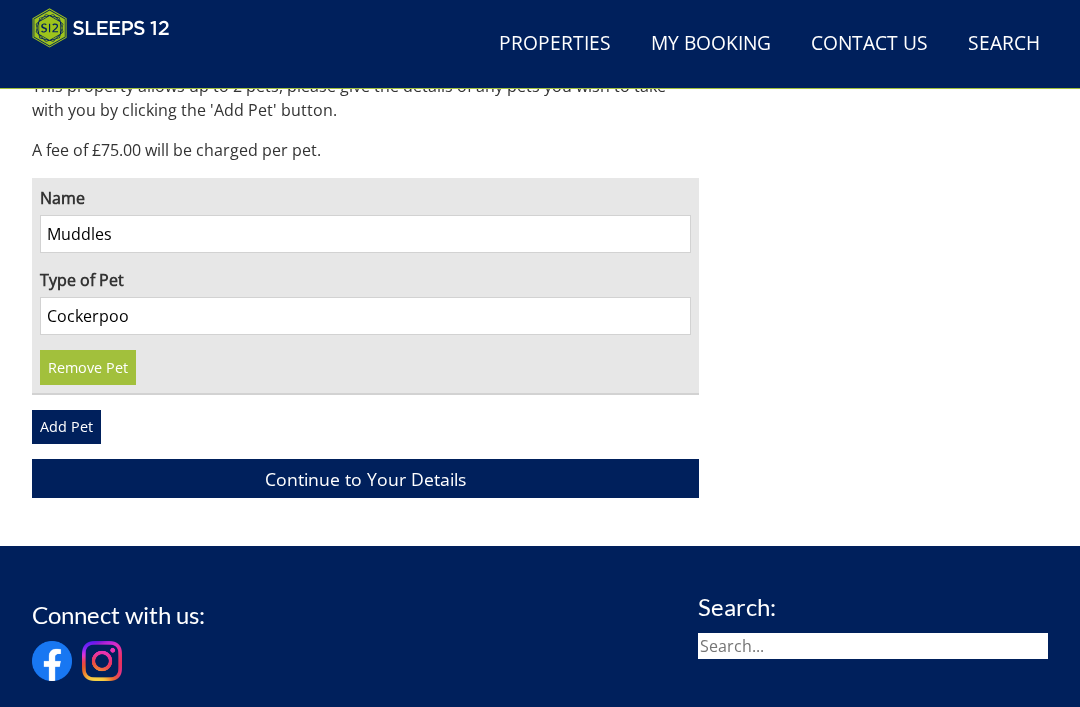 click on "Continue to Your Details" at bounding box center [365, 478] 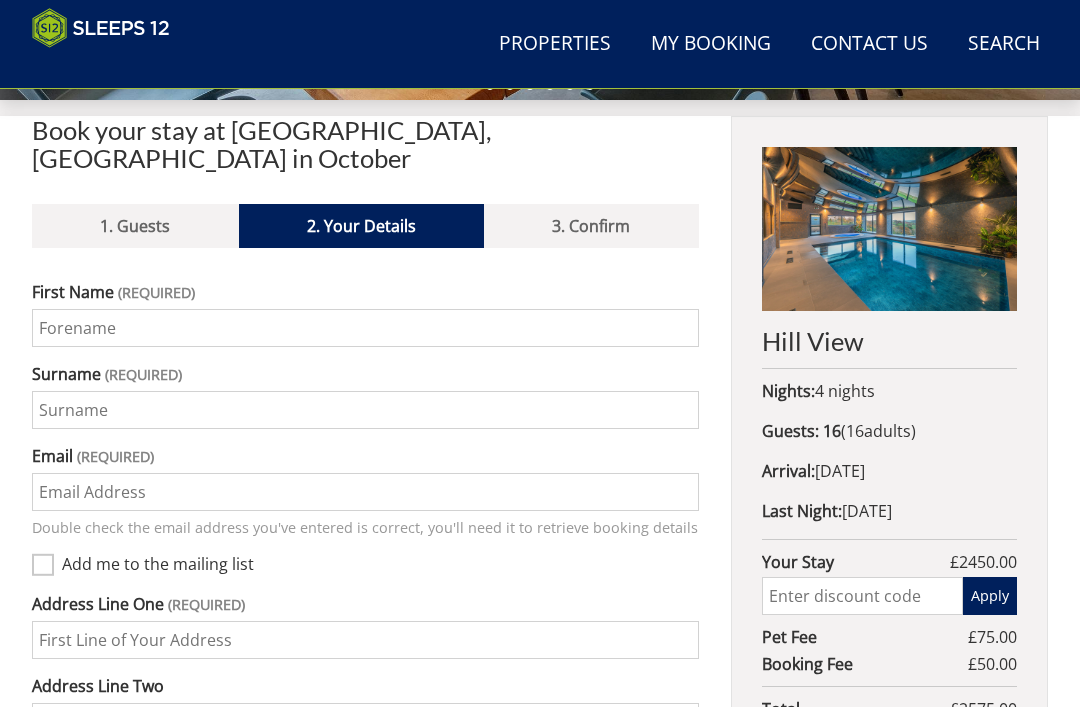 scroll, scrollTop: 634, scrollLeft: 0, axis: vertical 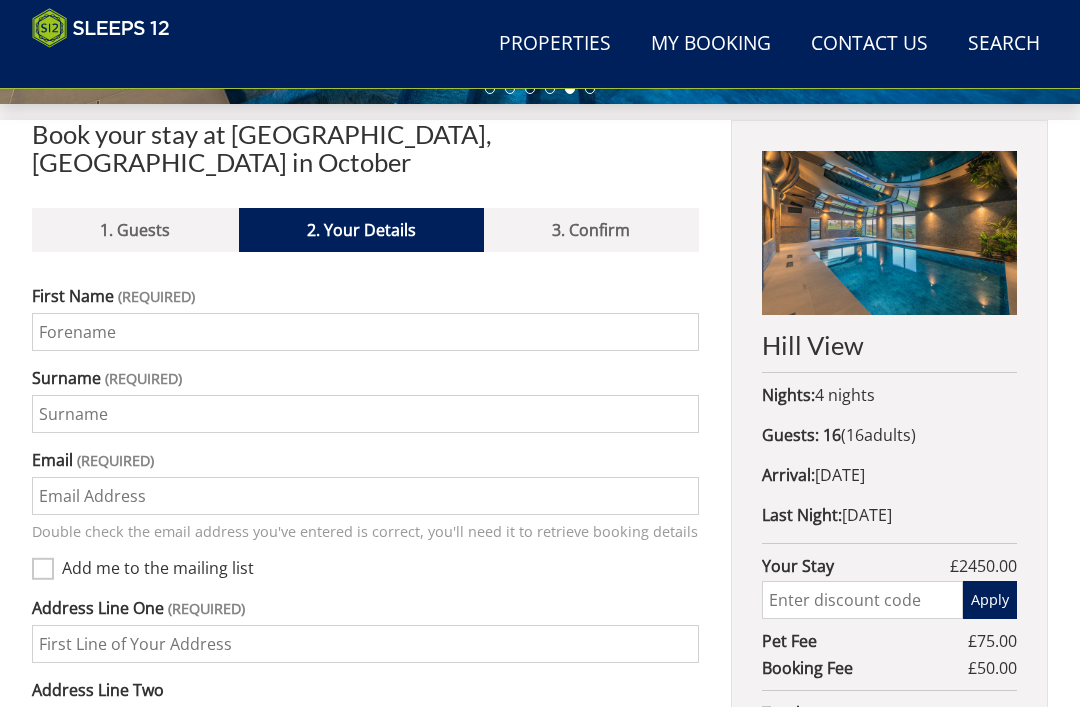 click on "First Name" at bounding box center [365, 332] 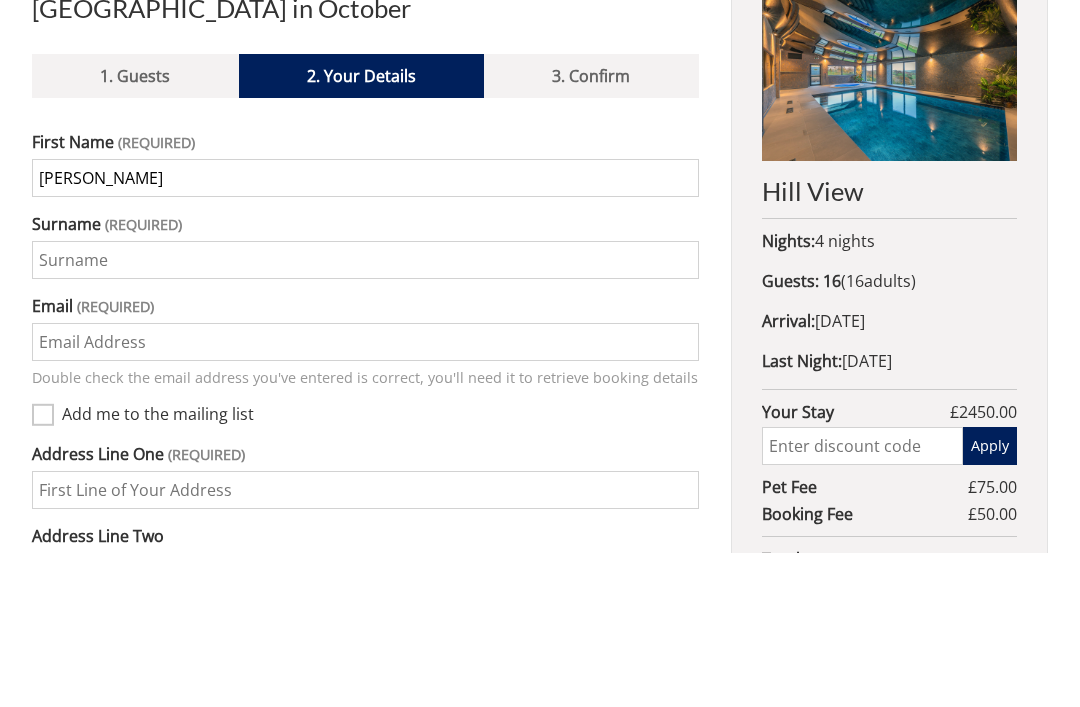 type on "[PERSON_NAME]" 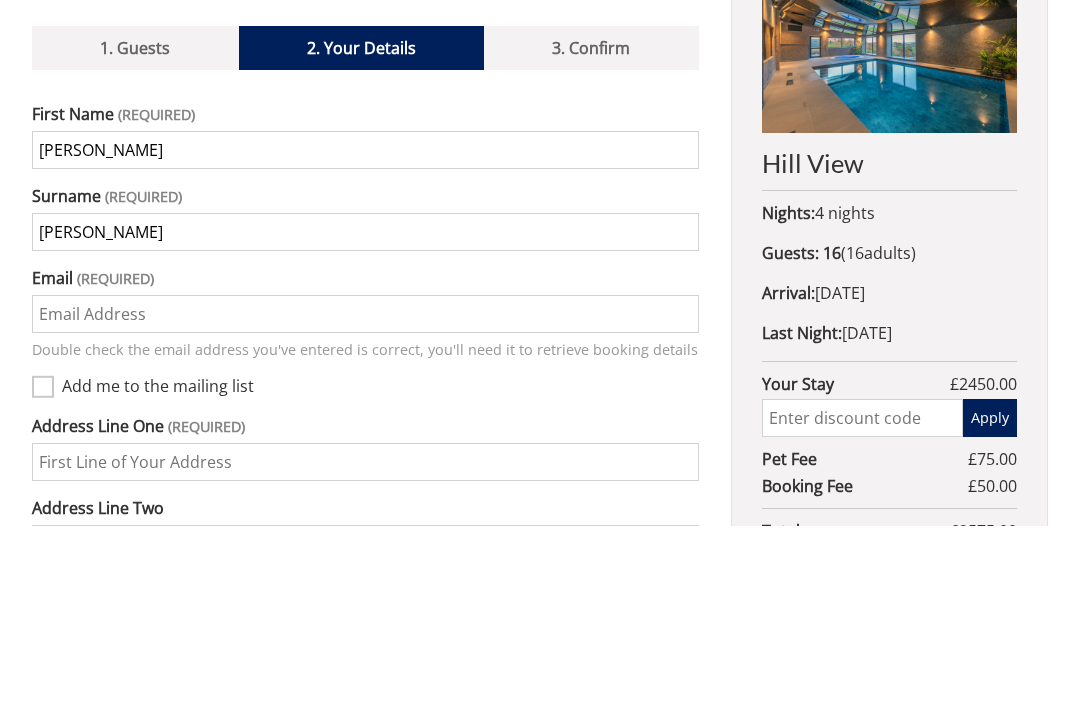 type on "[PERSON_NAME]" 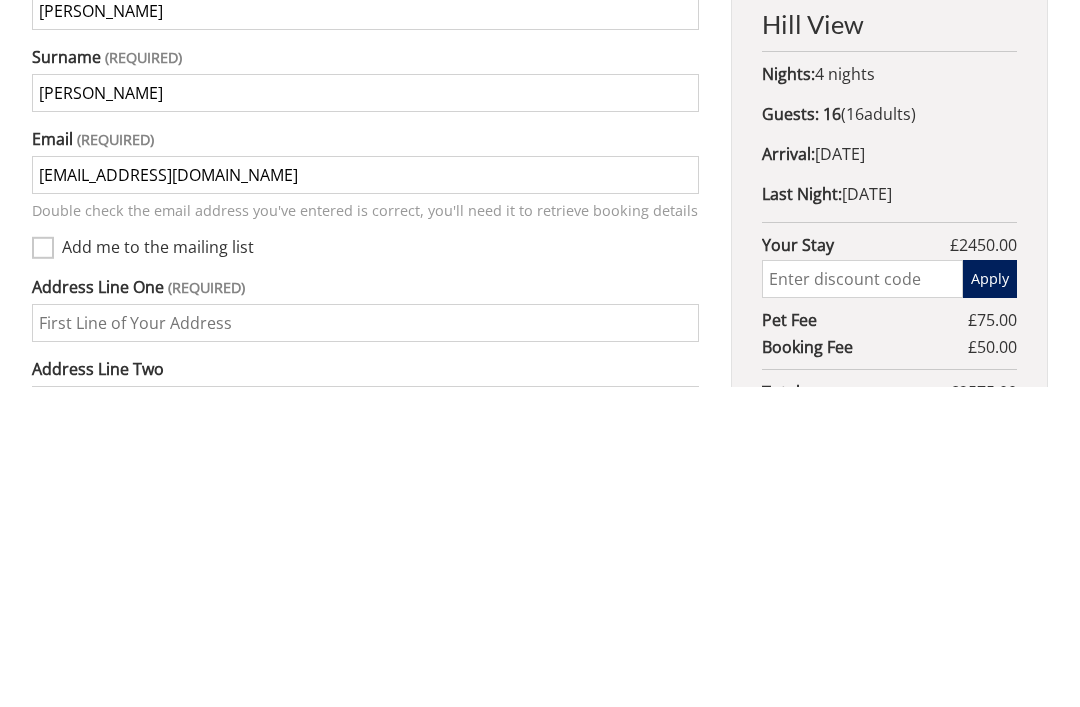 type on "[EMAIL_ADDRESS][DOMAIN_NAME]" 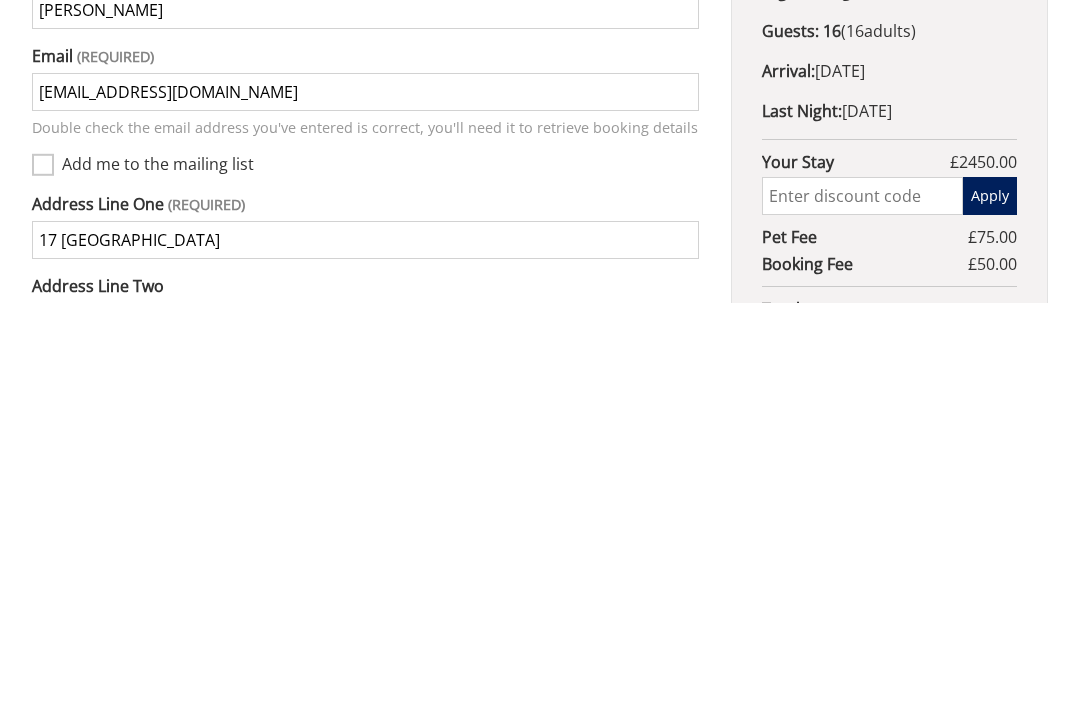 type on "17 [GEOGRAPHIC_DATA]" 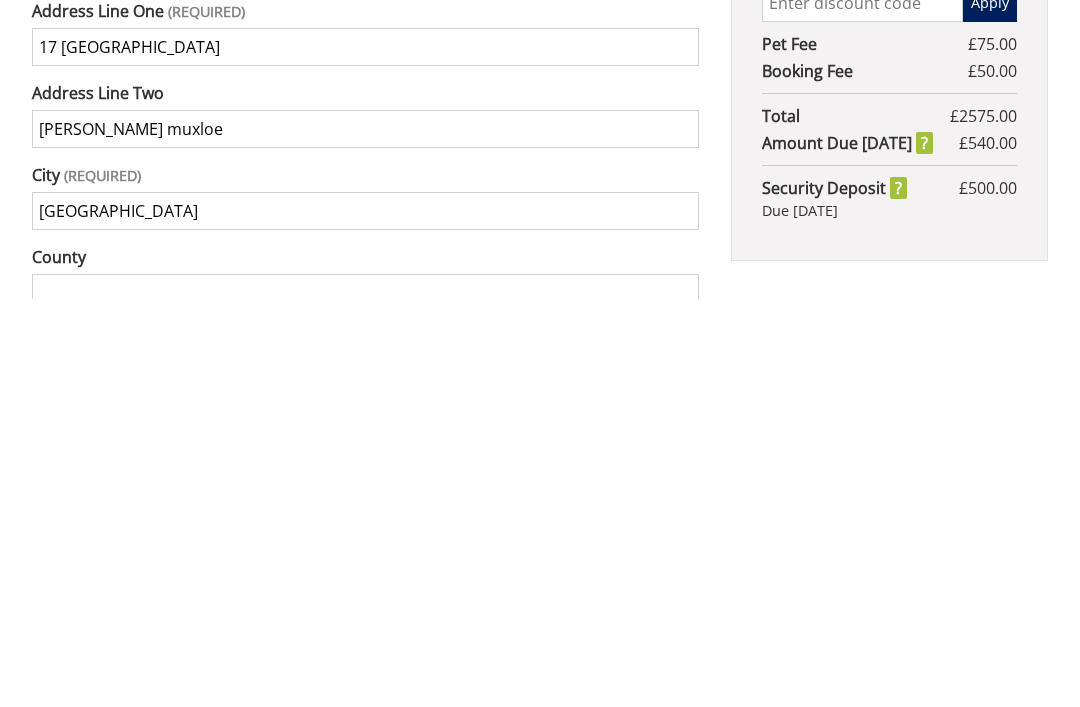 type on "[GEOGRAPHIC_DATA]" 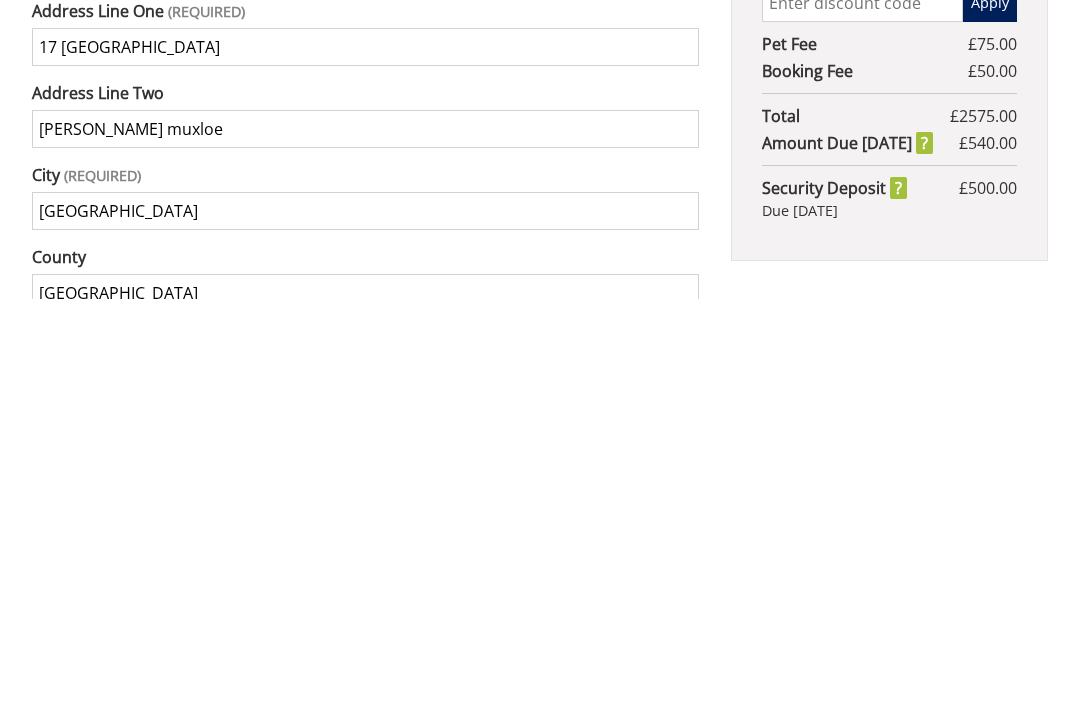 type on "[GEOGRAPHIC_DATA]" 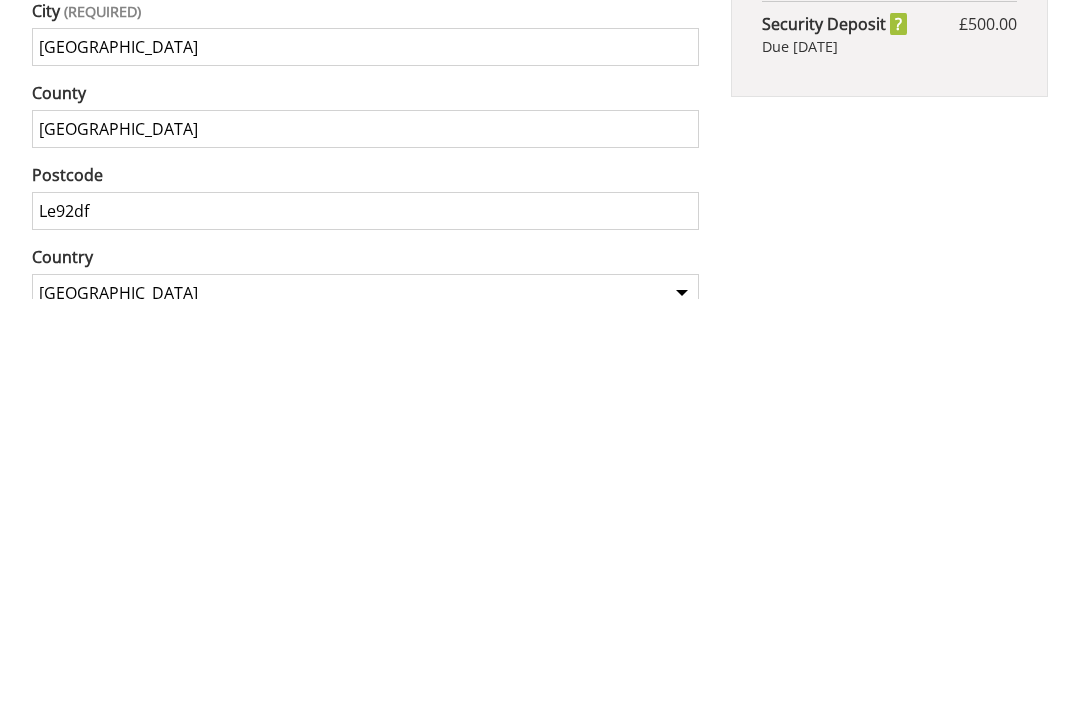 type on "Le92df" 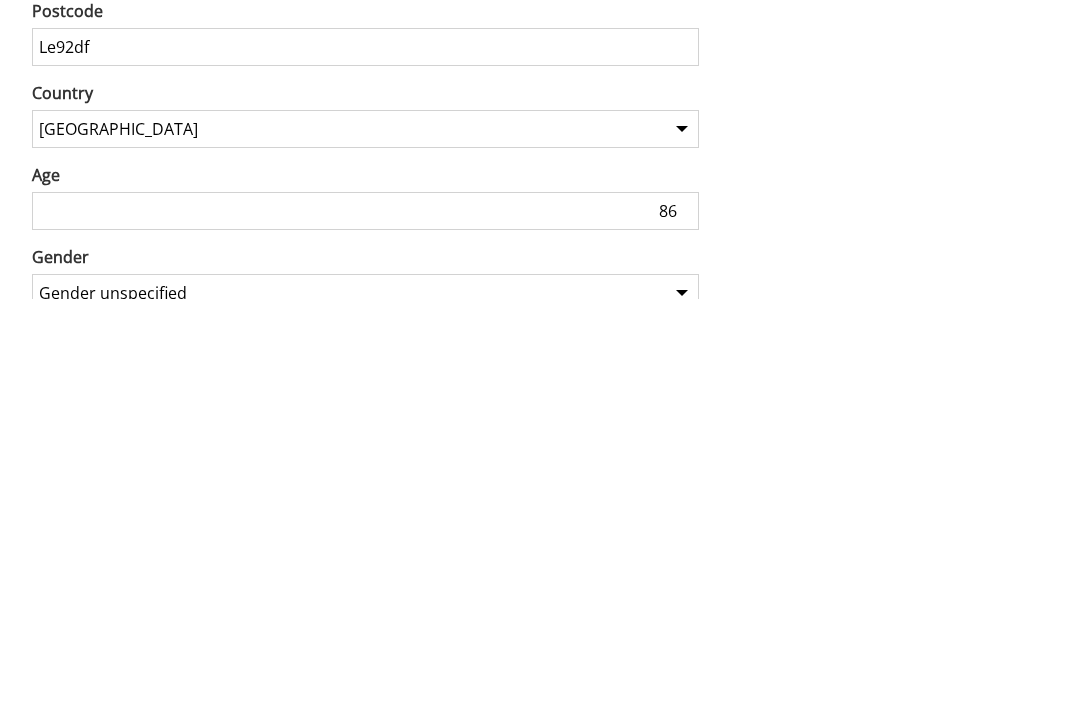 type on "86" 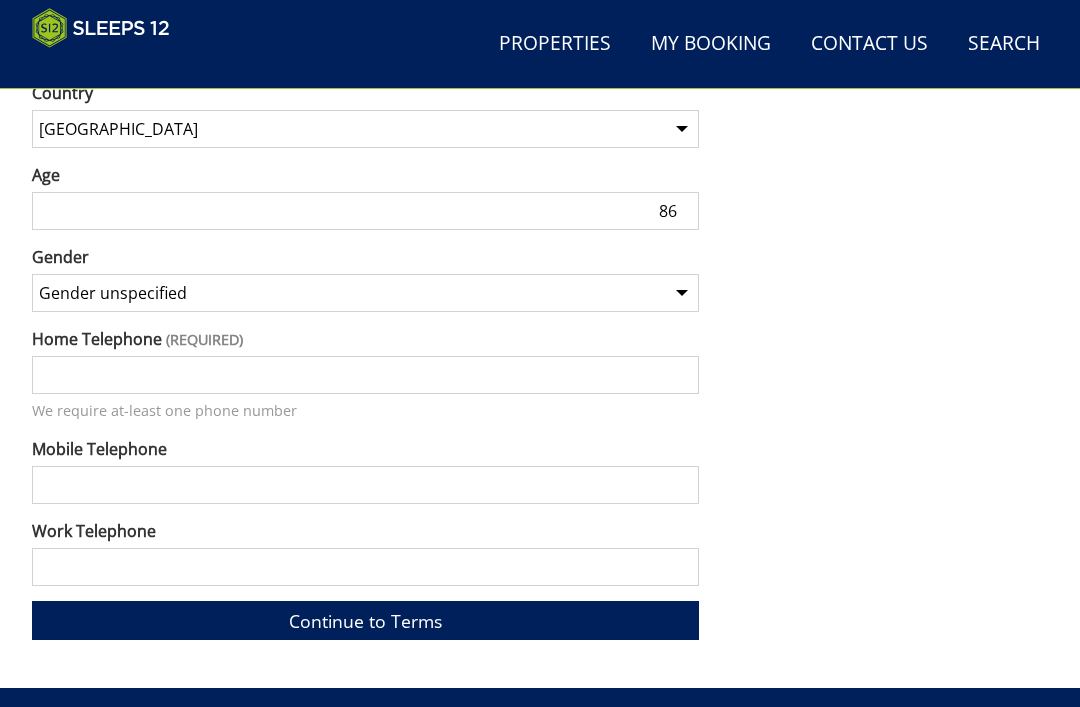 select on "gender_[DEMOGRAPHIC_DATA]" 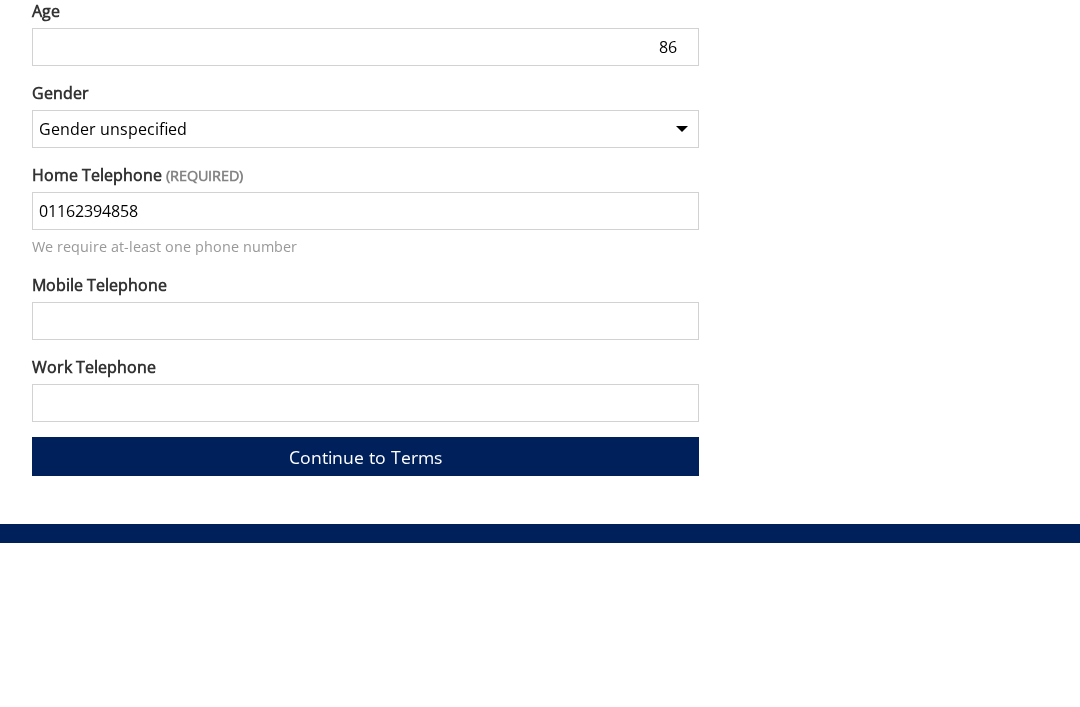 type on "01162394858" 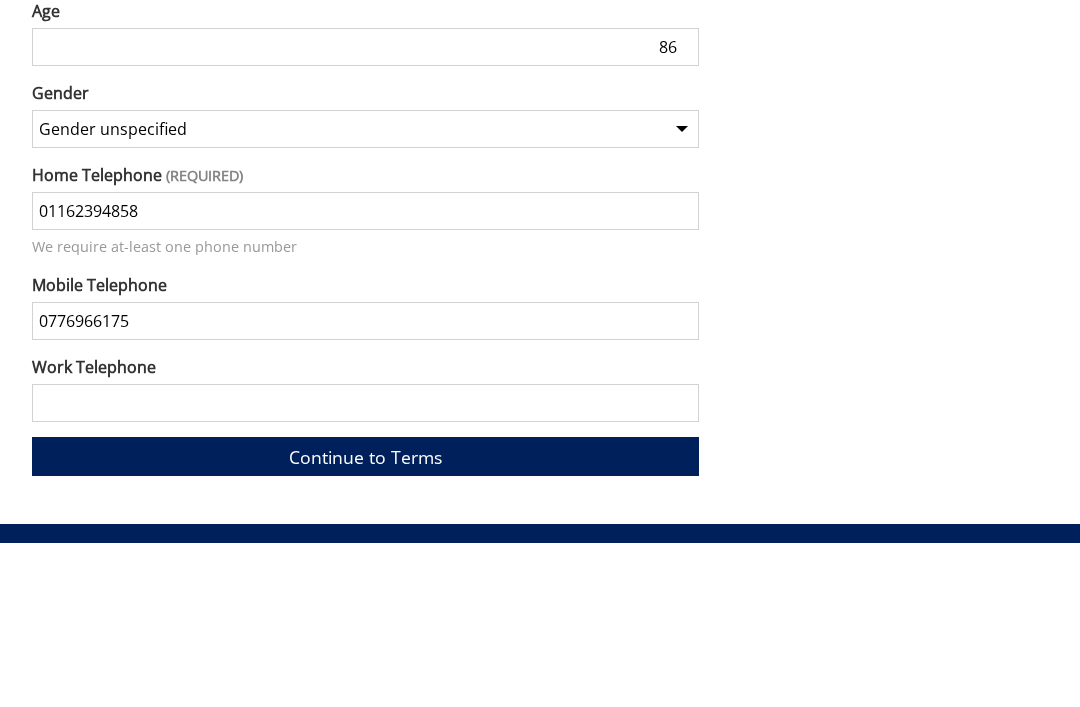 type on "07769661757" 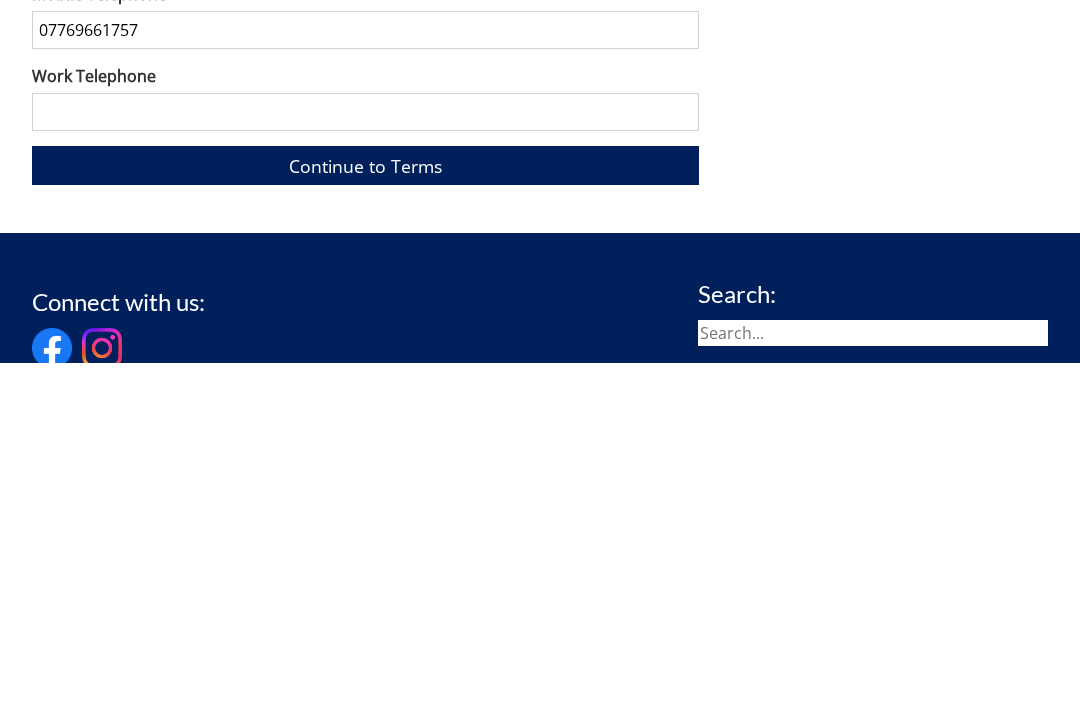 scroll, scrollTop: 1724, scrollLeft: 0, axis: vertical 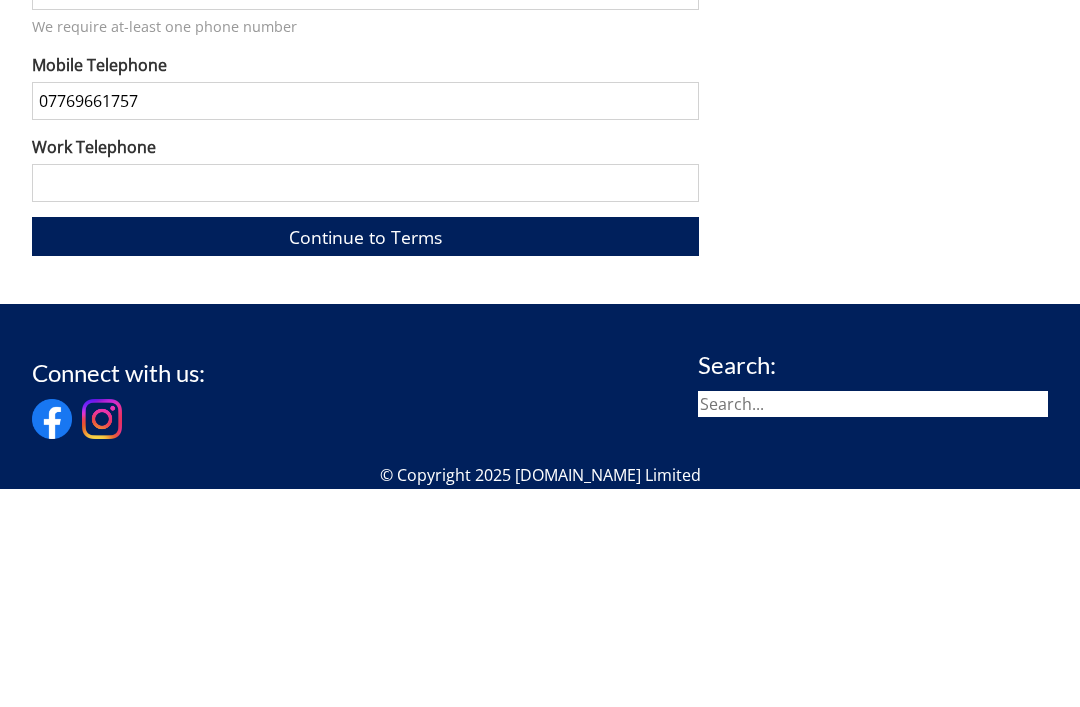 click on "Continue to Terms" at bounding box center [365, 455] 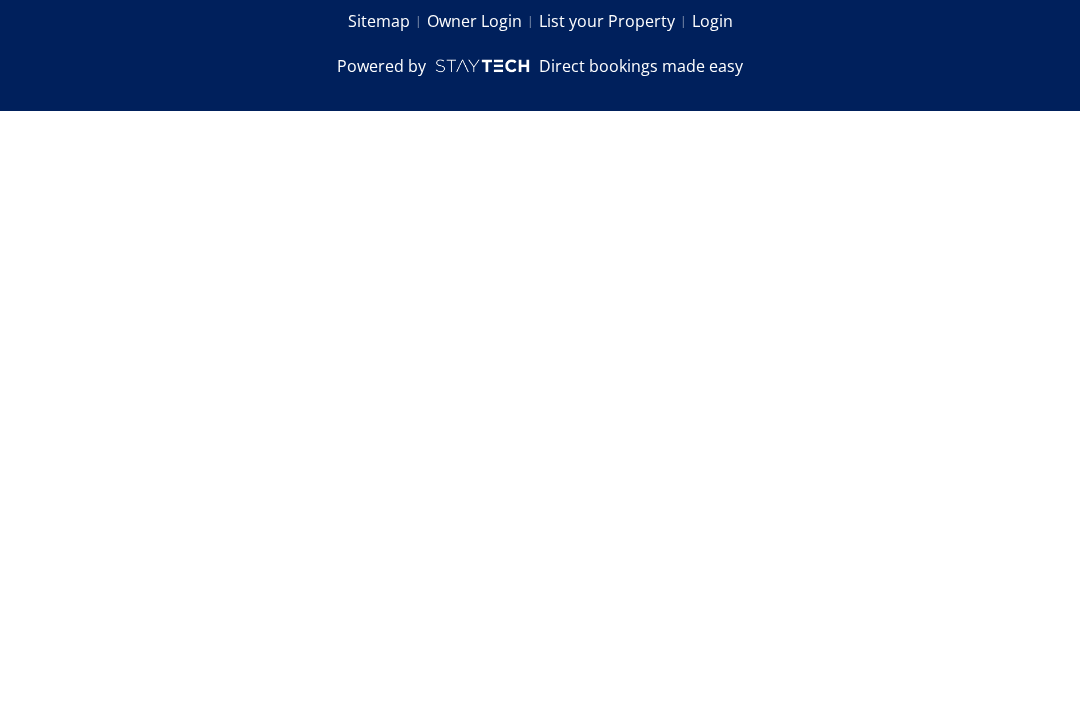 scroll, scrollTop: 788, scrollLeft: 0, axis: vertical 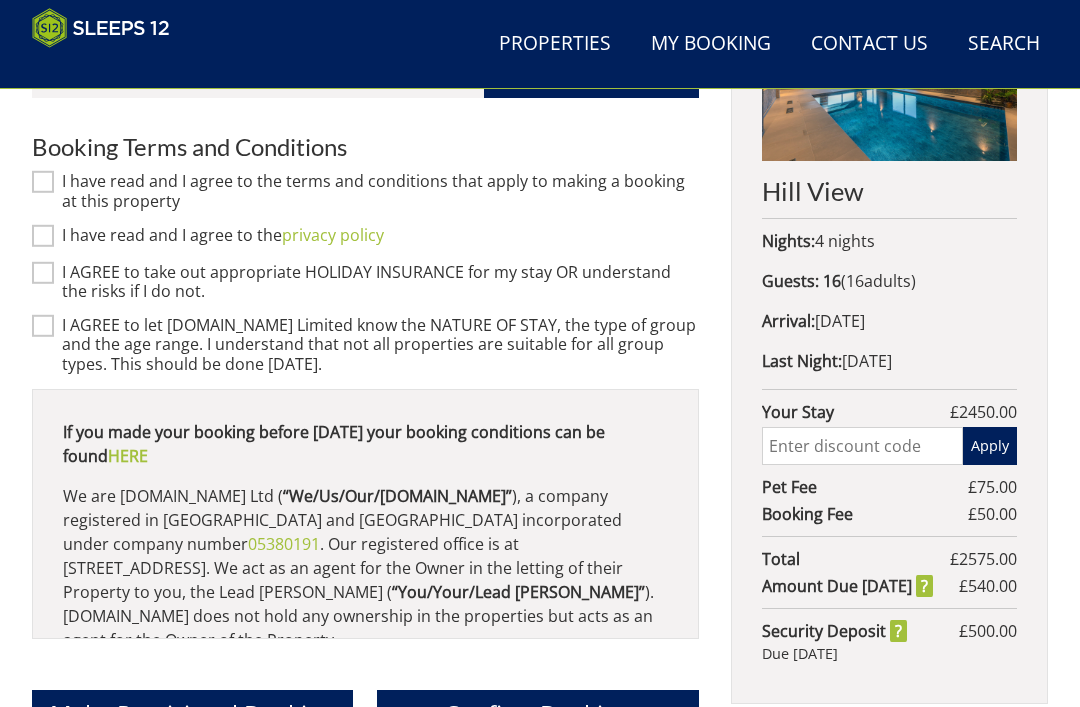 click on "I have read and I agree to the terms and conditions that apply to making a booking at this property" at bounding box center (43, 182) 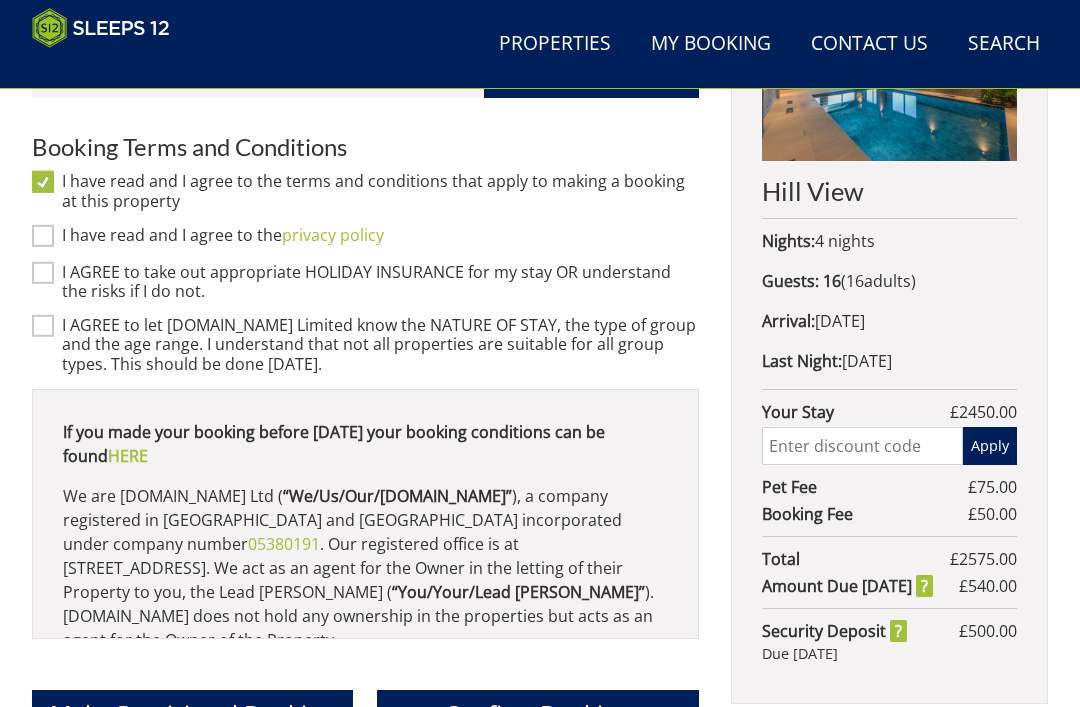 click on "I have read and I agree to the  privacy policy" at bounding box center (380, 237) 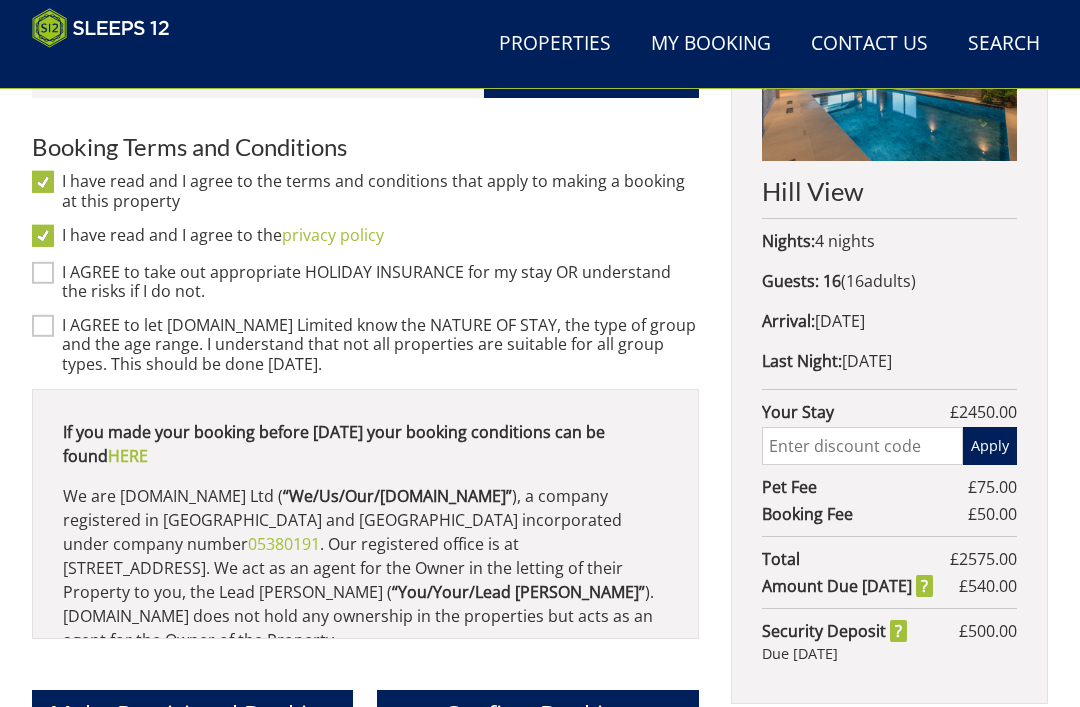 click on "I AGREE to take out appropriate HOLIDAY INSURANCE for my stay OR understand the risks if I do not." at bounding box center (43, 273) 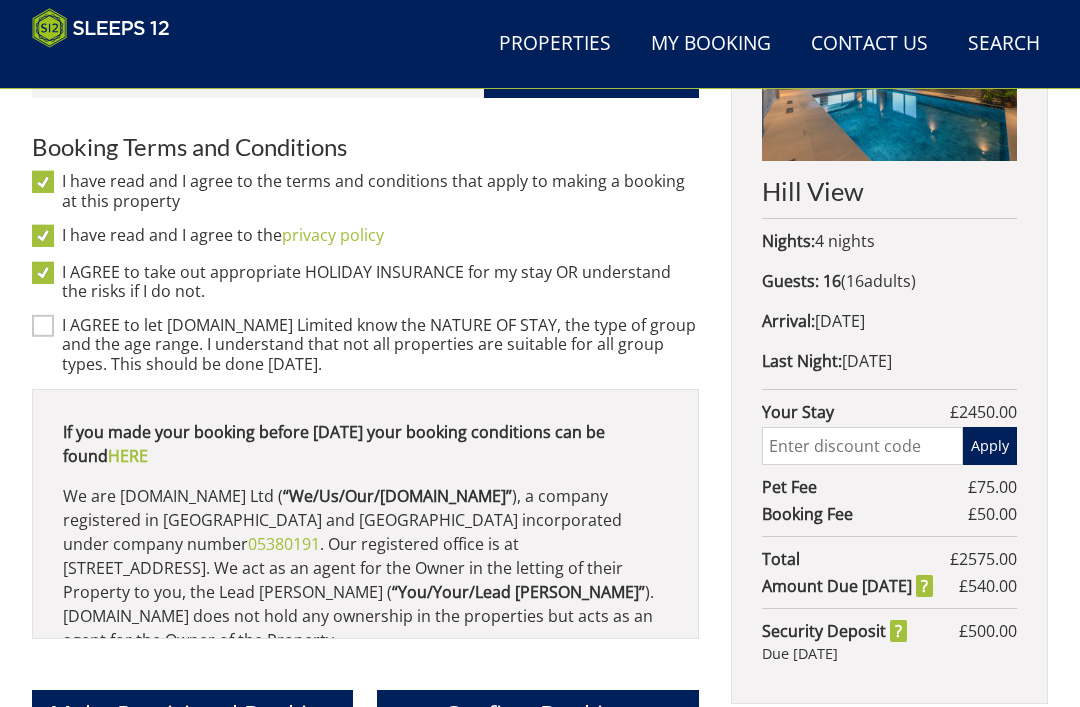 click on "I AGREE to let [DOMAIN_NAME] Limited know the NATURE OF STAY, the type of group and the age range. I understand that not all properties are suitable for all group types. This should be done [DATE]." at bounding box center (380, 345) 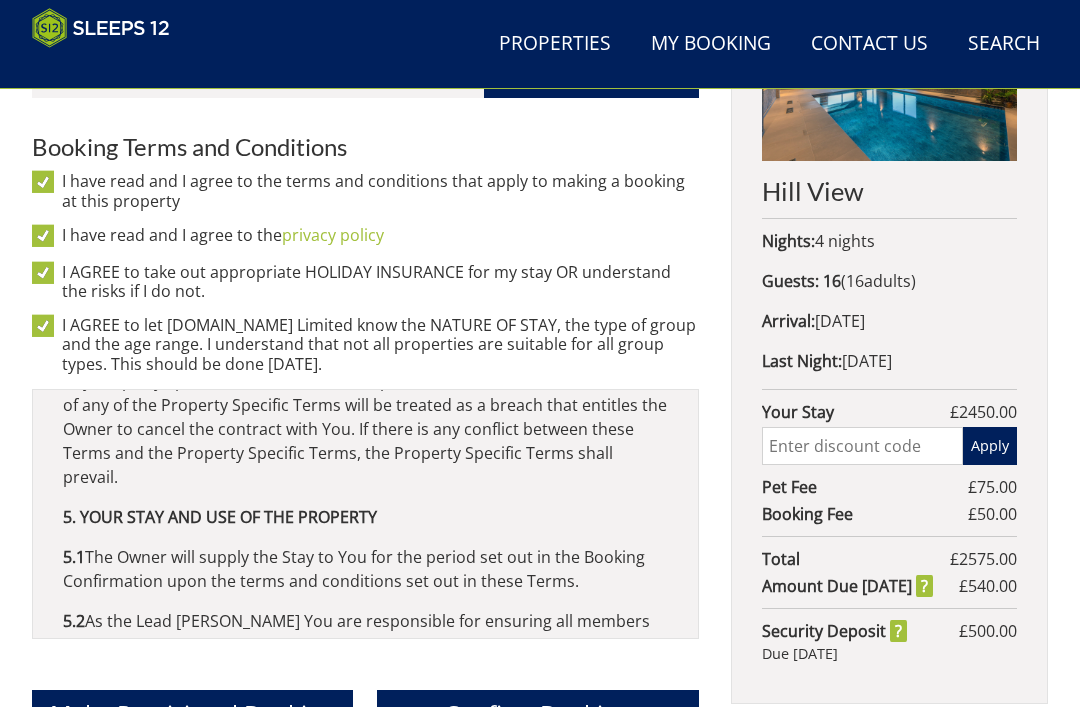 scroll, scrollTop: 4229, scrollLeft: 0, axis: vertical 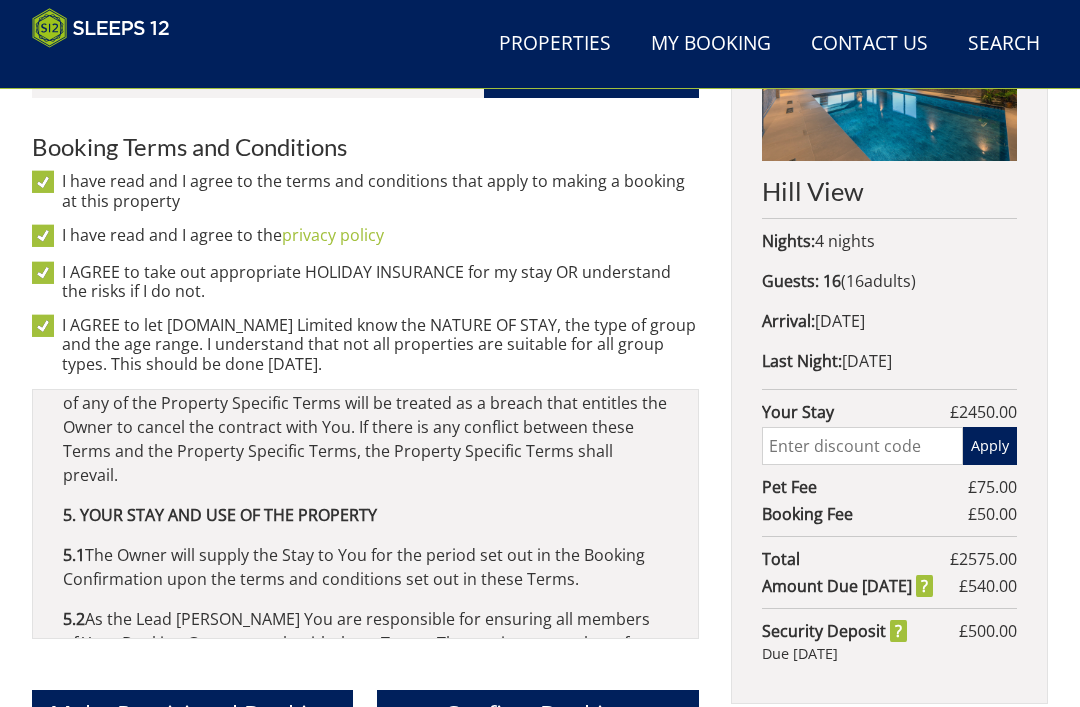 click on "Confirm Booking" at bounding box center (537, 713) 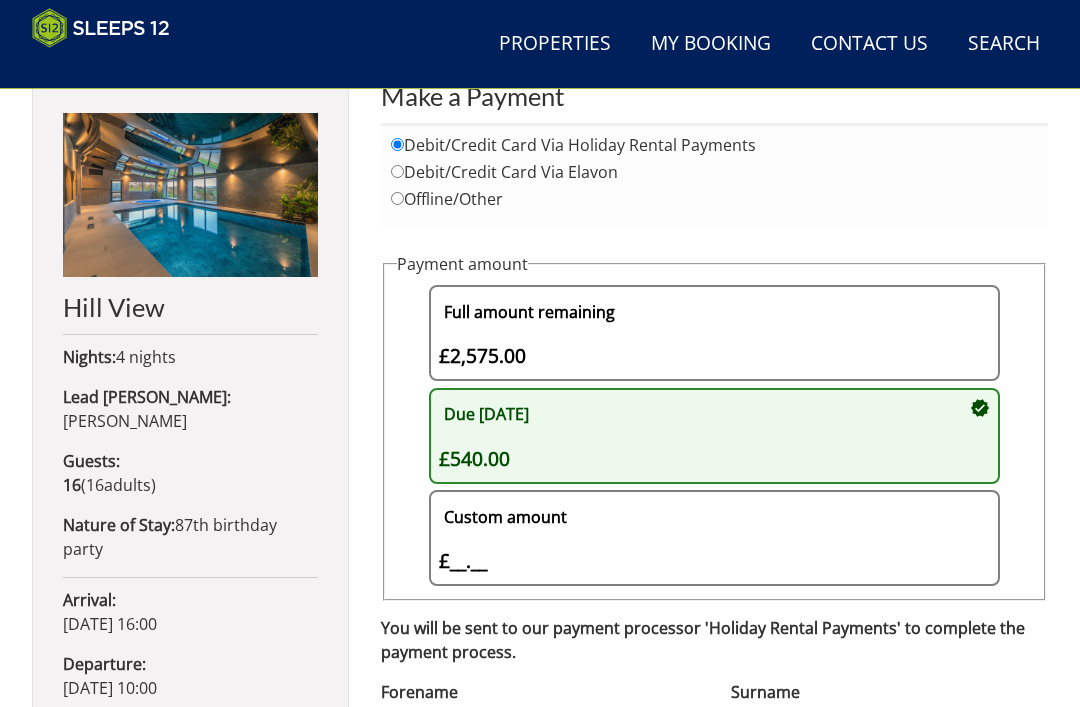 scroll, scrollTop: 789, scrollLeft: 0, axis: vertical 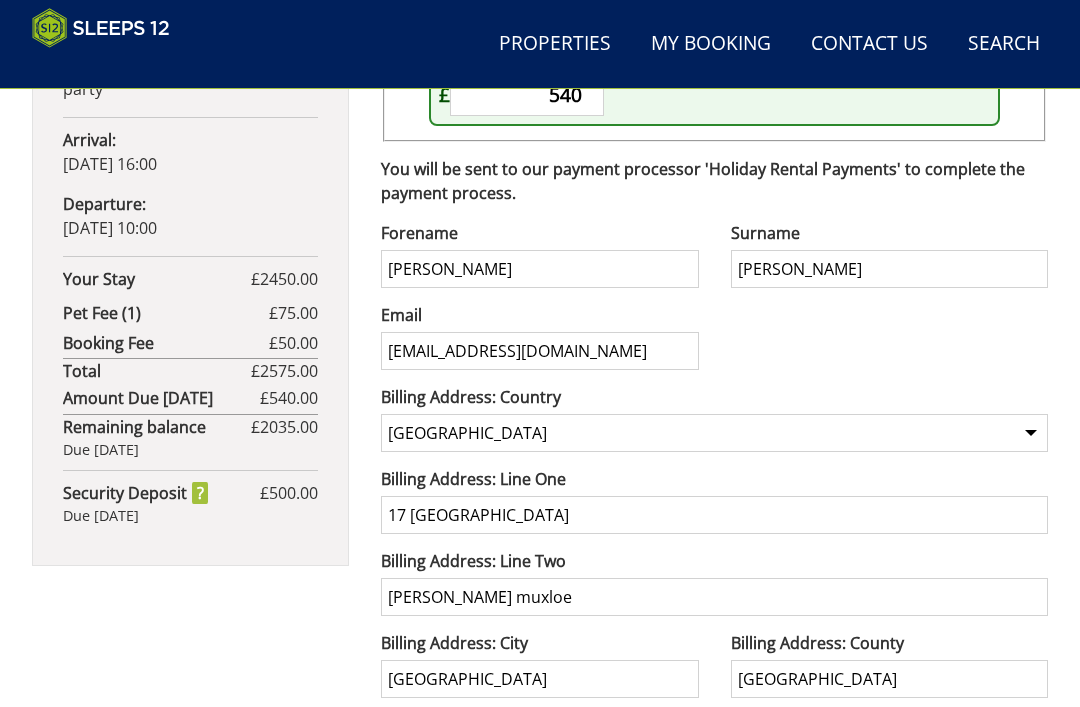 type on "540" 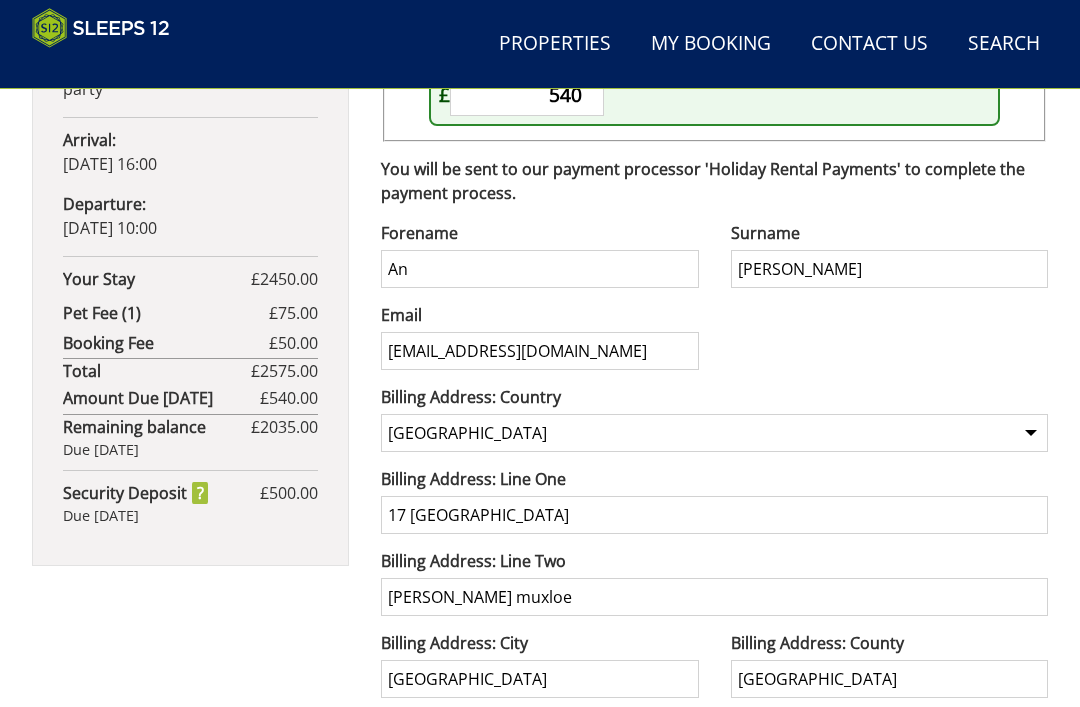type on "A" 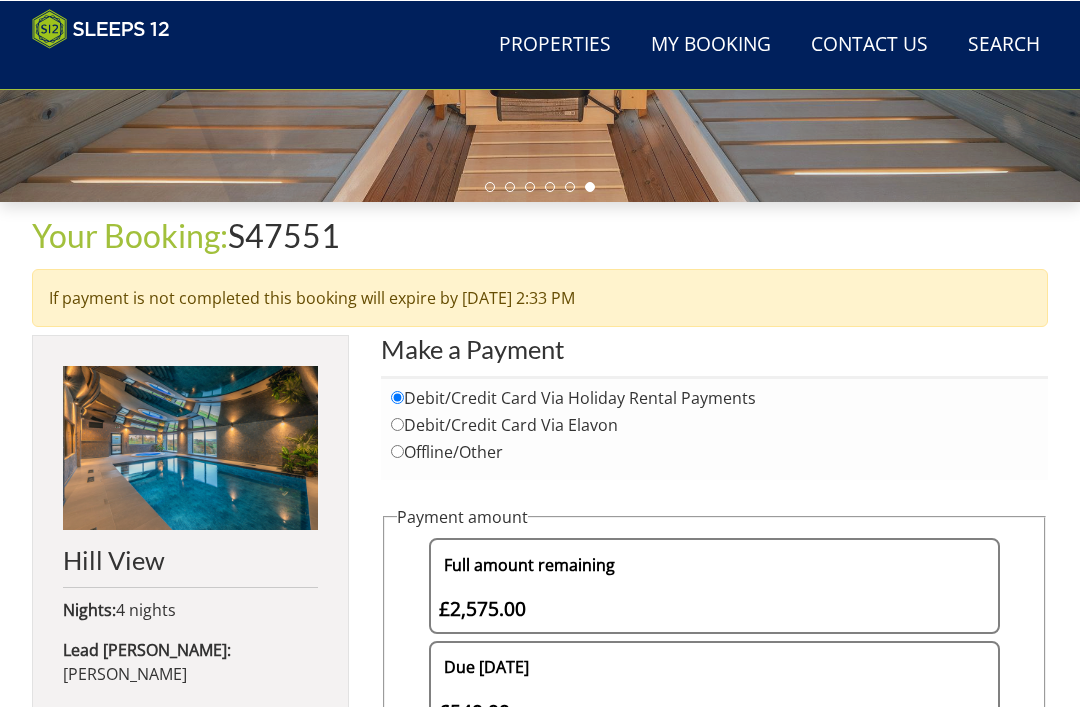 scroll, scrollTop: 536, scrollLeft: 0, axis: vertical 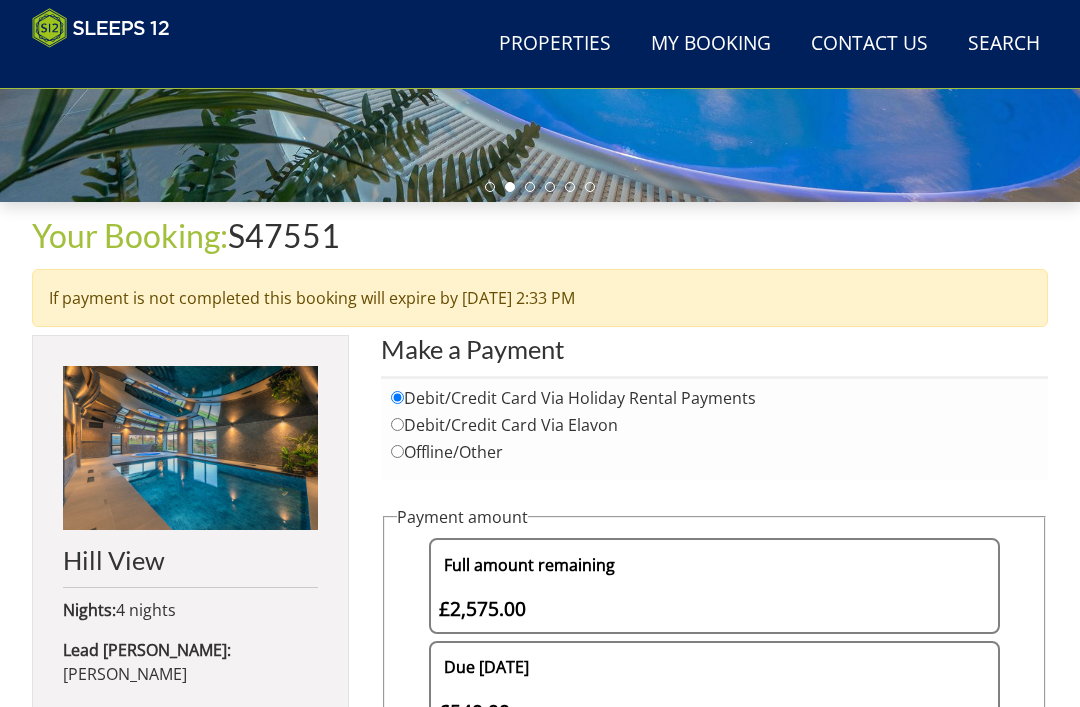 type on "[PERSON_NAME]" 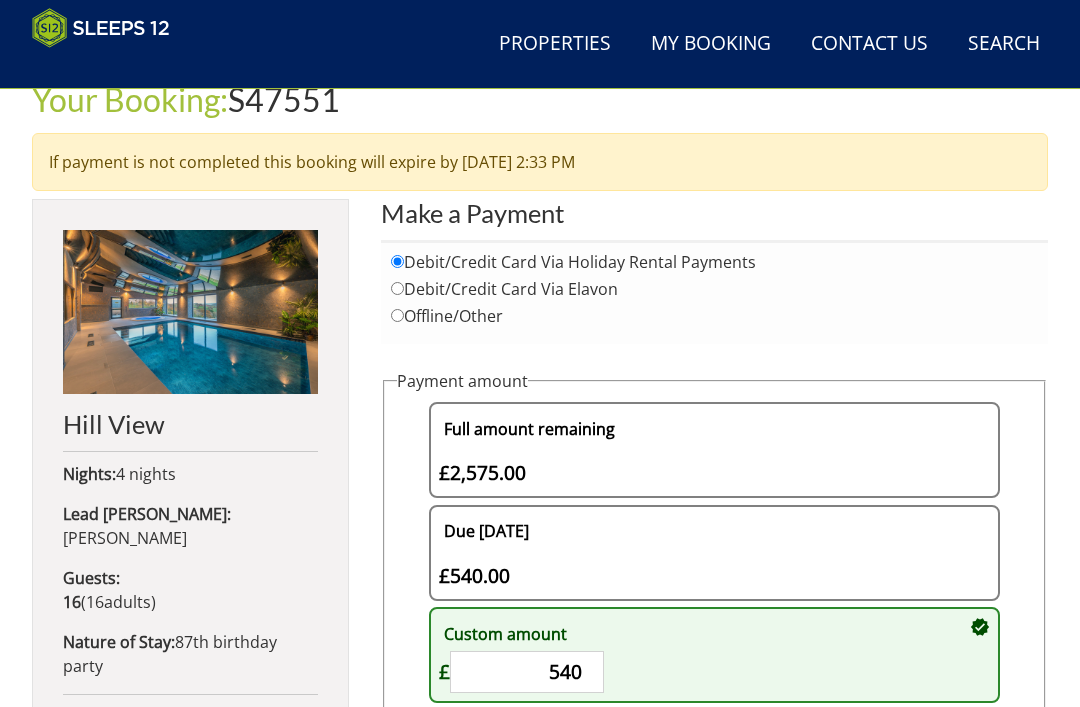 scroll, scrollTop: 659, scrollLeft: 0, axis: vertical 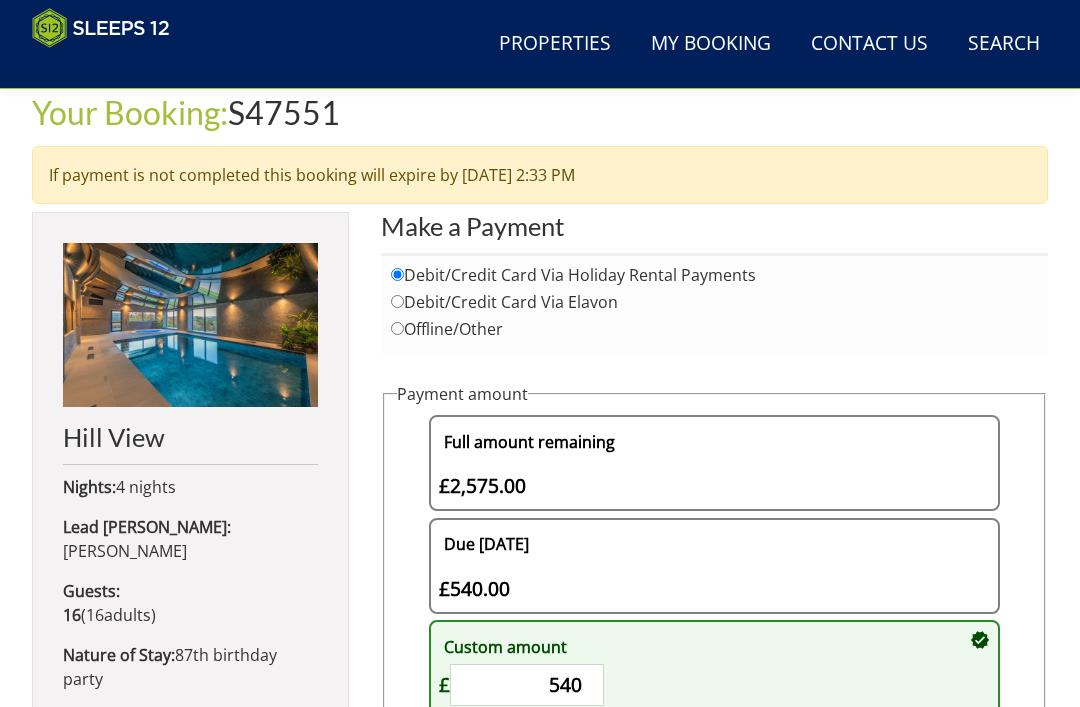 click on "Offline/Other" at bounding box center [397, 328] 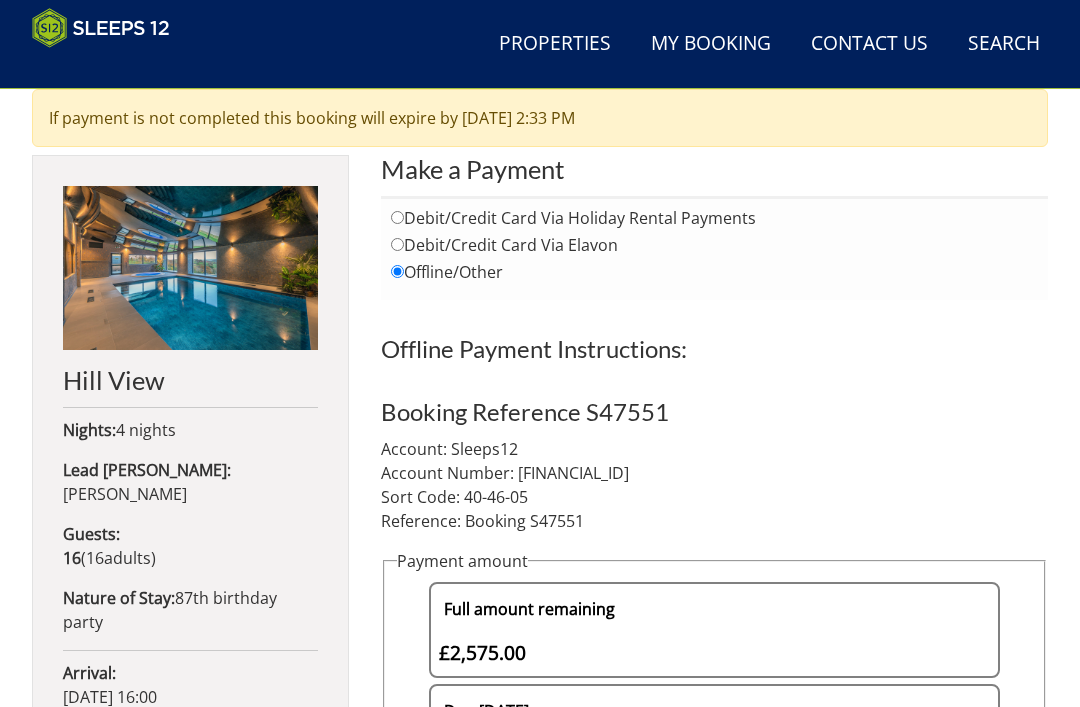 scroll, scrollTop: 716, scrollLeft: 0, axis: vertical 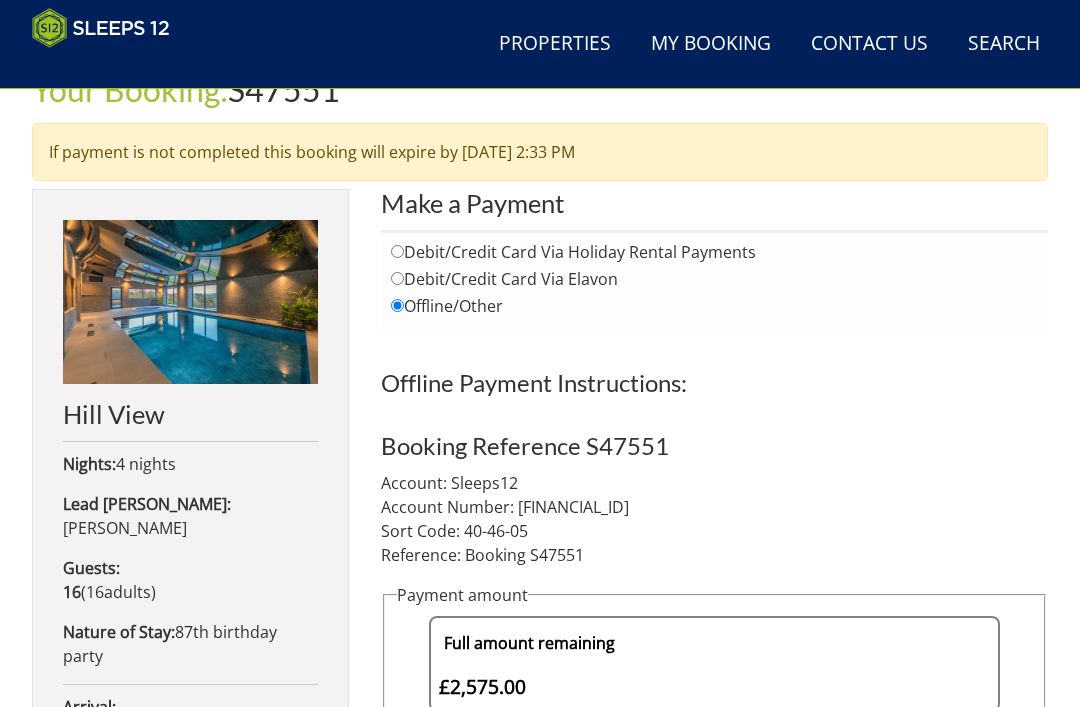 click on "Debit/Credit Card Via Holiday Rental Payments" at bounding box center (397, 252) 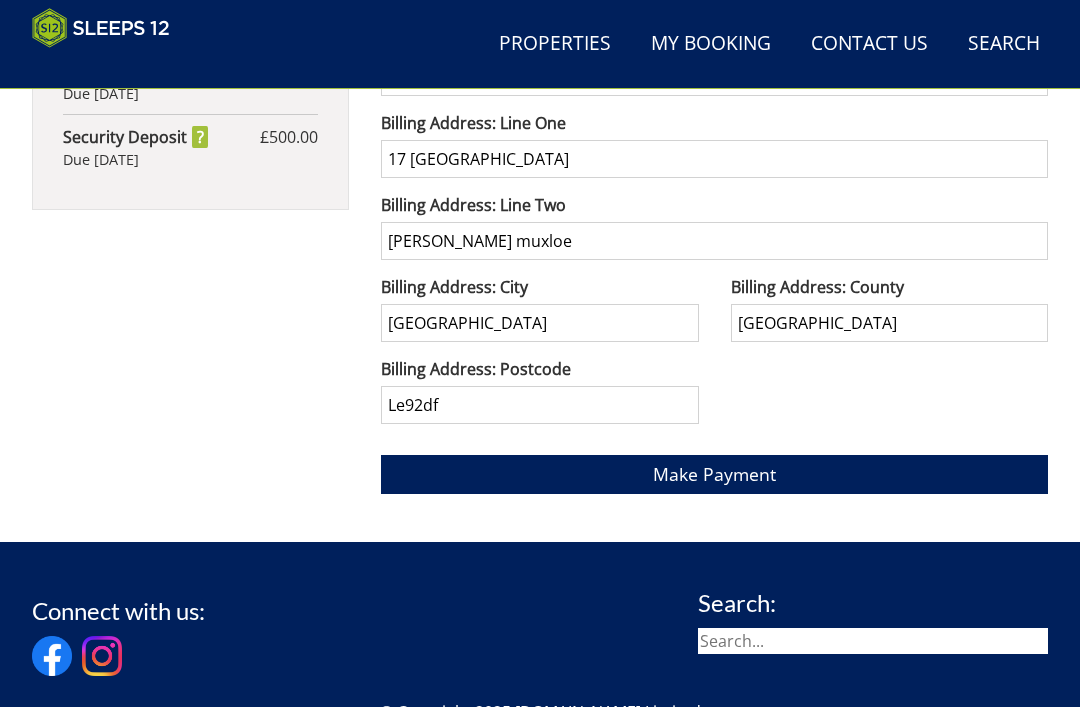 scroll, scrollTop: 1580, scrollLeft: 0, axis: vertical 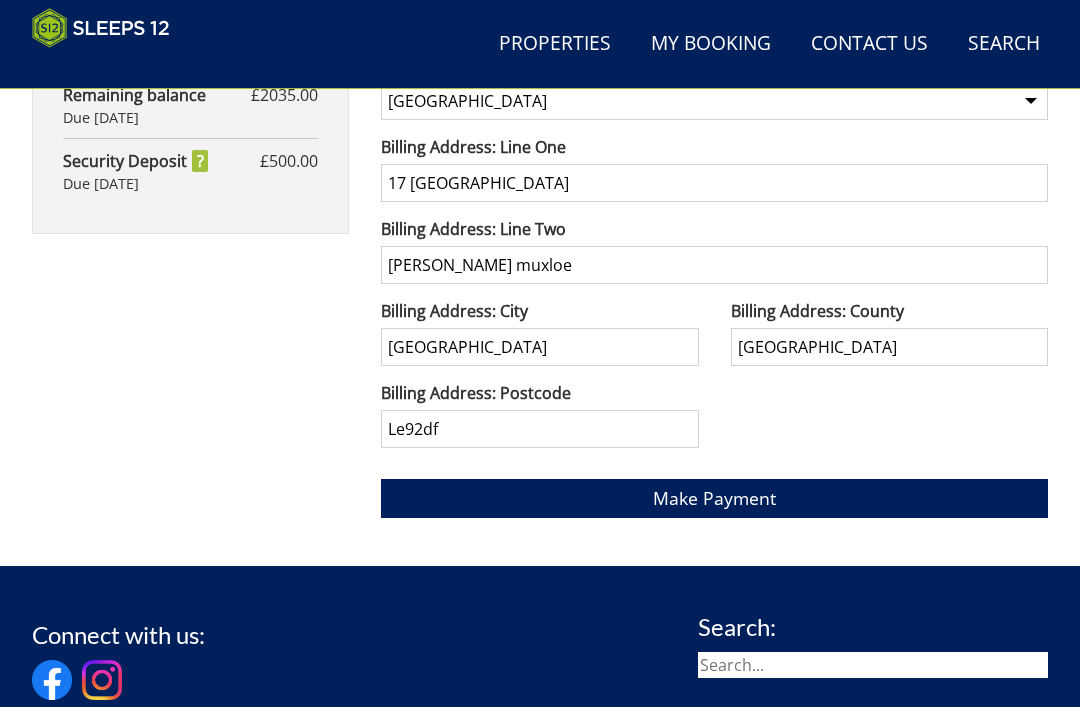 click on "Make Payment" at bounding box center [714, 499] 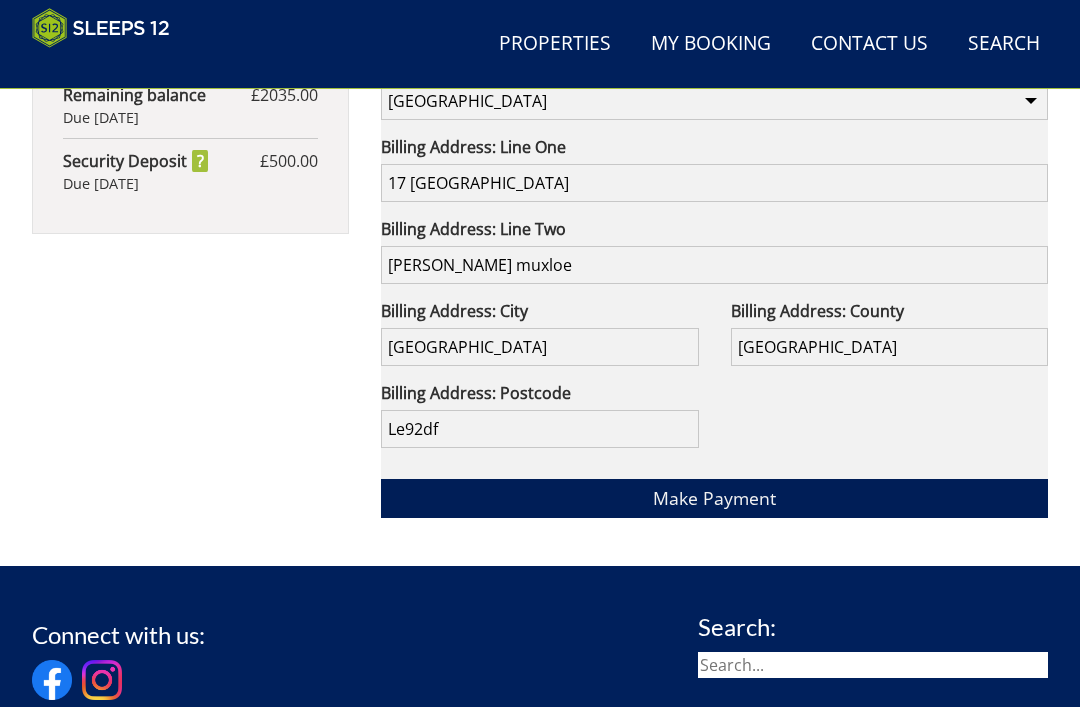 scroll, scrollTop: 1581, scrollLeft: 0, axis: vertical 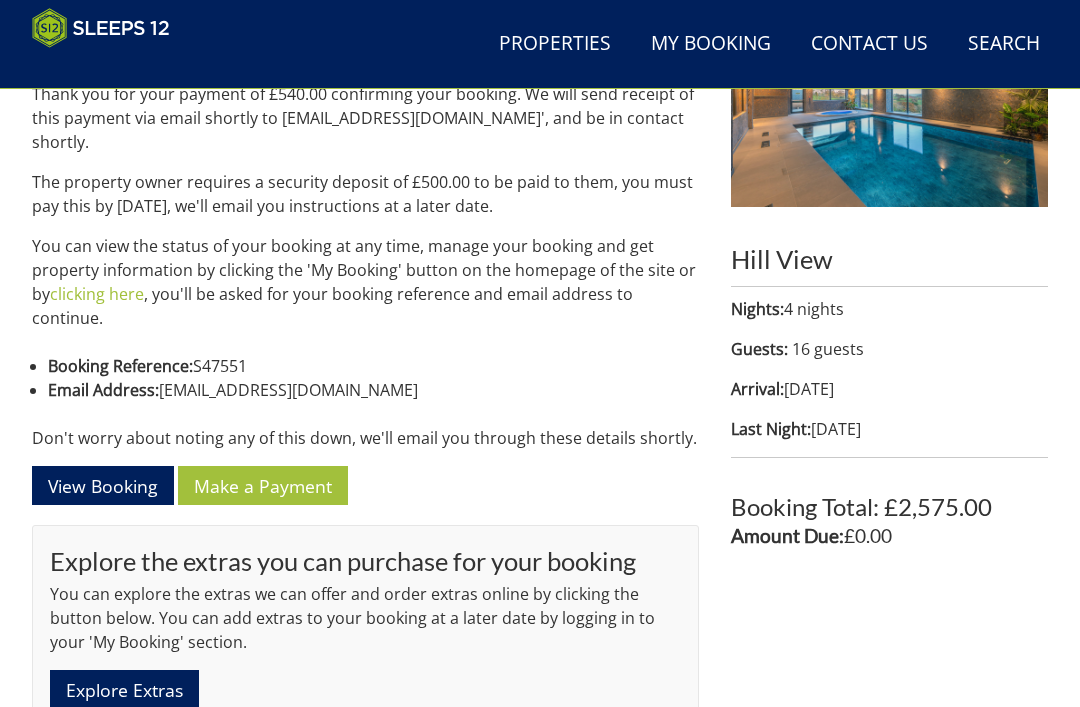 click on "View Booking" at bounding box center [103, 485] 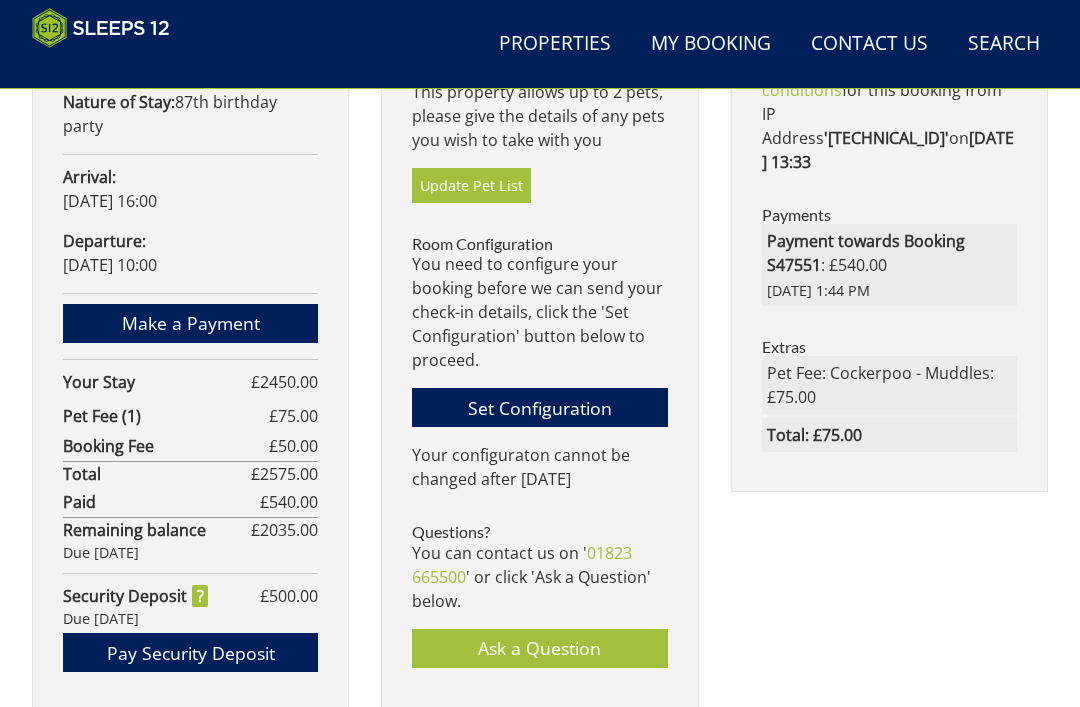 scroll, scrollTop: 1145, scrollLeft: 0, axis: vertical 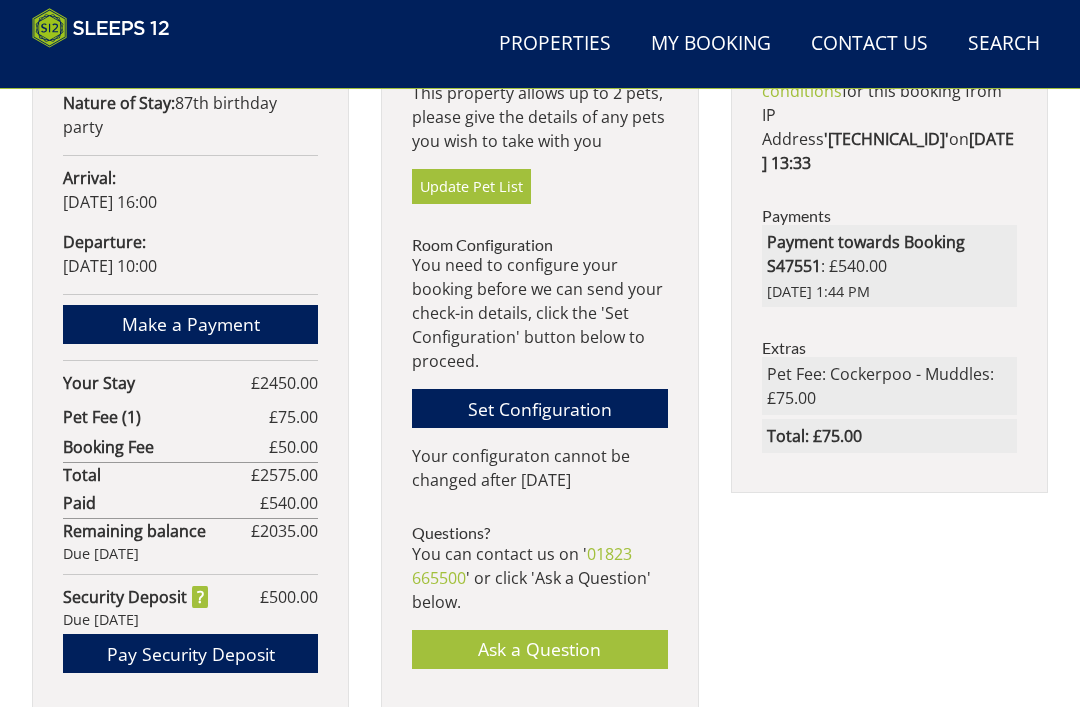 click on "Set Configuration" at bounding box center [539, 408] 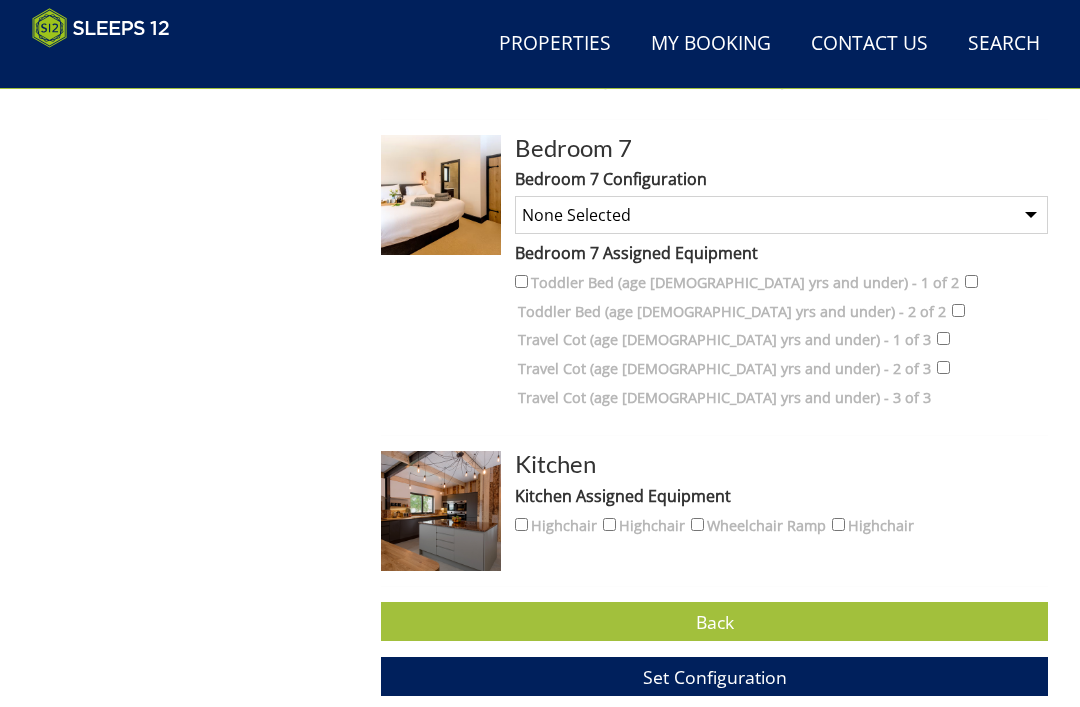 scroll, scrollTop: 2342, scrollLeft: 0, axis: vertical 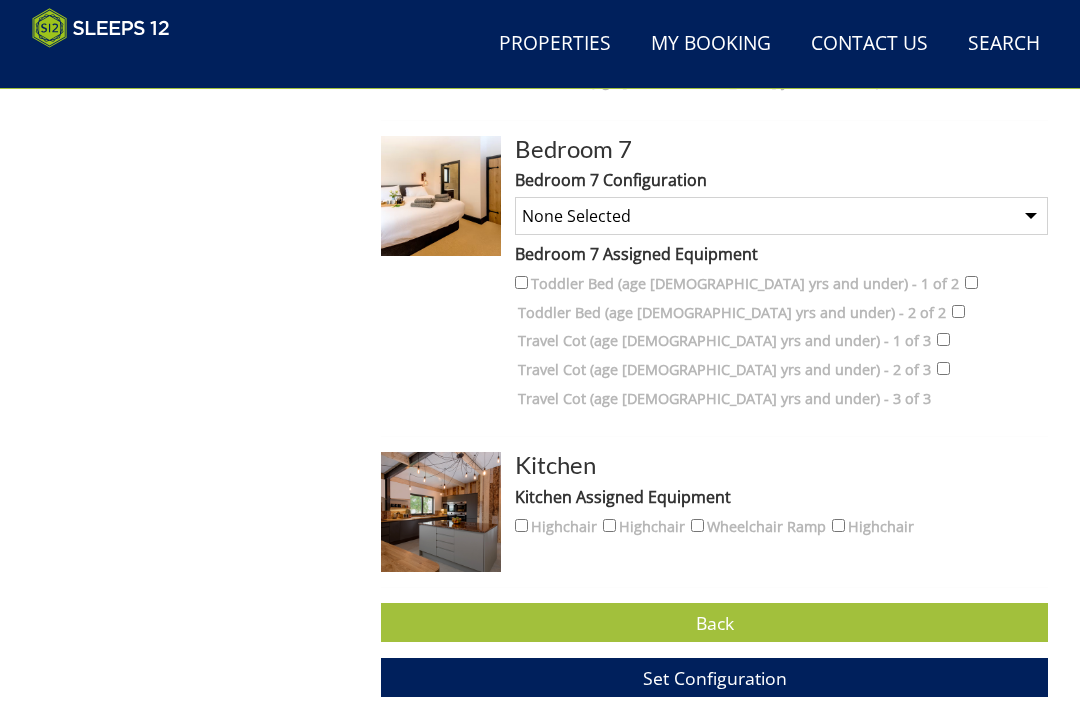 click on "Back" at bounding box center [714, 622] 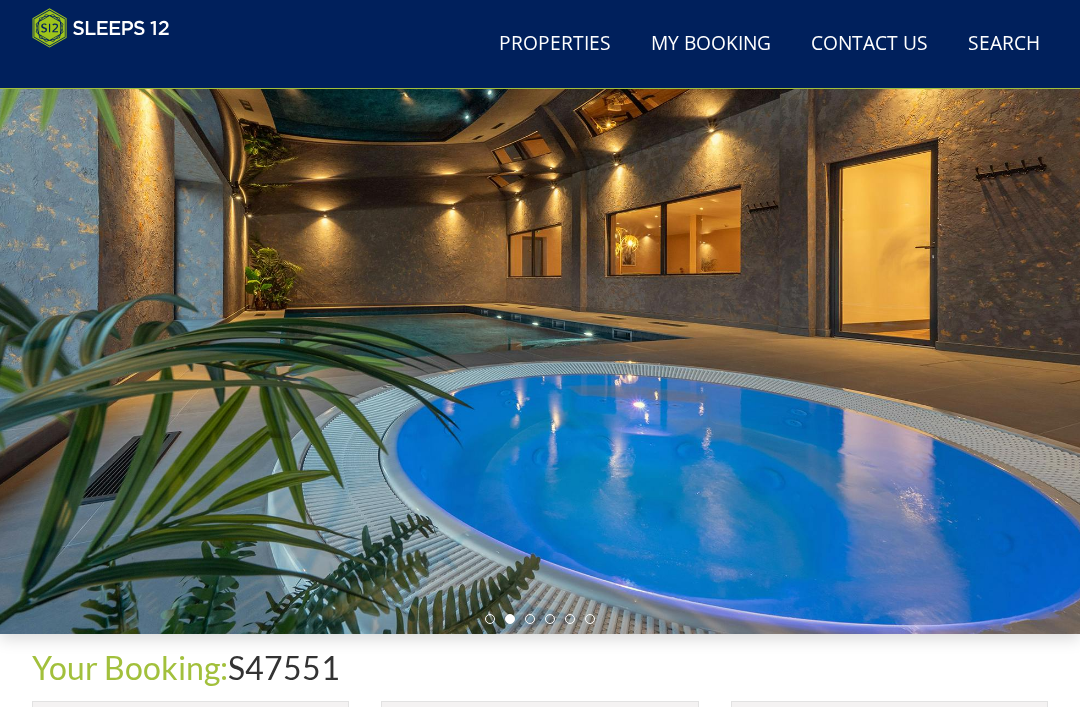 scroll, scrollTop: 0, scrollLeft: 0, axis: both 